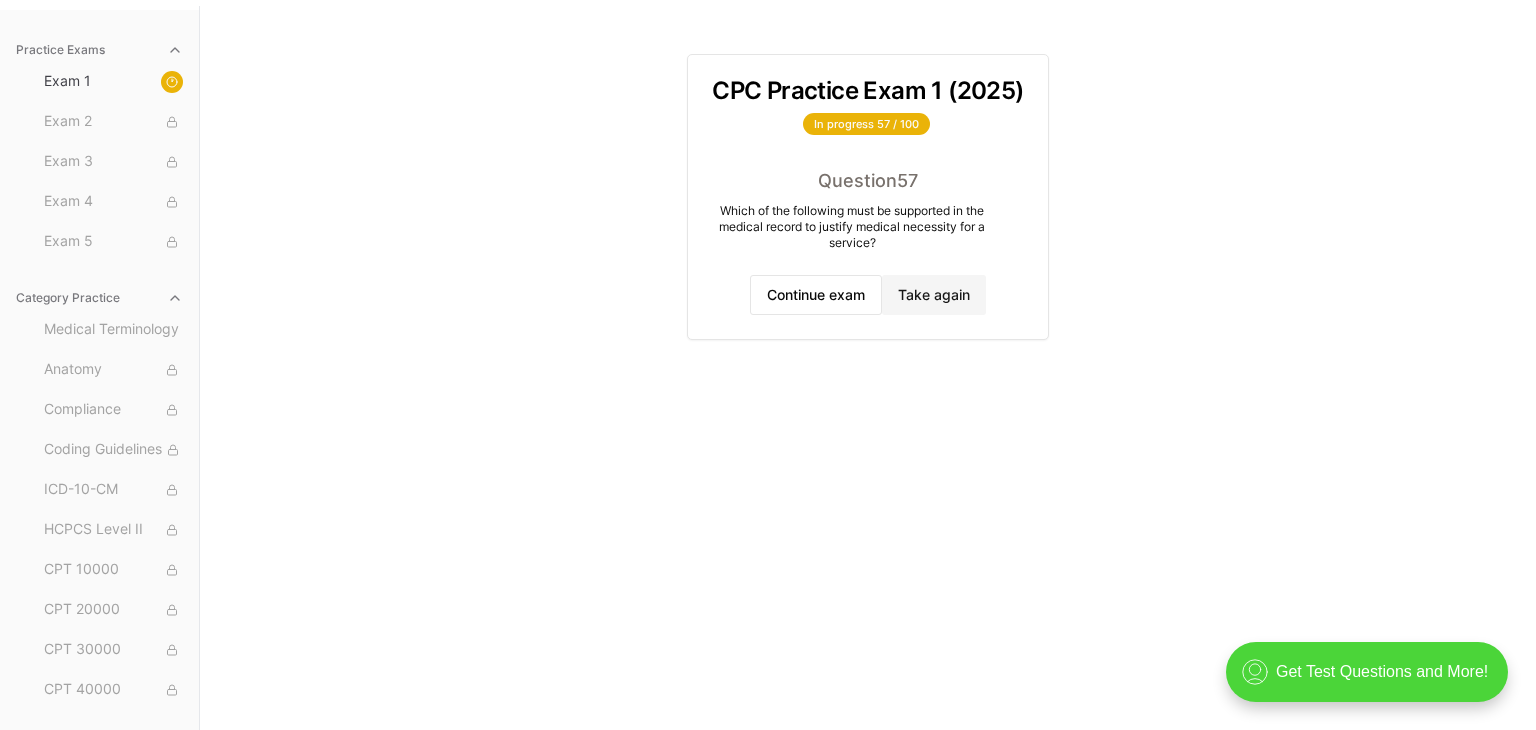 scroll, scrollTop: 0, scrollLeft: 0, axis: both 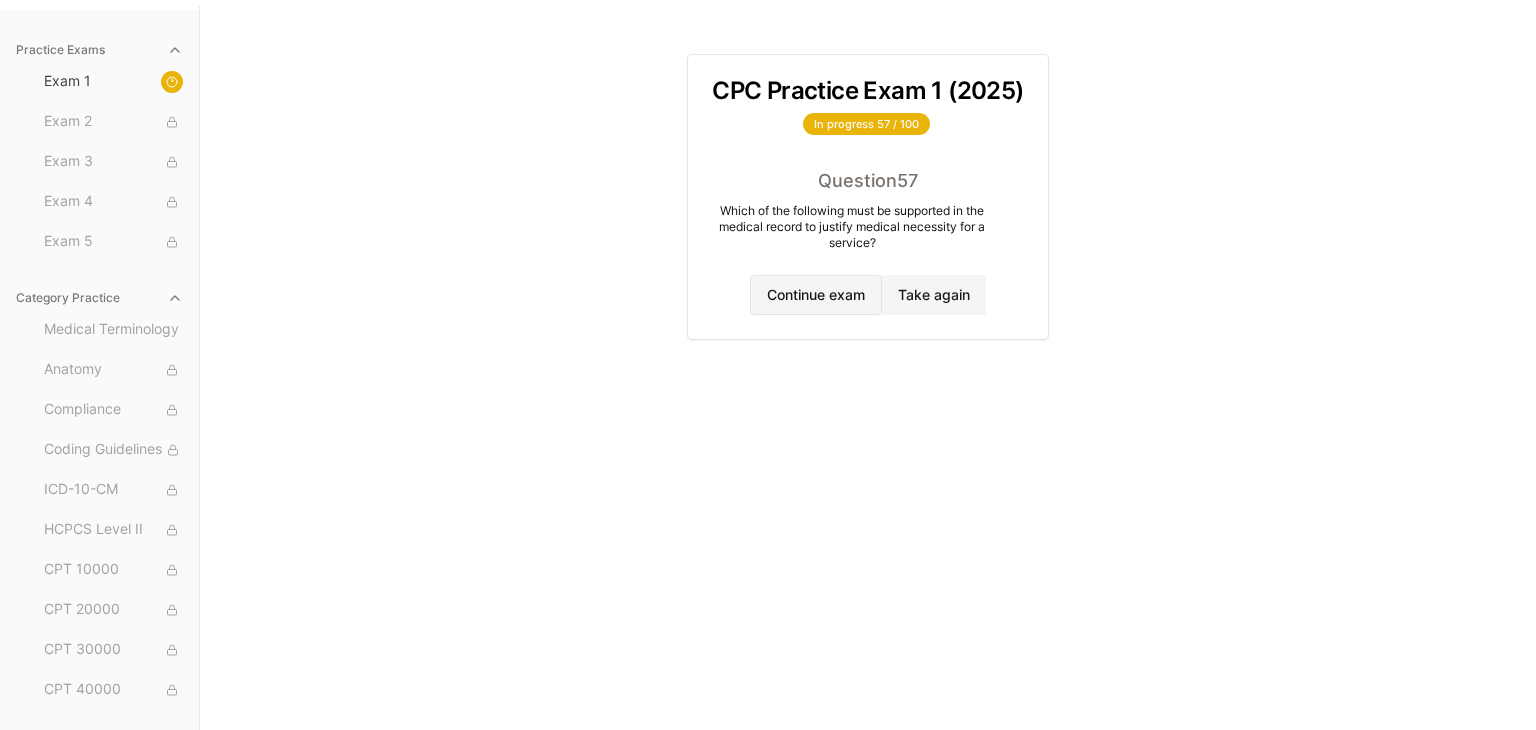 click on "Continue exam" at bounding box center [816, 295] 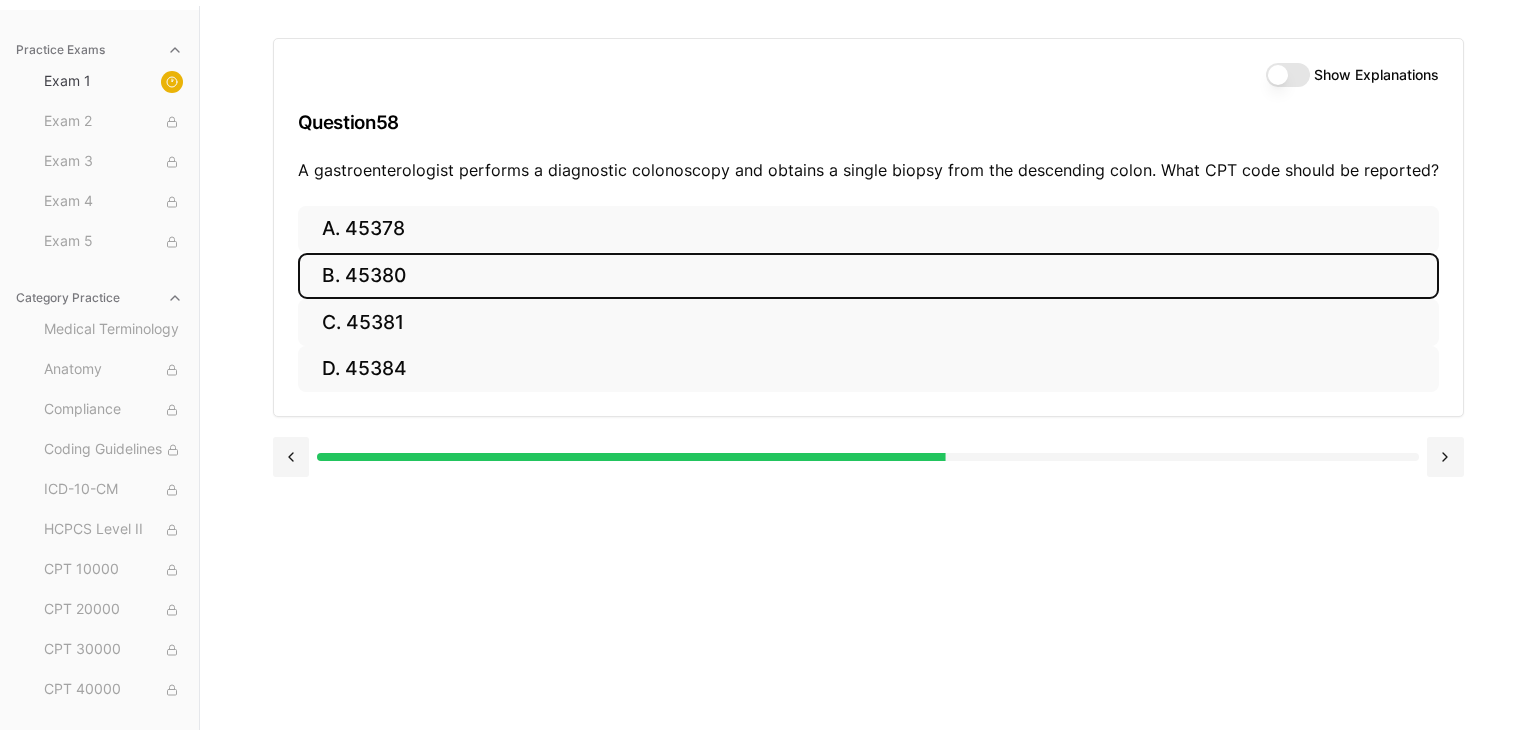 click on "B. 45380" at bounding box center [868, 276] 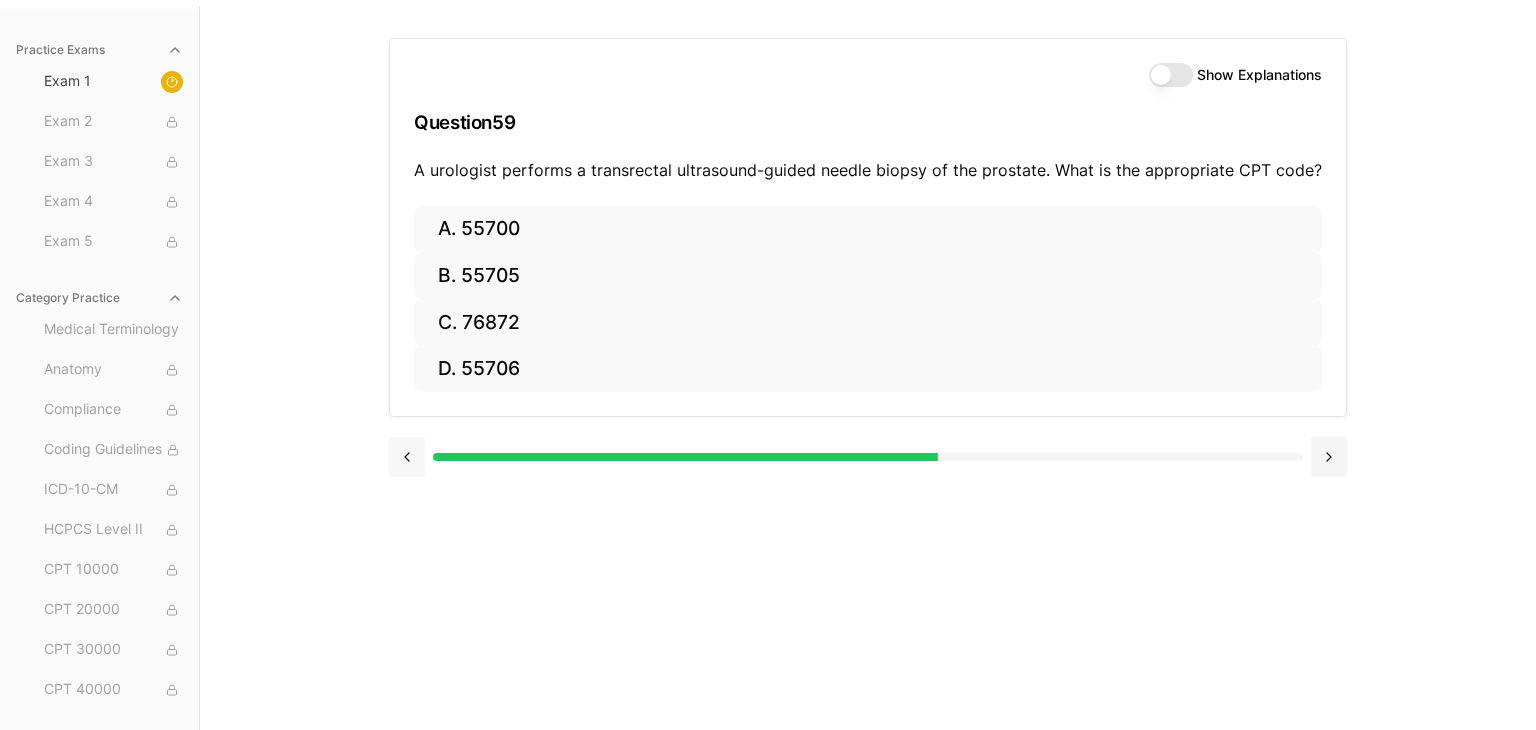 click at bounding box center (407, 457) 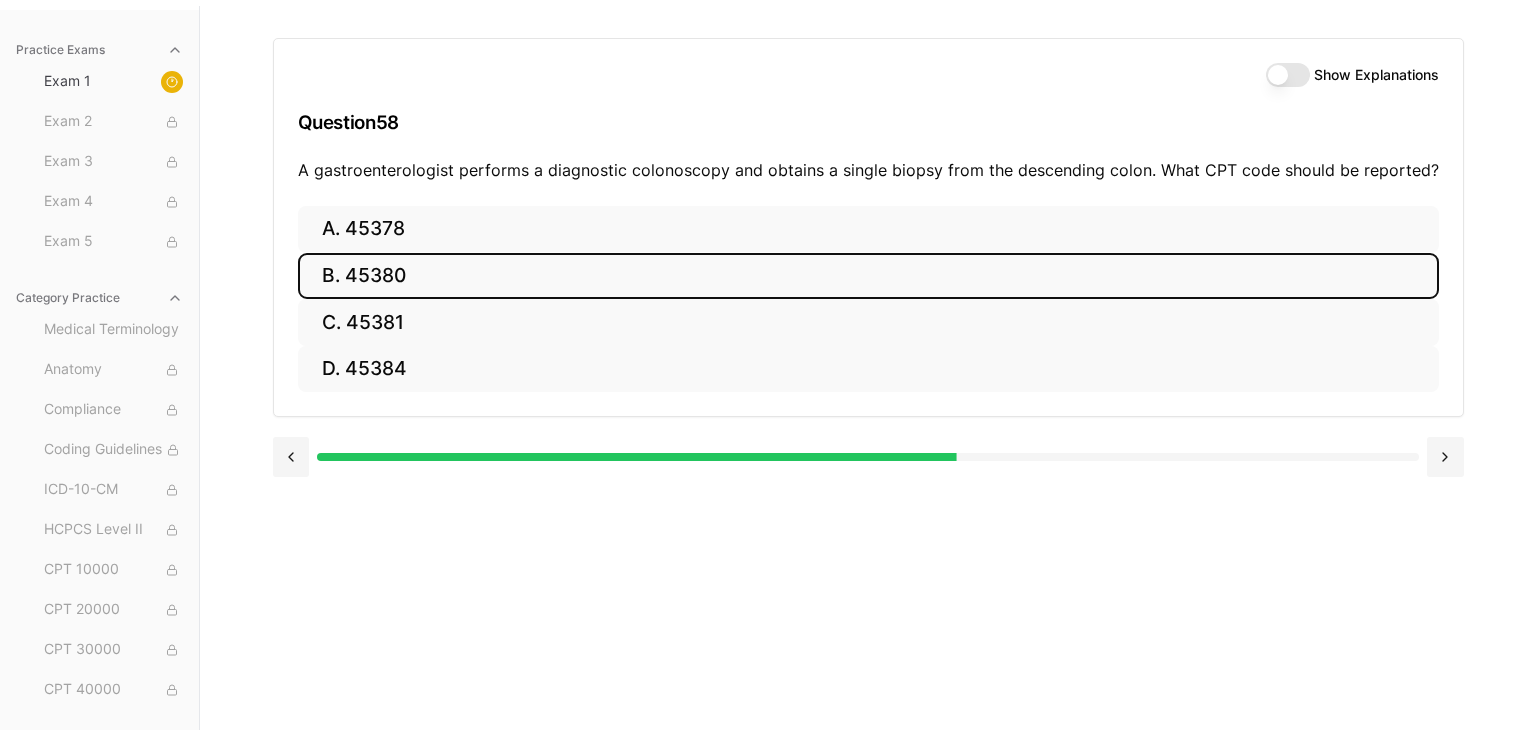 click on "Show Explanations" at bounding box center (1288, 75) 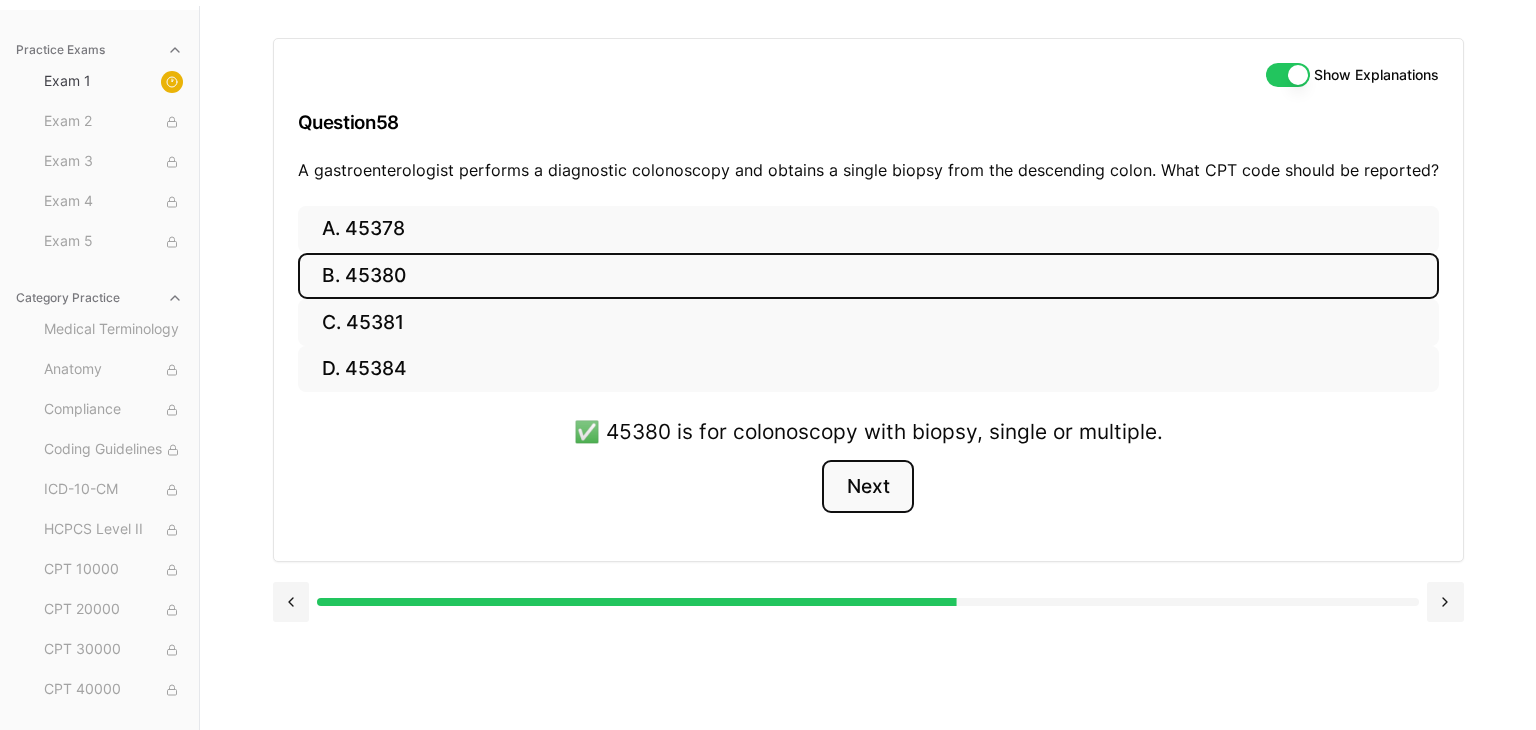 click on "Next" at bounding box center [867, 487] 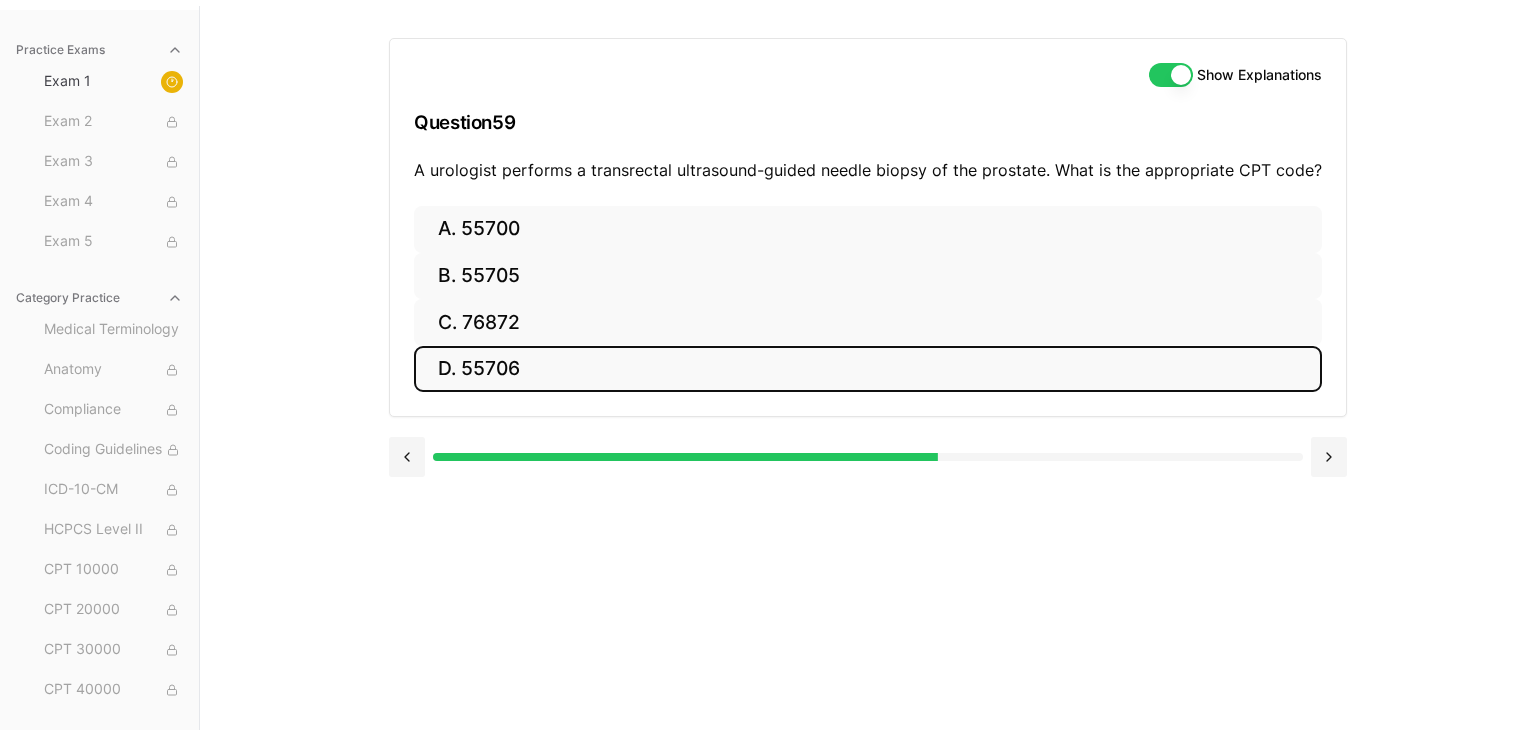 click on "D. 55706" at bounding box center (868, 369) 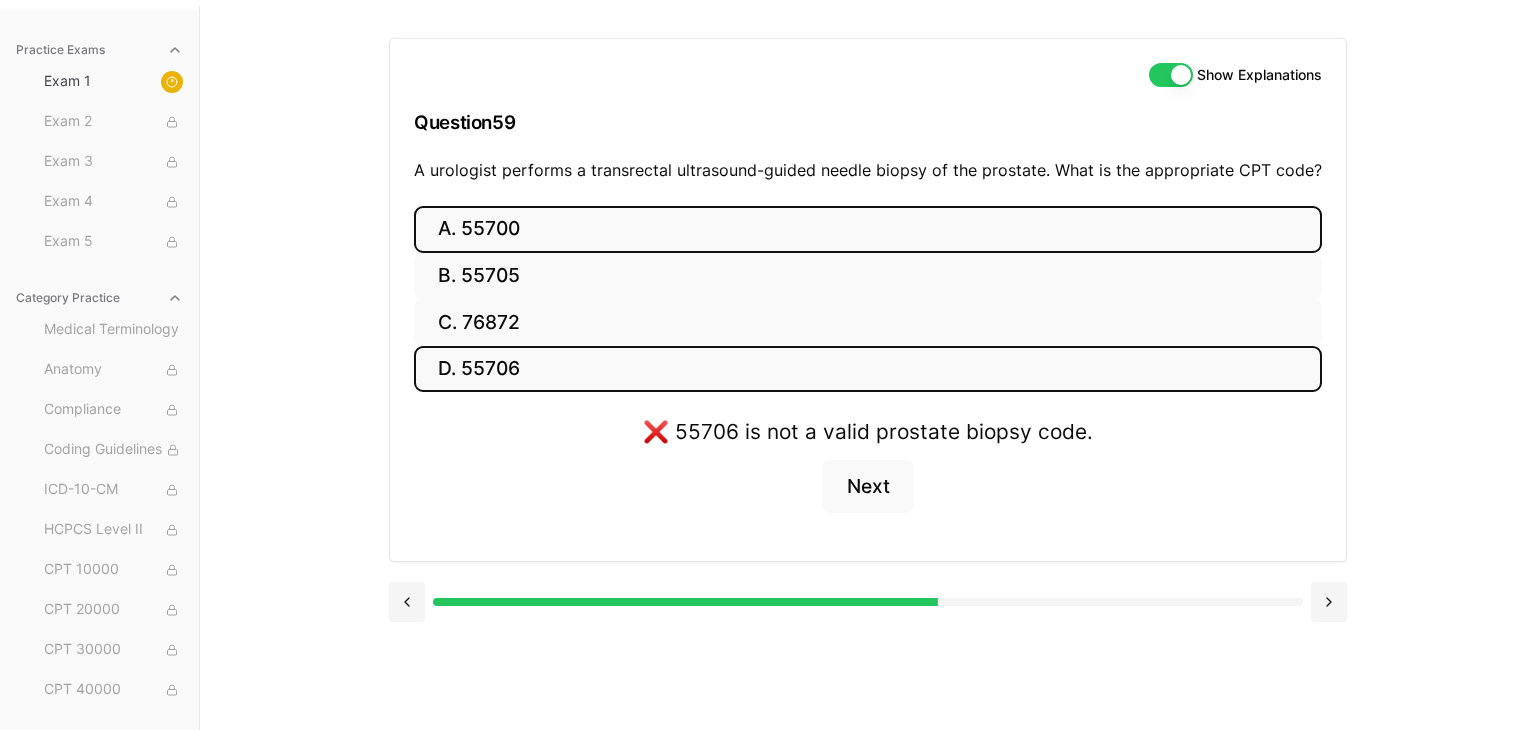 click on "A. 55700" at bounding box center [868, 229] 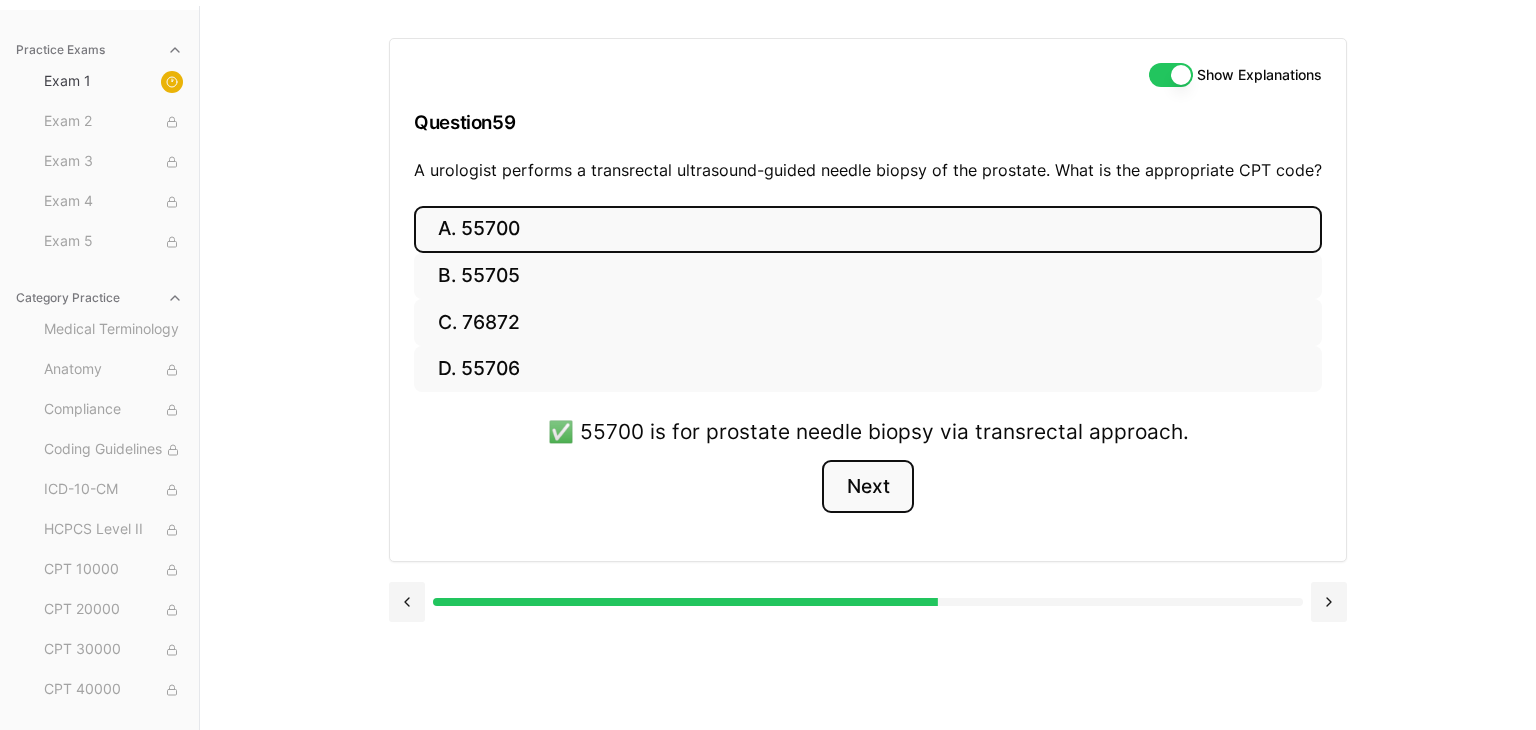 click on "Next" at bounding box center [867, 487] 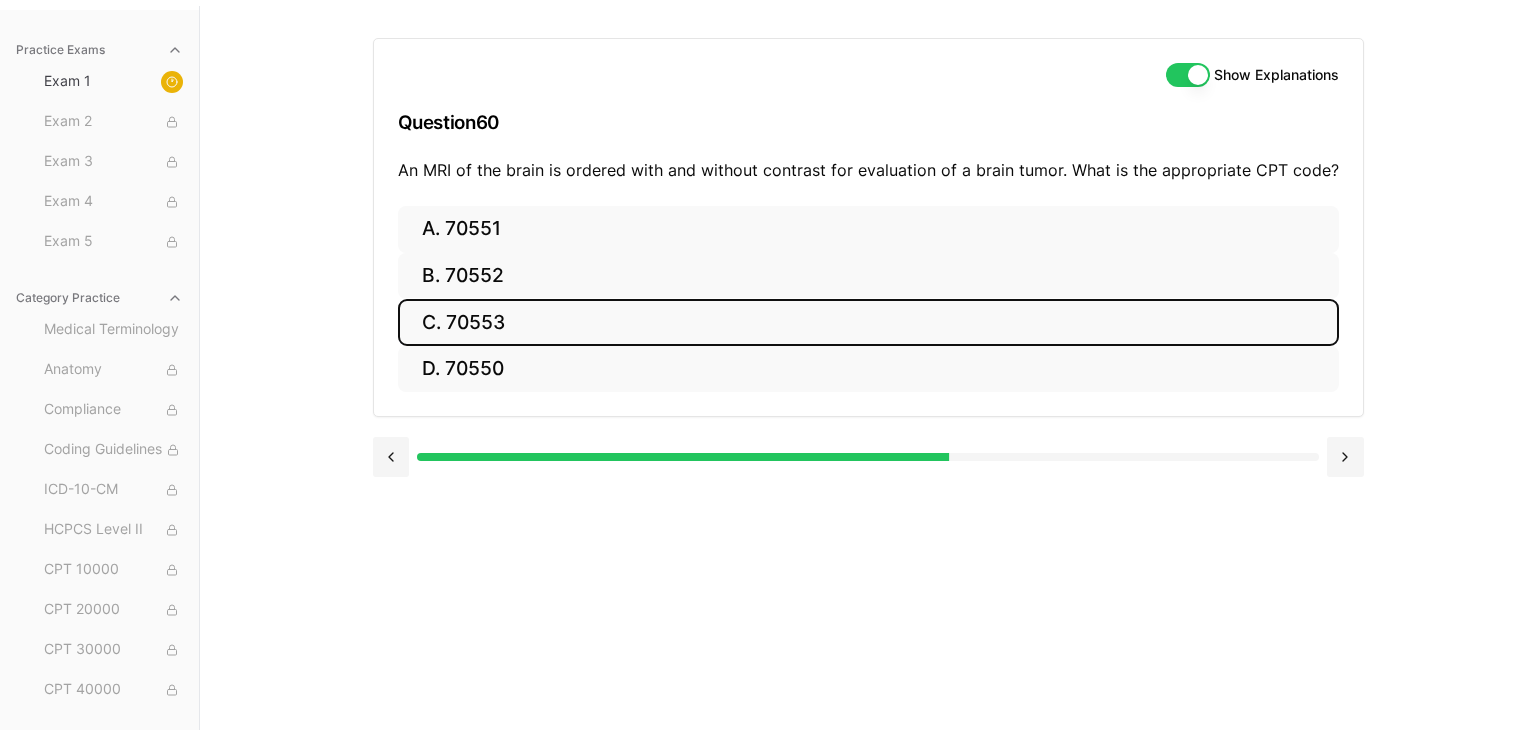 click on "C. 70553" at bounding box center [868, 322] 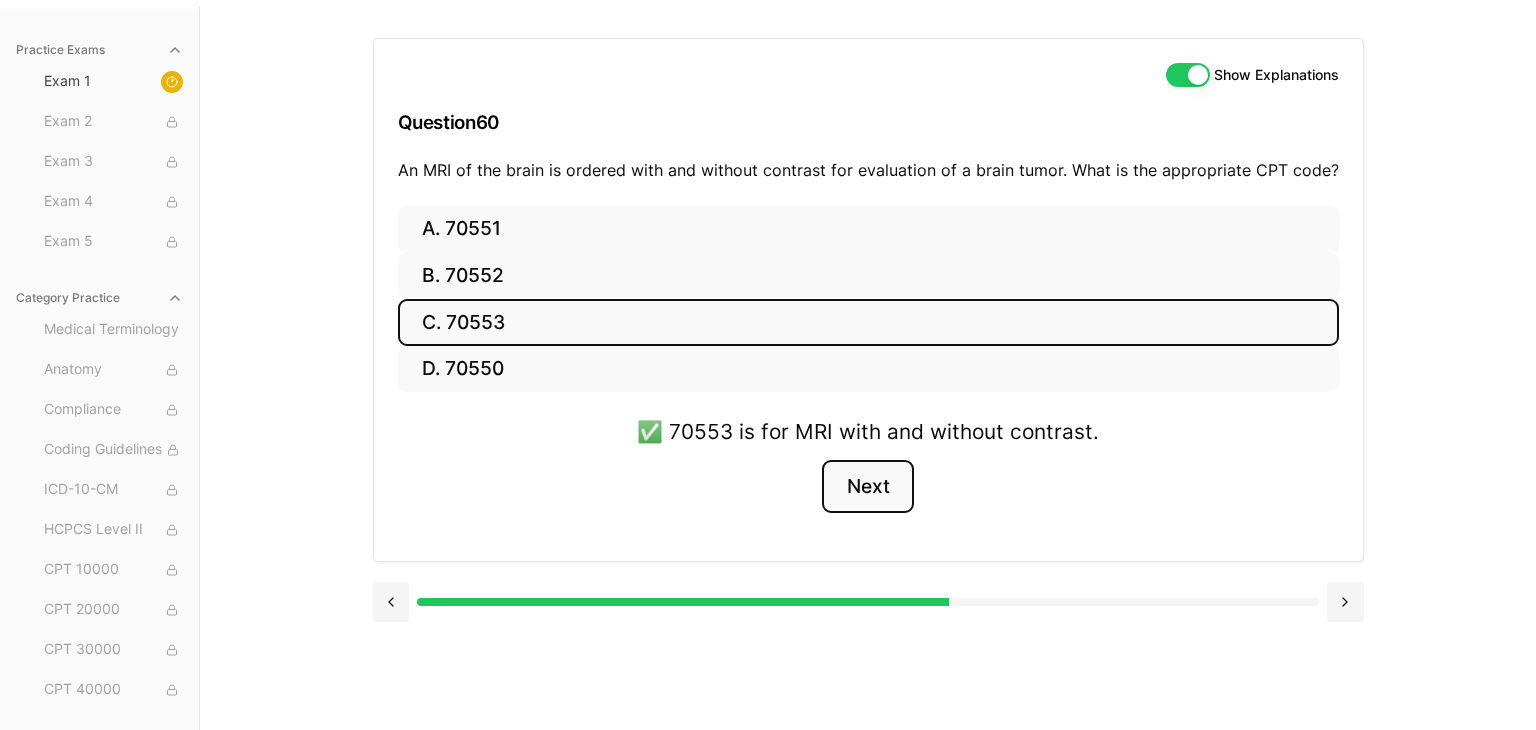 click on "Next" at bounding box center (867, 487) 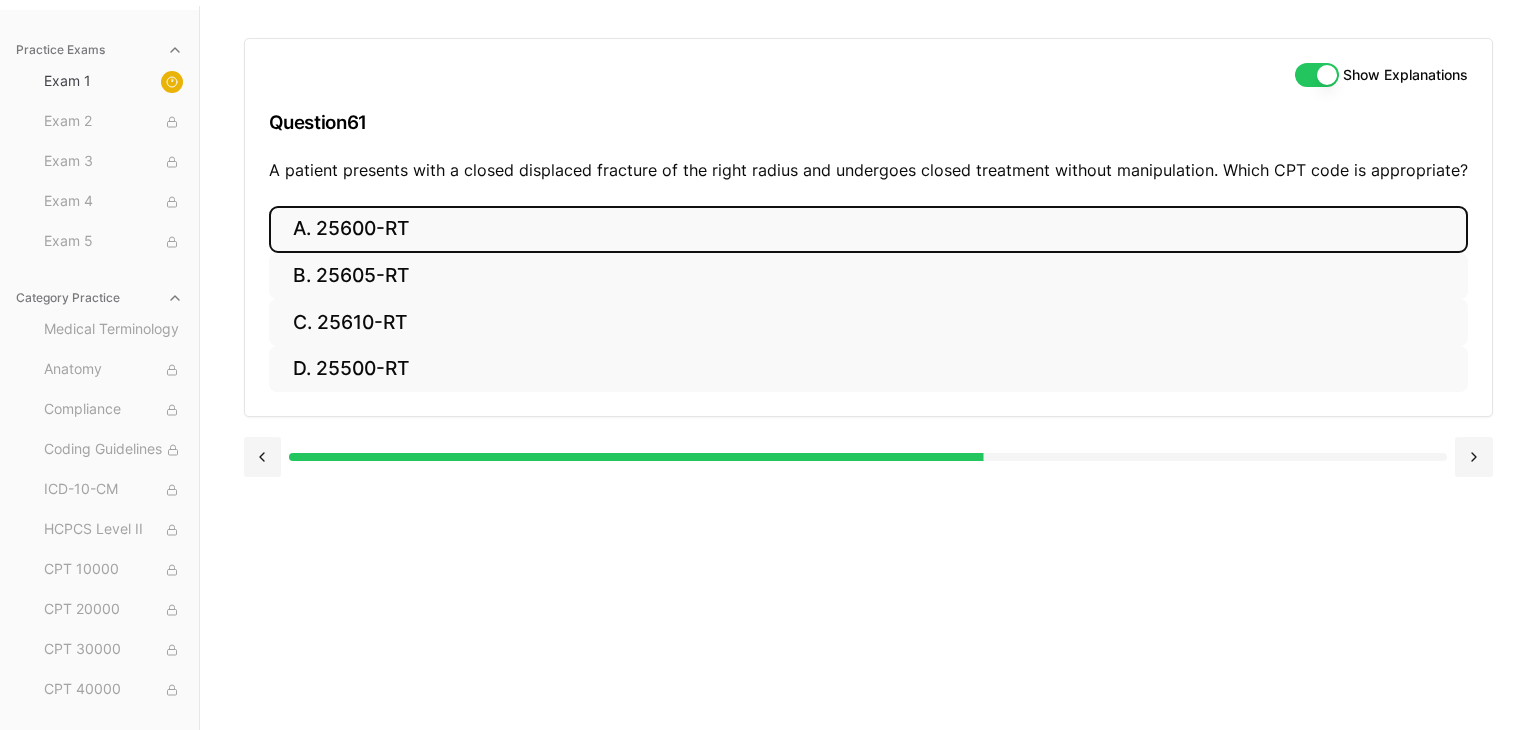click on "A. 25600-RT" at bounding box center [868, 229] 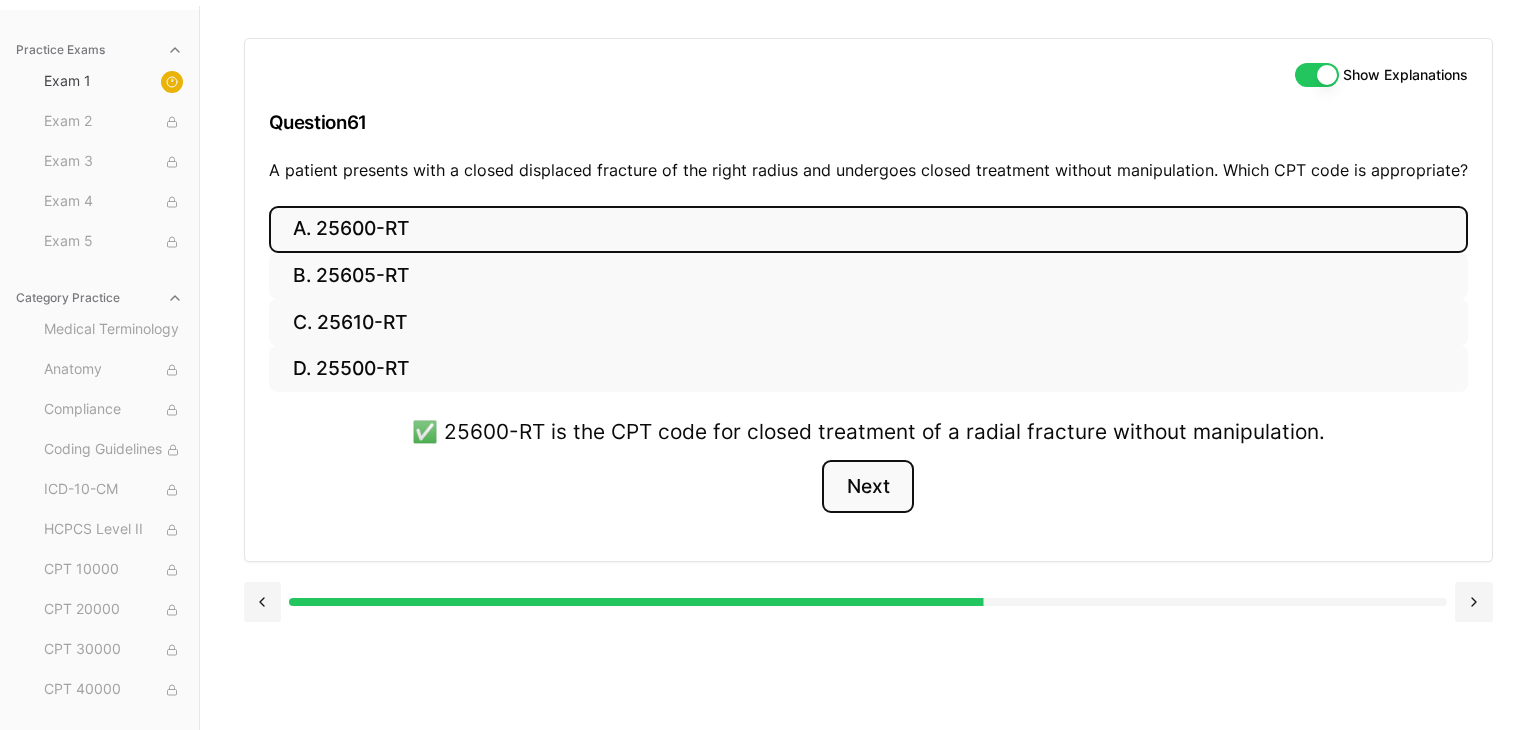 click on "Next" at bounding box center (867, 487) 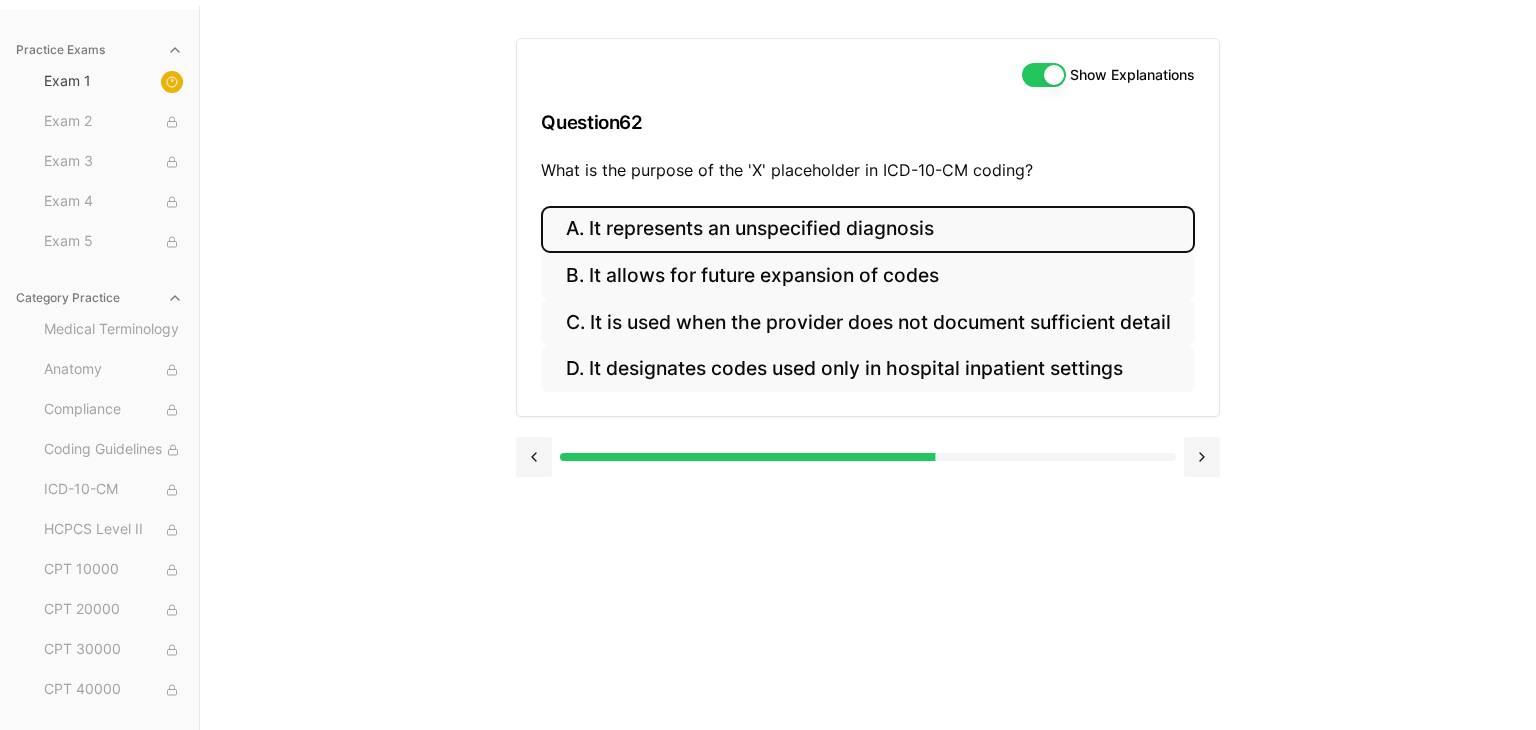 click on "A. It represents an unspecified diagnosis" at bounding box center (867, 229) 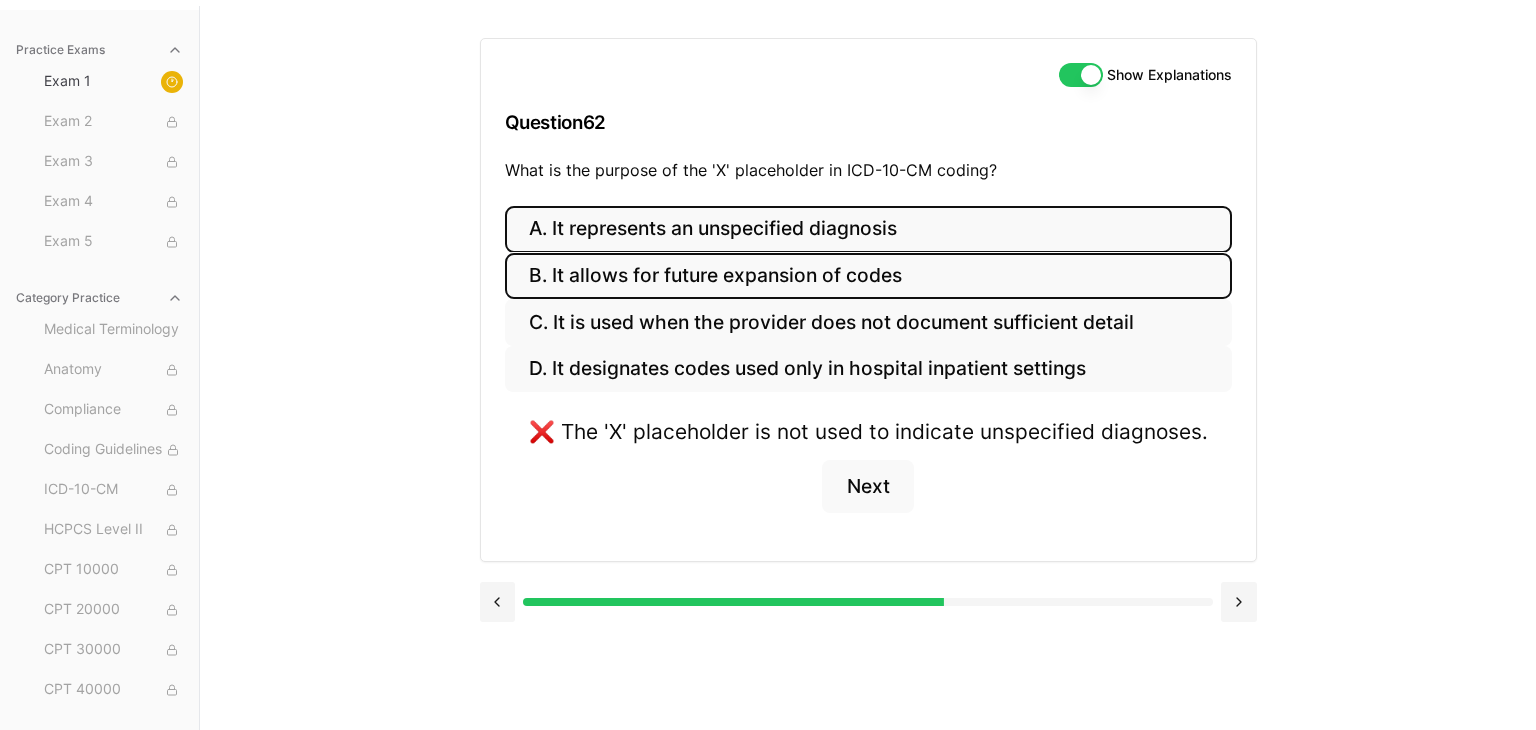 click on "B. It allows for future expansion of codes" at bounding box center (868, 276) 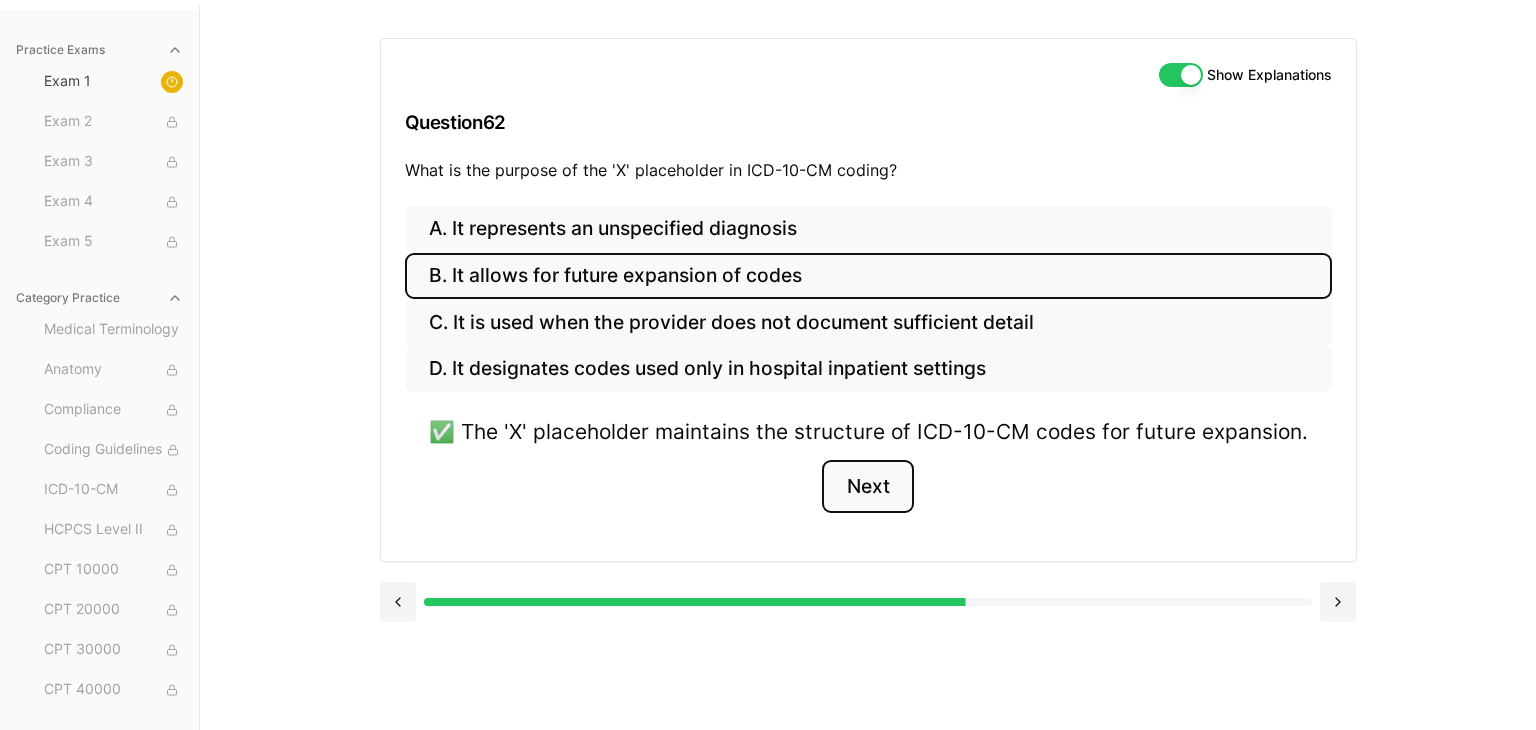 click on "Next" at bounding box center (867, 487) 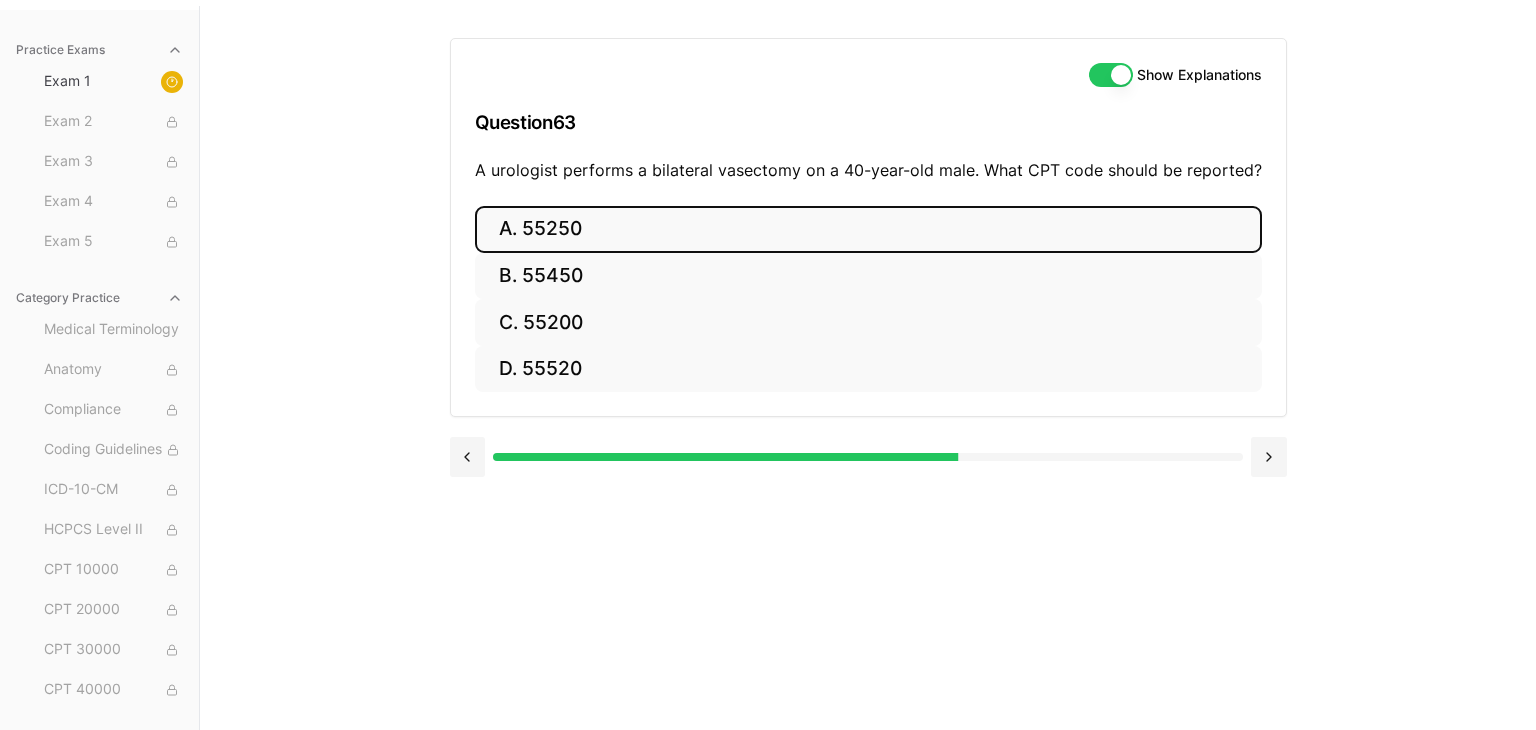click on "A. 55250" at bounding box center (868, 229) 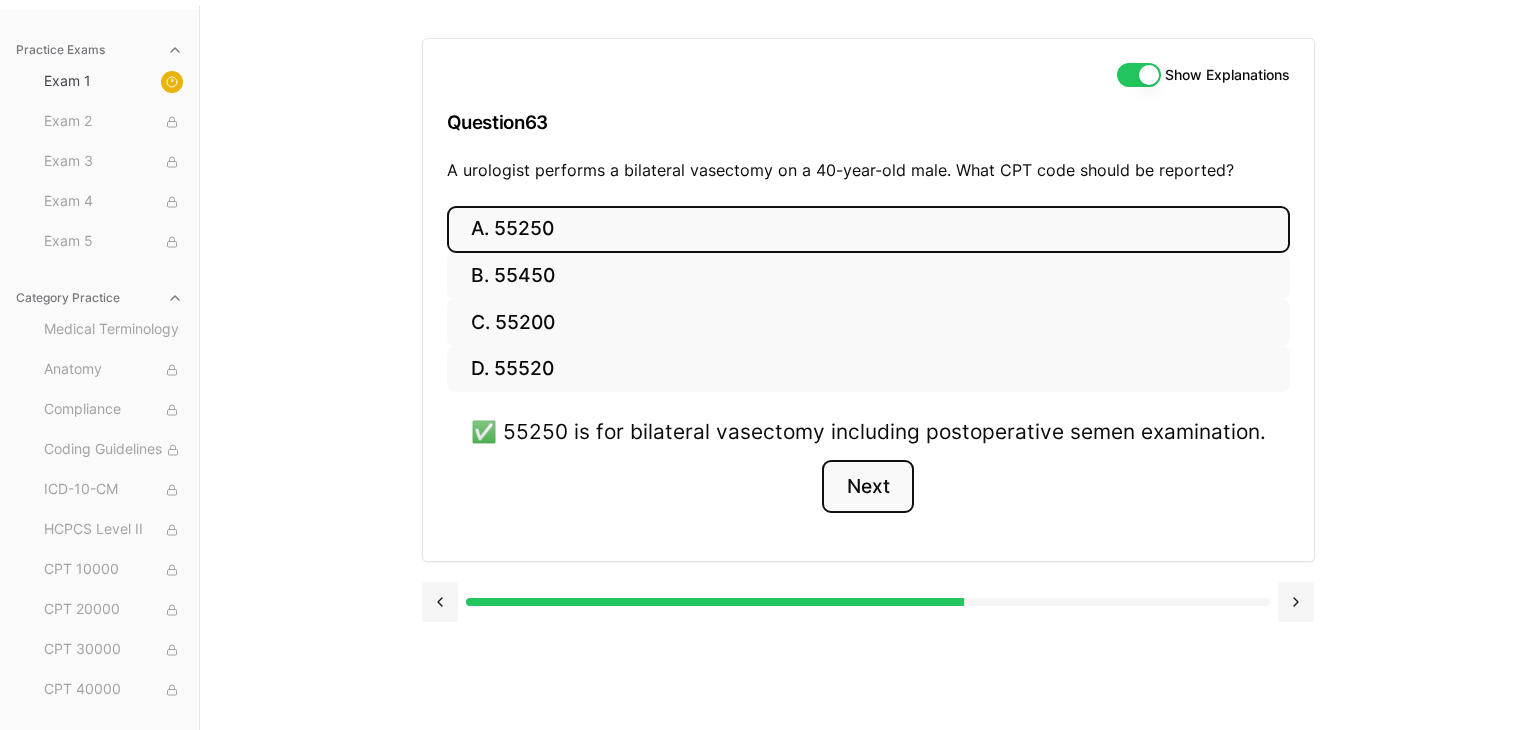 click on "Next" at bounding box center (867, 487) 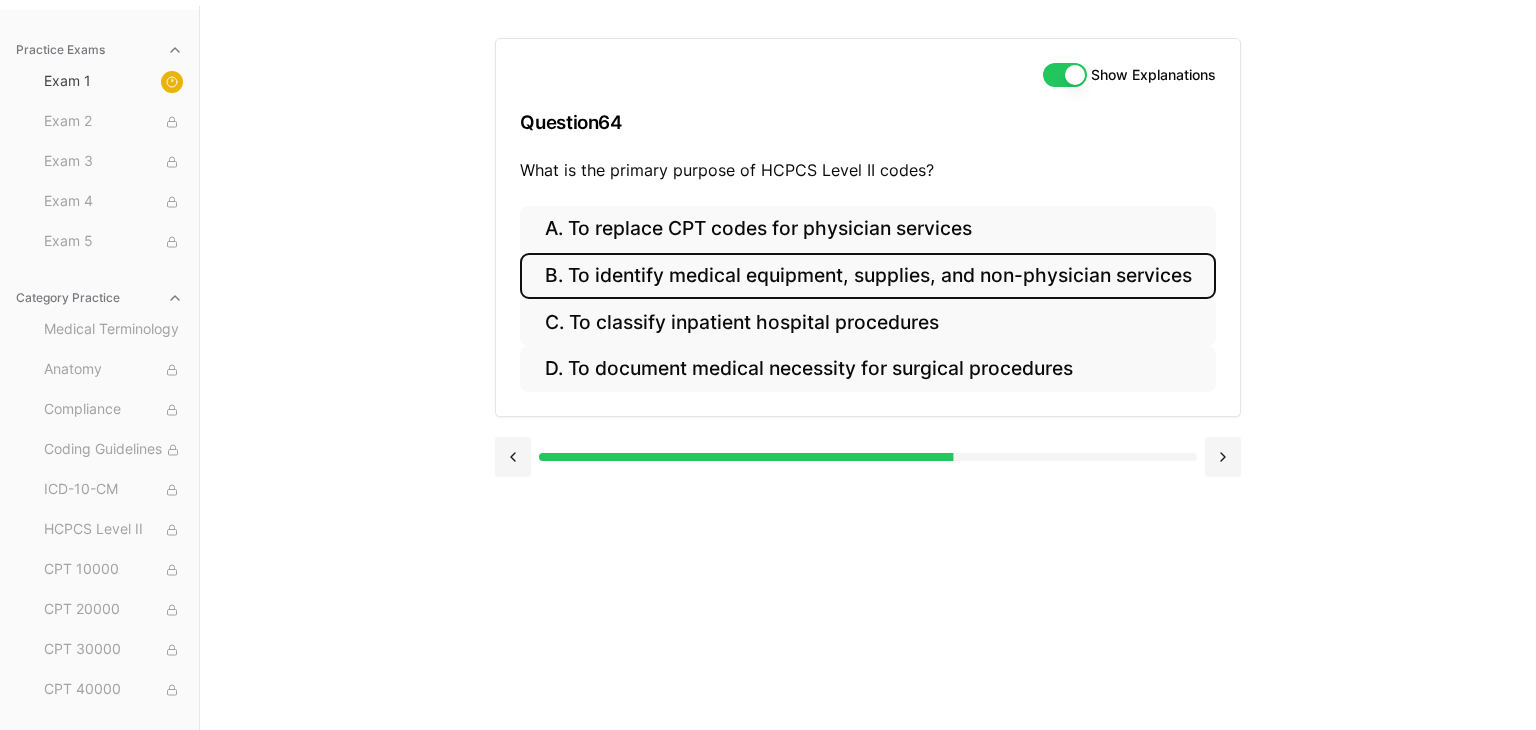 click on "B. To identify medical equipment, supplies, and non-physician services" at bounding box center [867, 276] 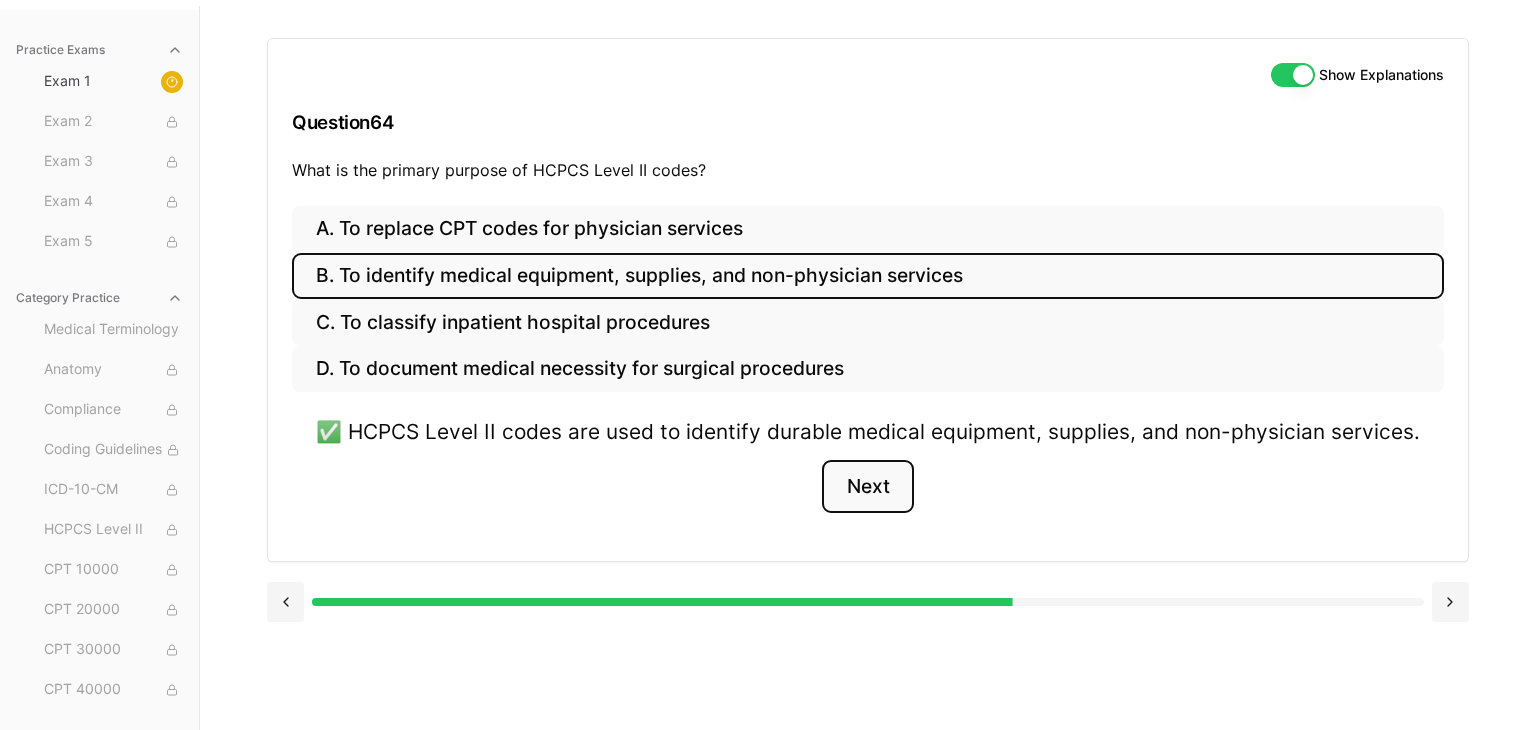 click on "Next" at bounding box center (867, 487) 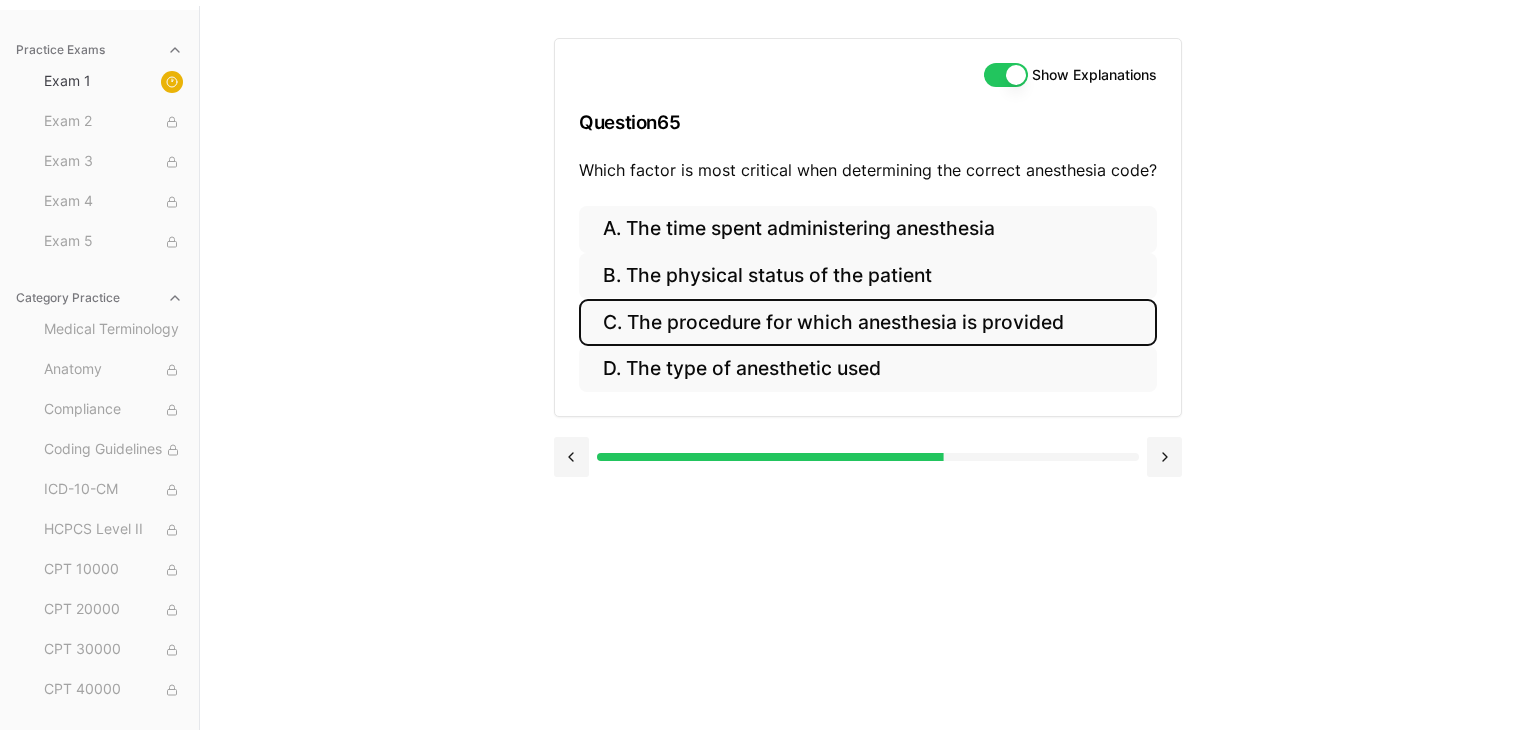 click on "C. The procedure for which anesthesia is provided" at bounding box center (868, 322) 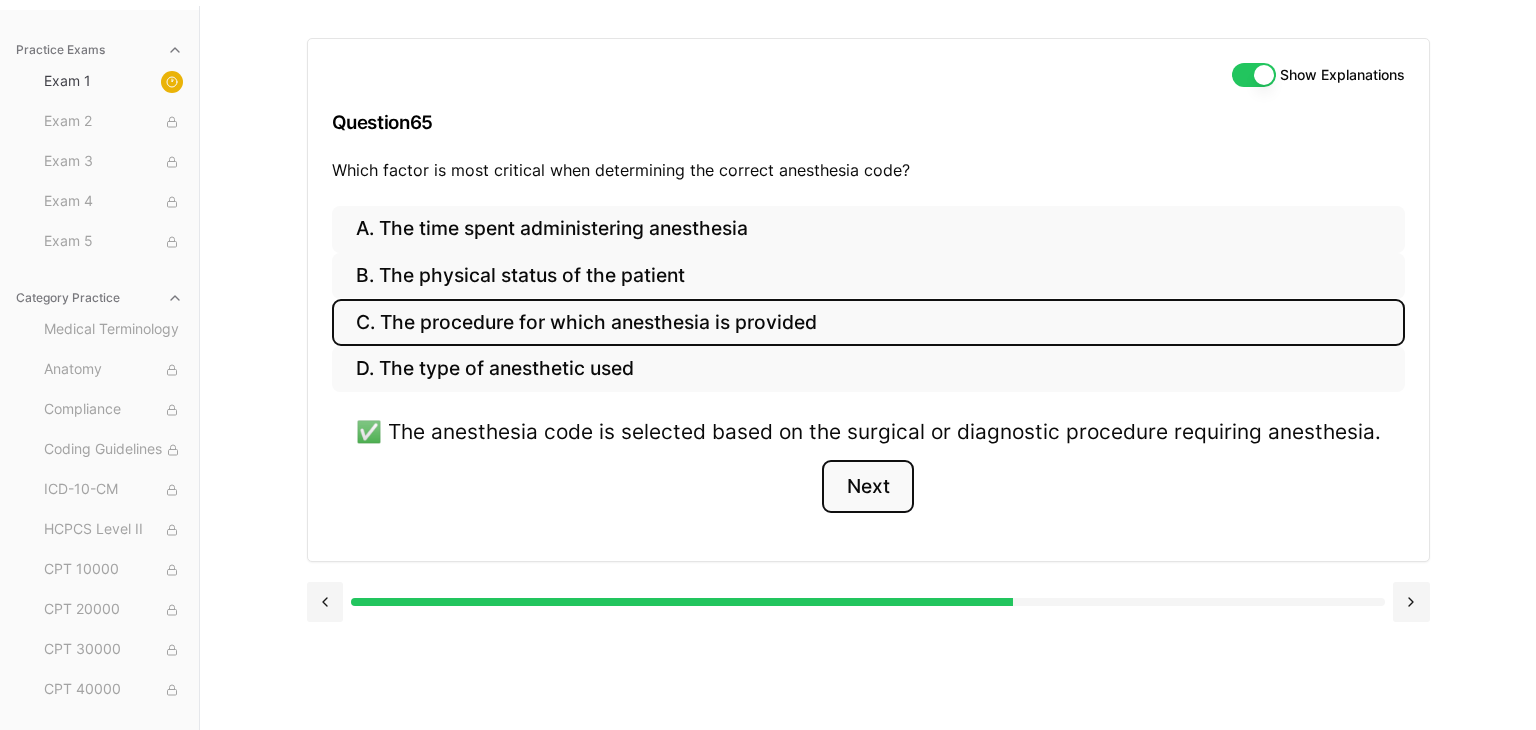 click on "Next" at bounding box center [867, 487] 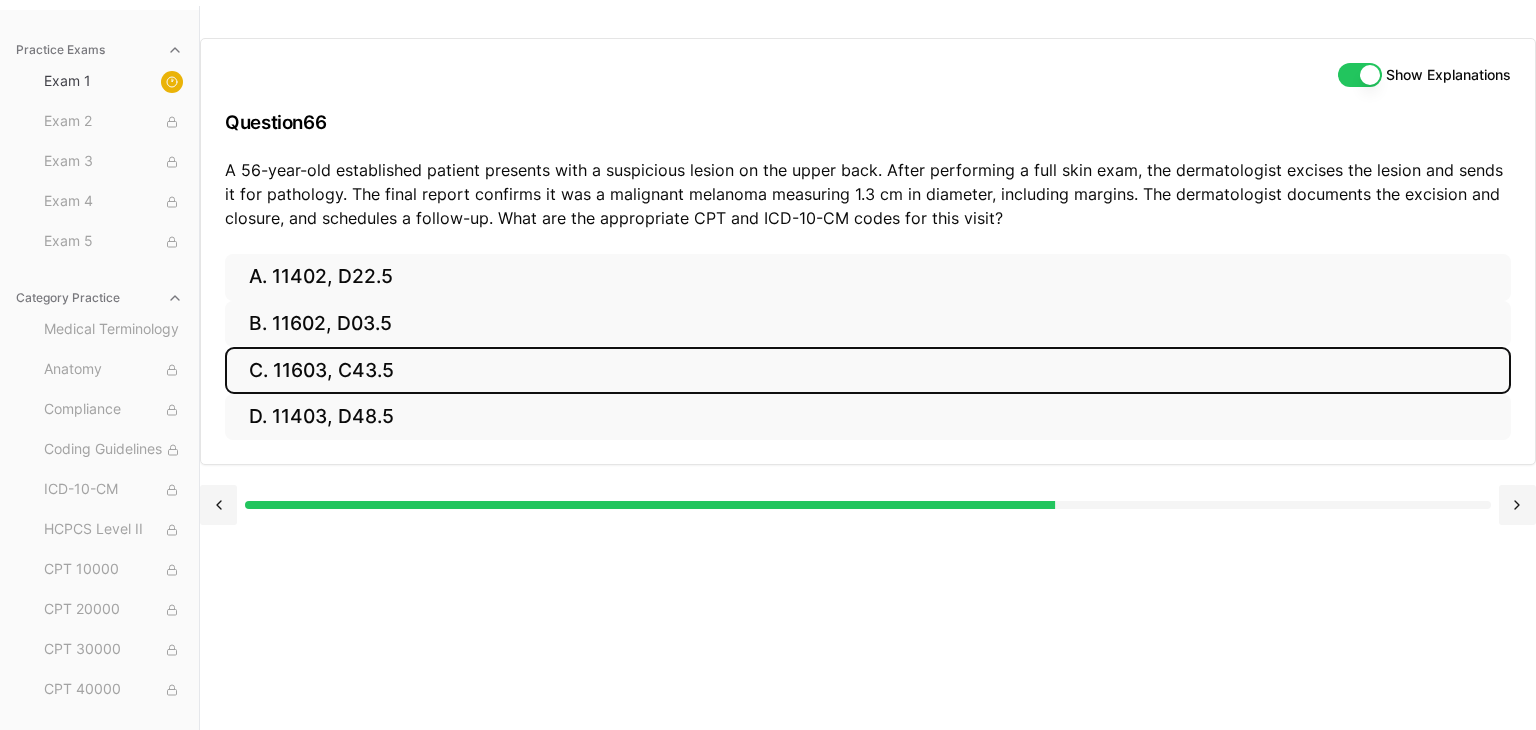 click on "C. 11603, C43.5" at bounding box center (868, 370) 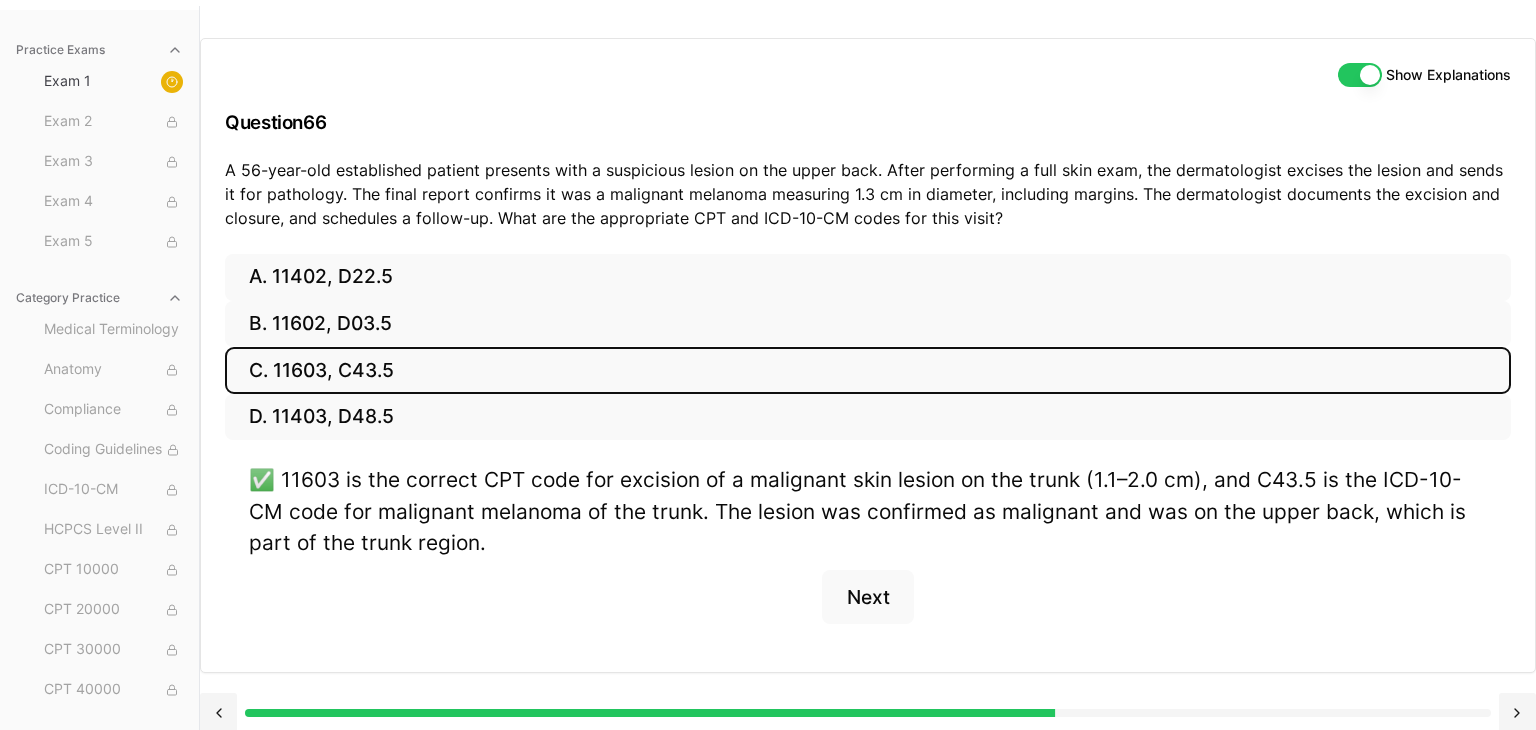 type 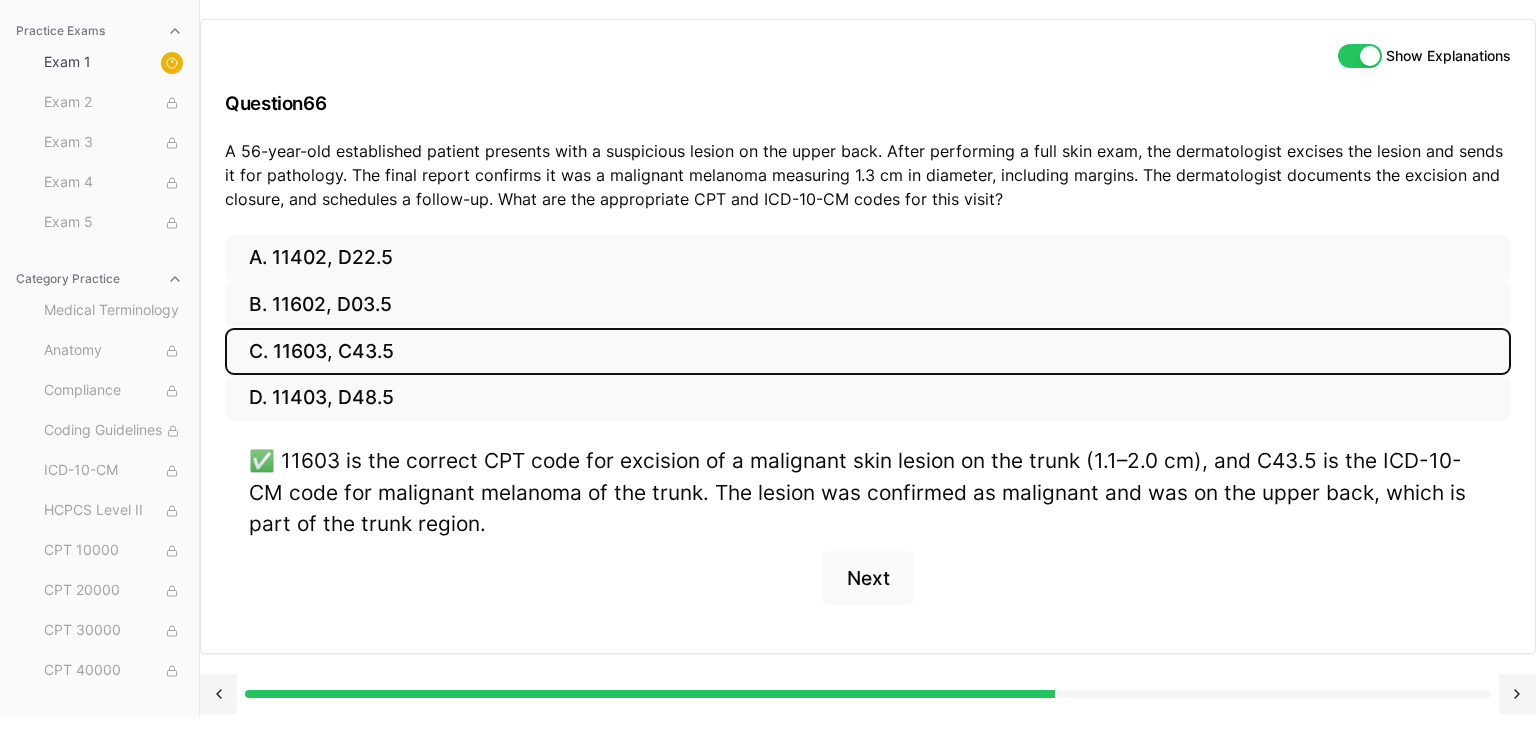 scroll, scrollTop: 329, scrollLeft: 0, axis: vertical 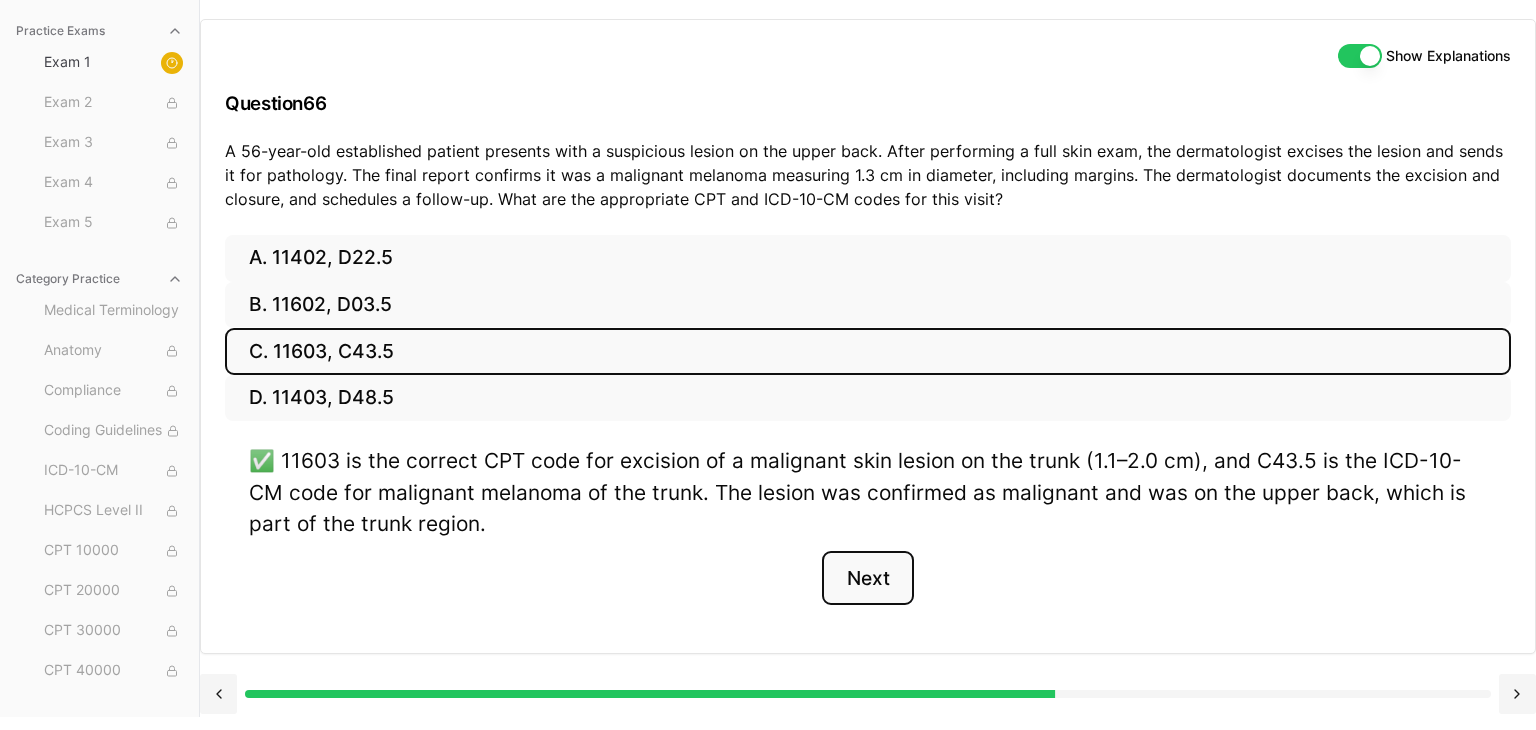 click on "Next" at bounding box center [867, 578] 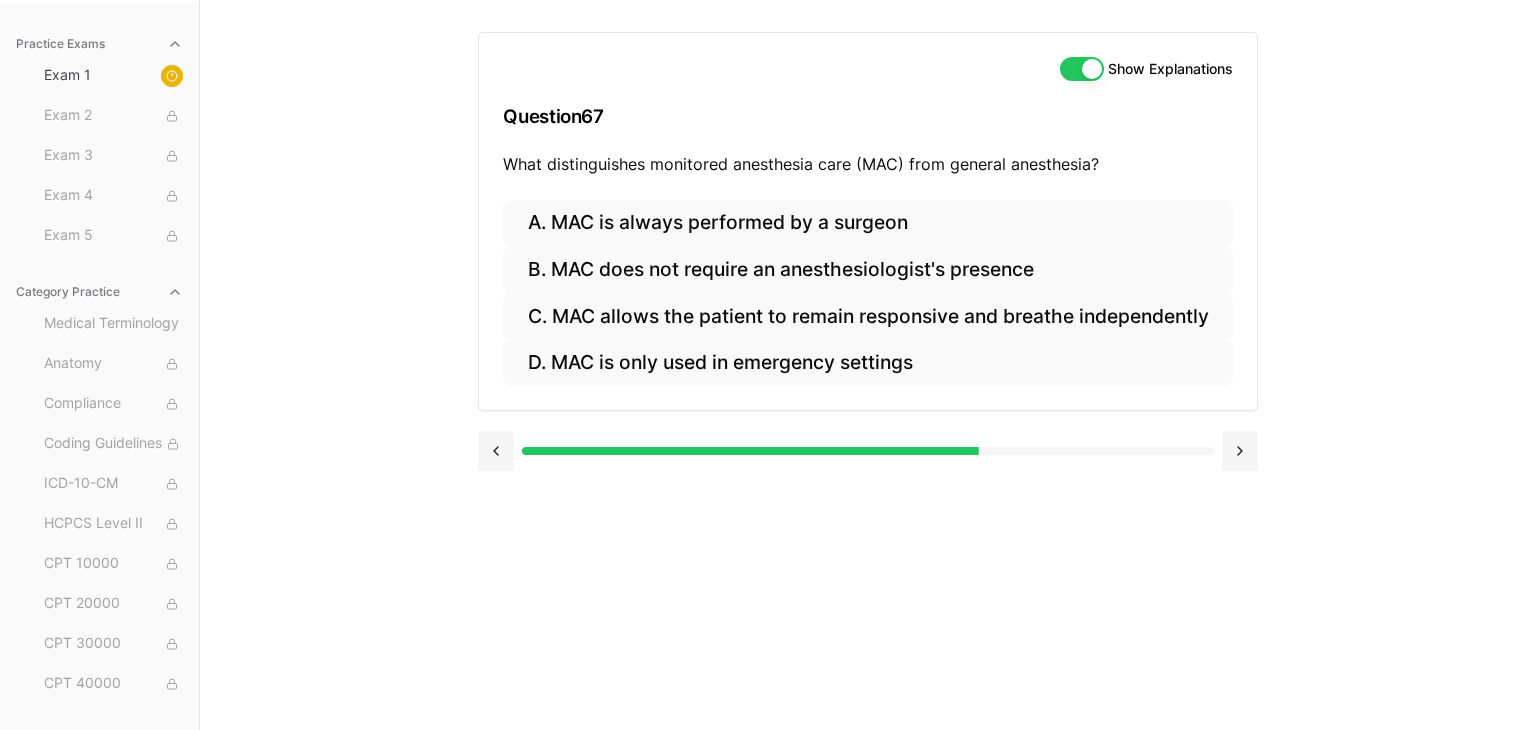 scroll, scrollTop: 184, scrollLeft: 0, axis: vertical 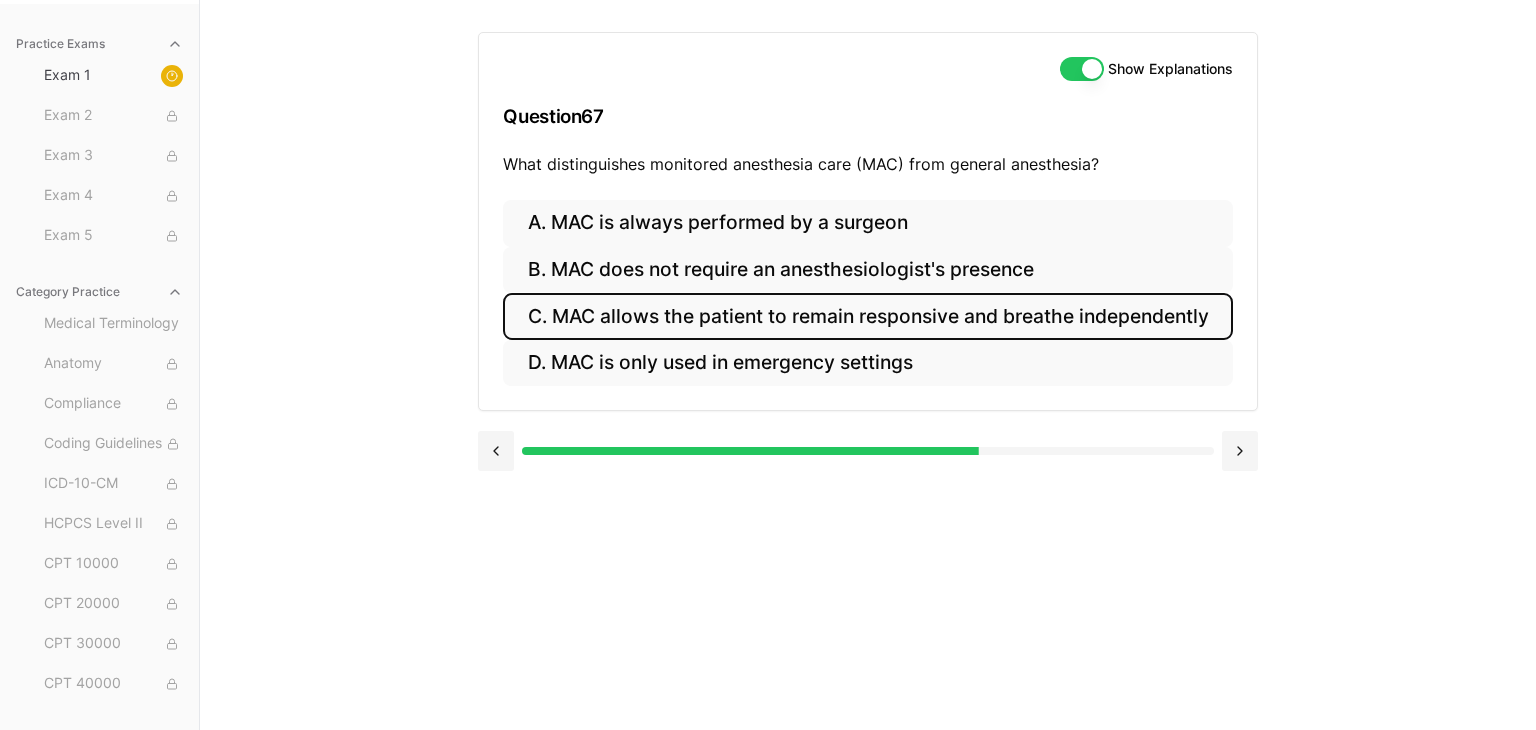 click on "C. MAC allows the patient to remain responsive and breathe independently" at bounding box center (867, 316) 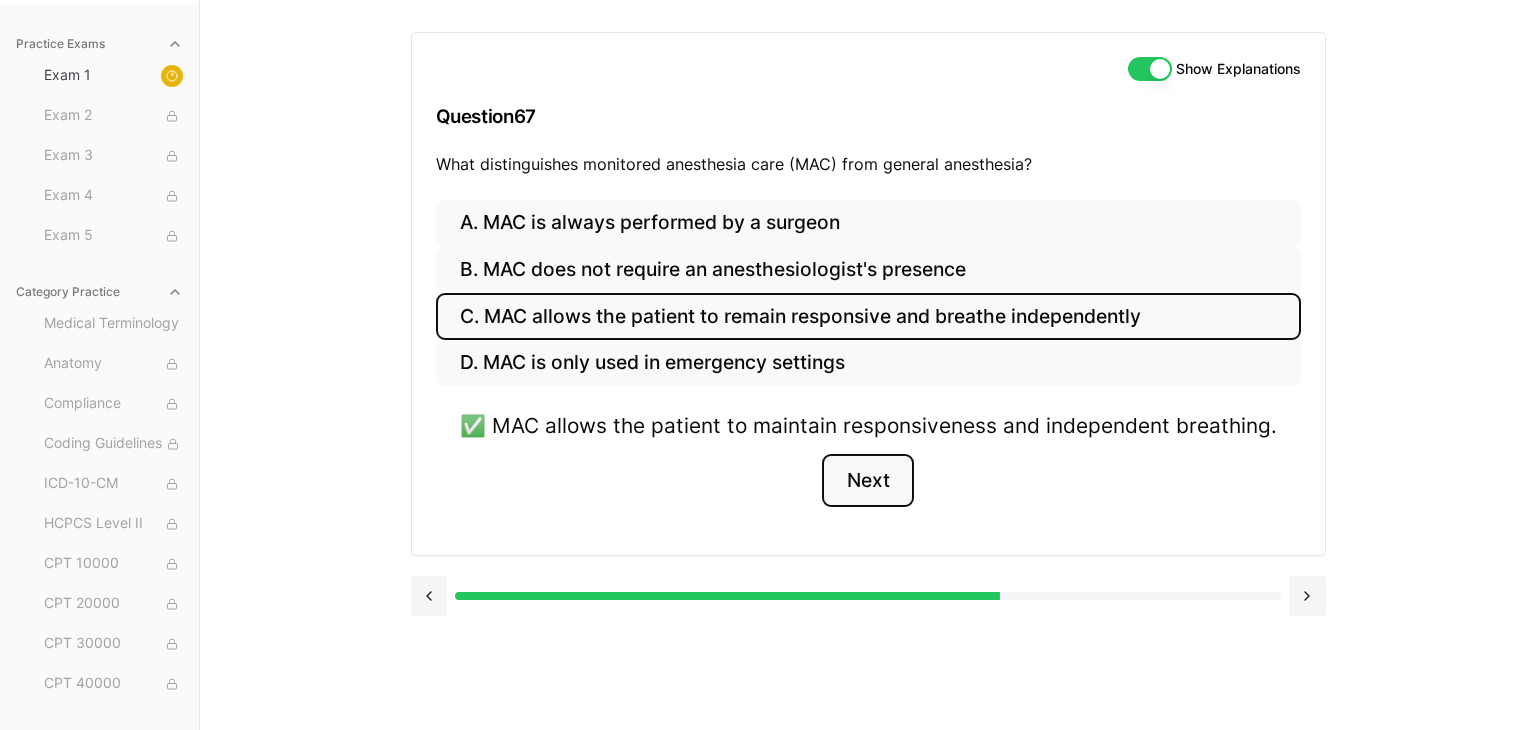 click on "Next" at bounding box center (867, 481) 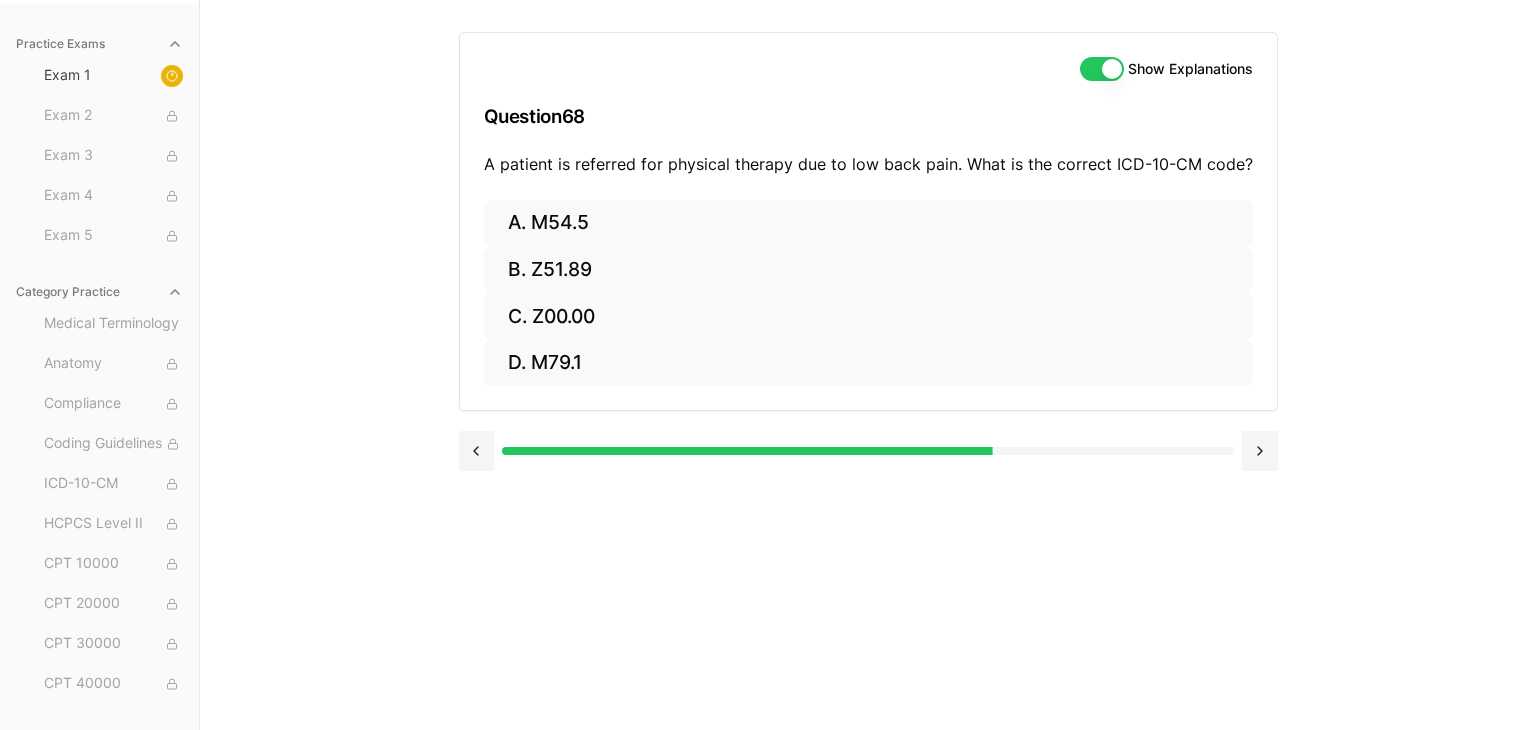 click on "Show Explanations Question  68 A patient is referred for physical therapy due to low back pain. What is the correct ICD-10-CM code? A. M54.5 B. Z51.89 C. Z00.00 D. M79.1" at bounding box center (868, 365) 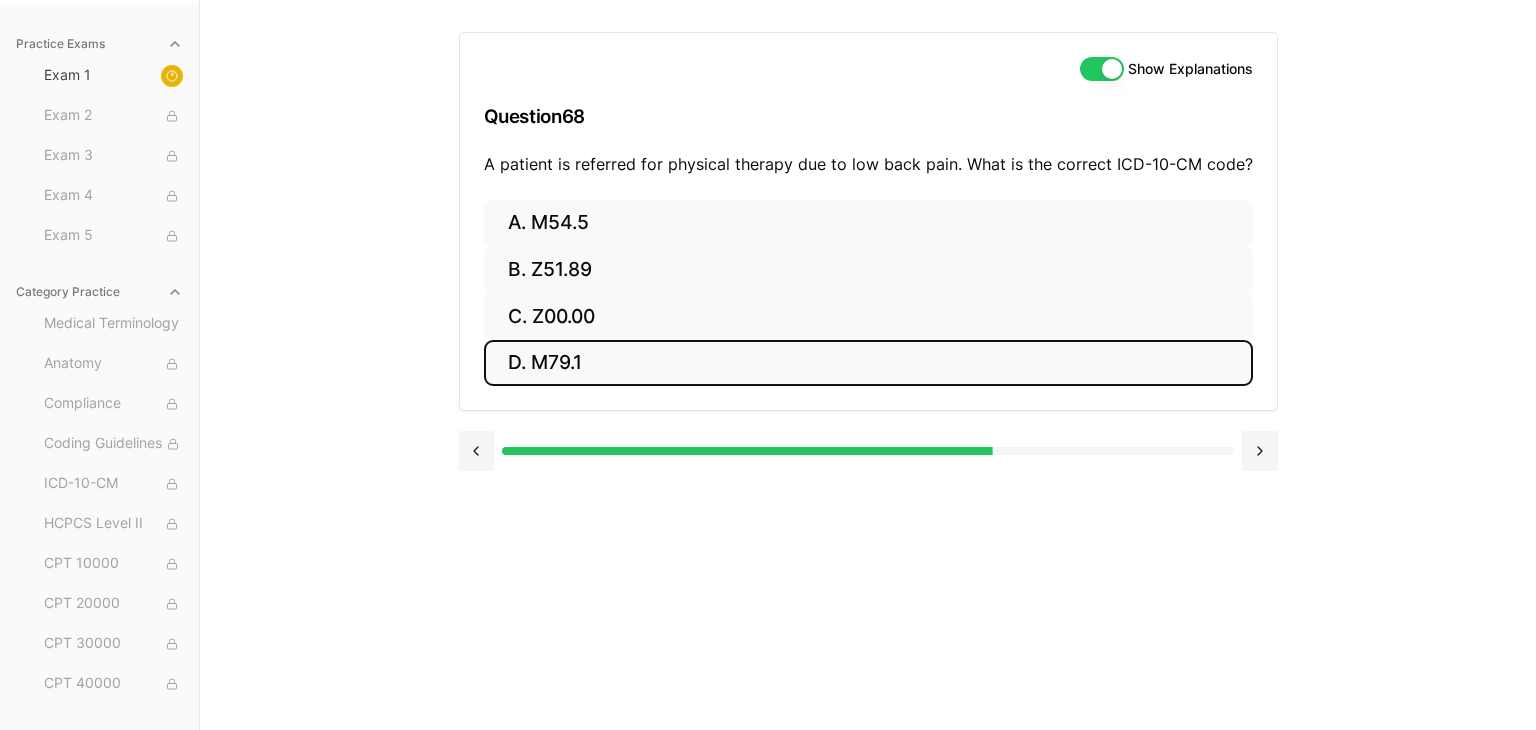 click on "D. M79.1" at bounding box center [868, 363] 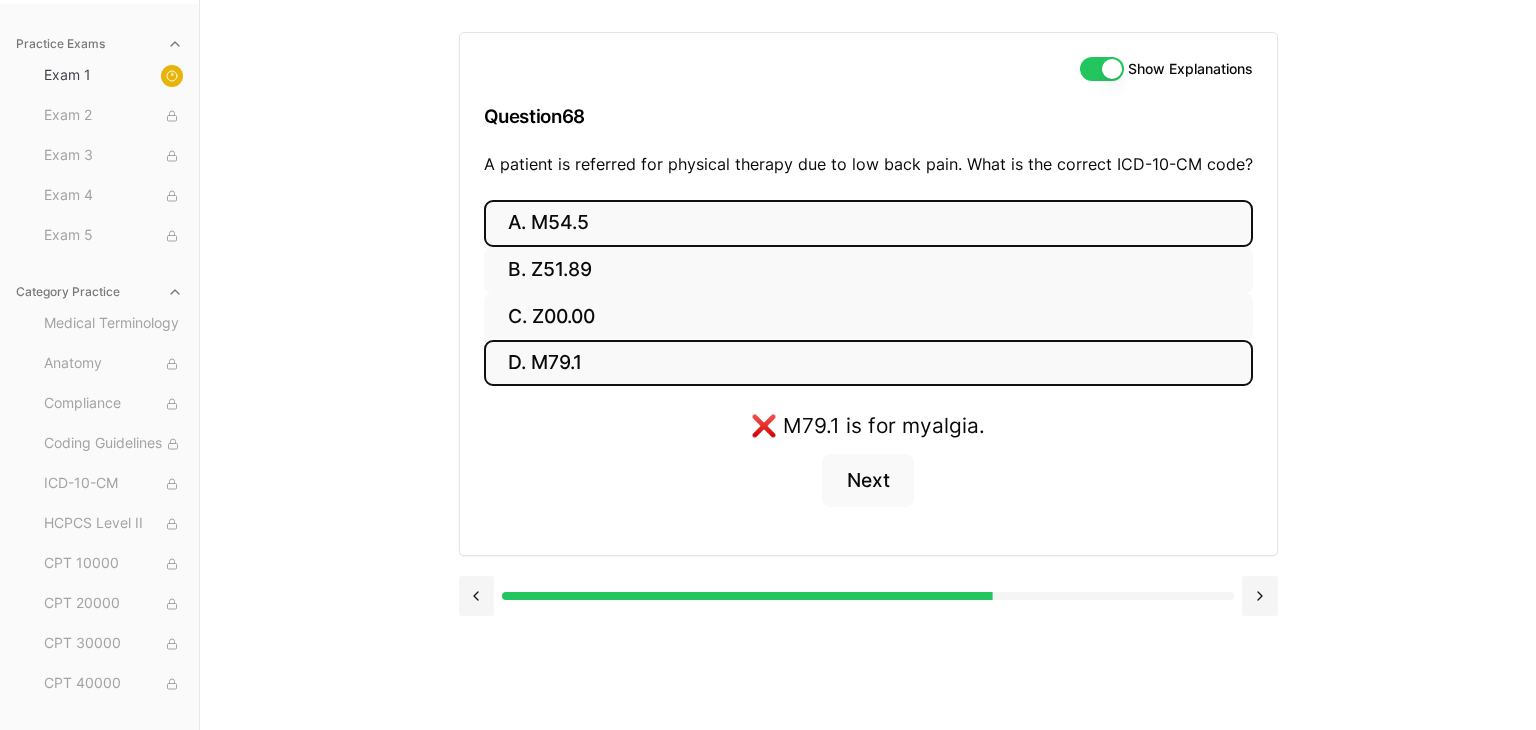 click on "A. M54.5" at bounding box center [868, 223] 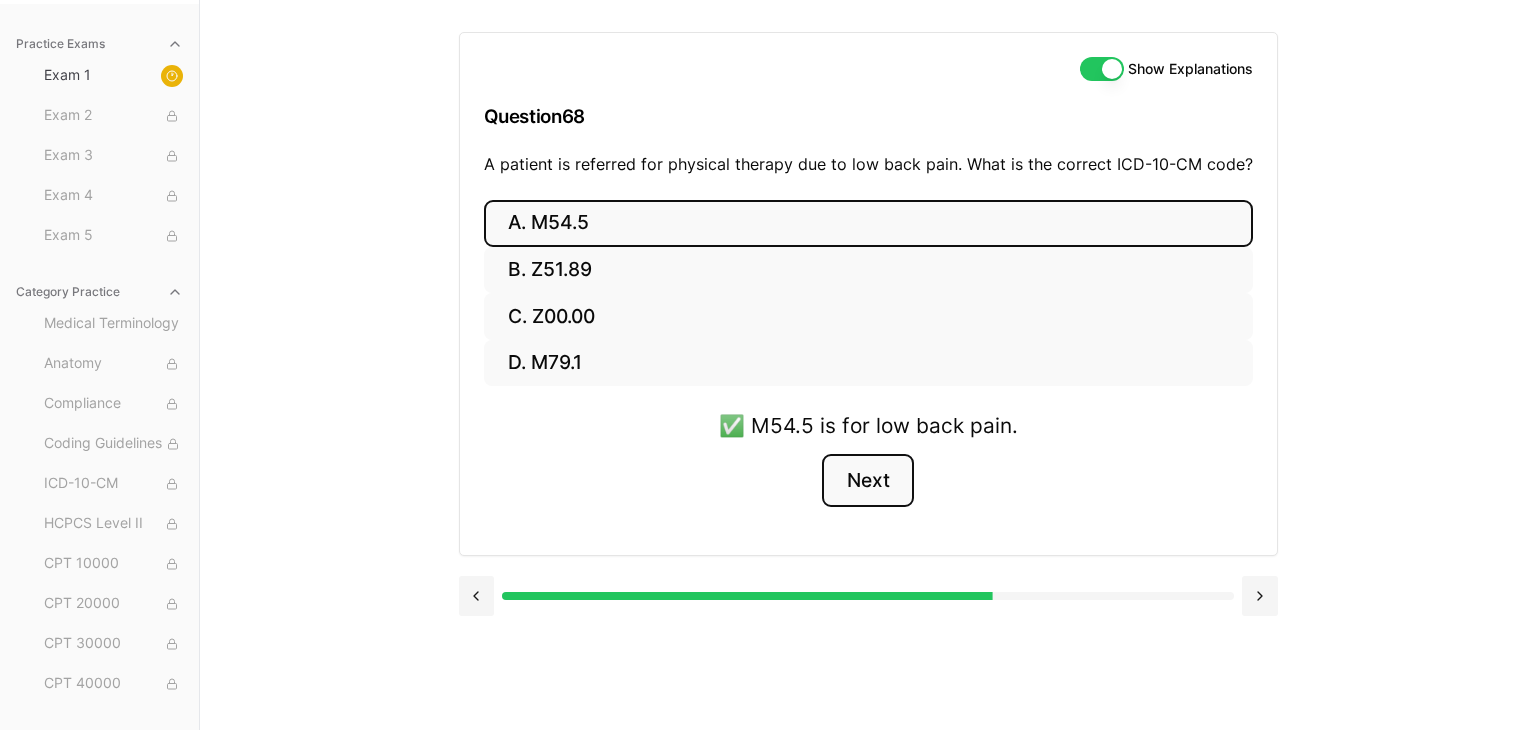 click on "Next" at bounding box center [867, 481] 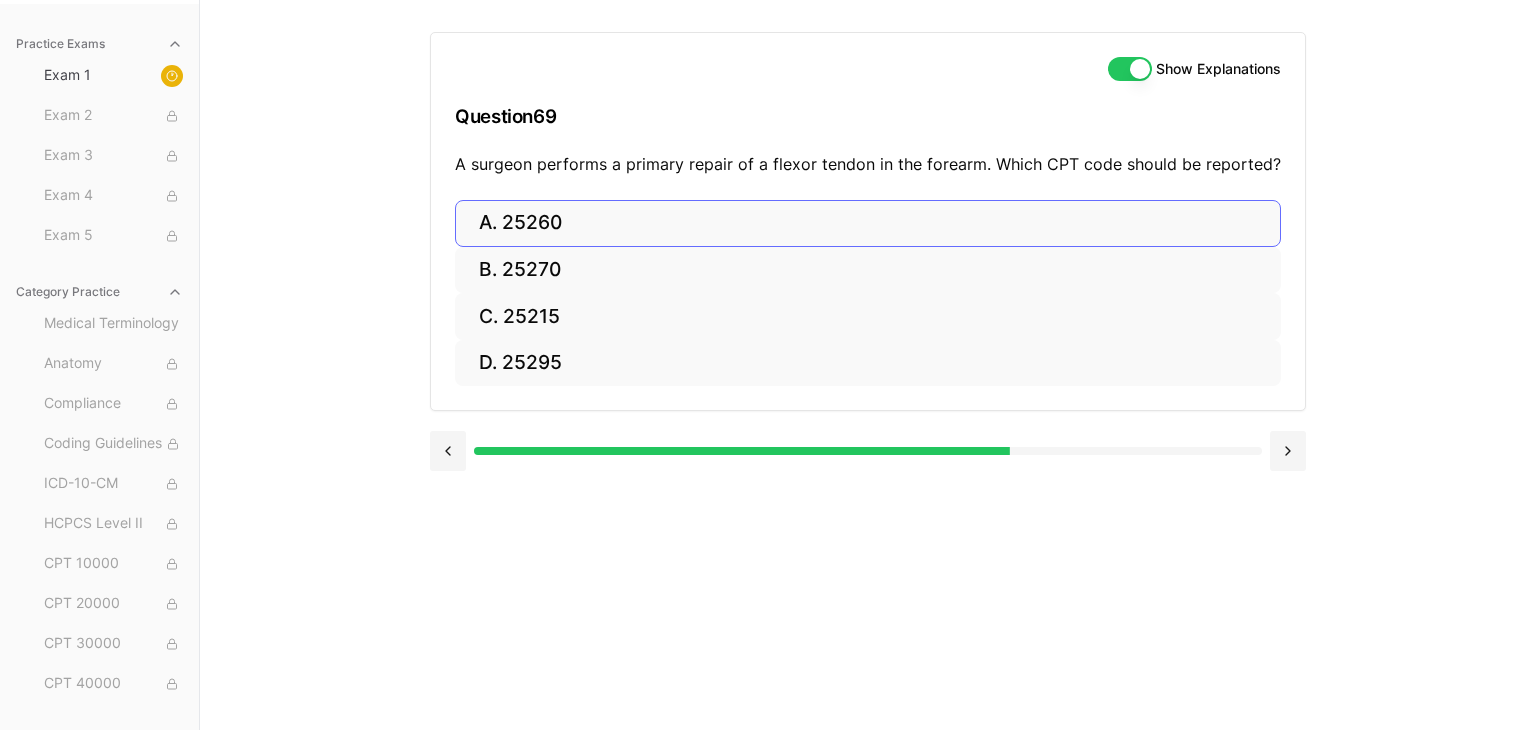 click on "A. 25260" at bounding box center (868, 223) 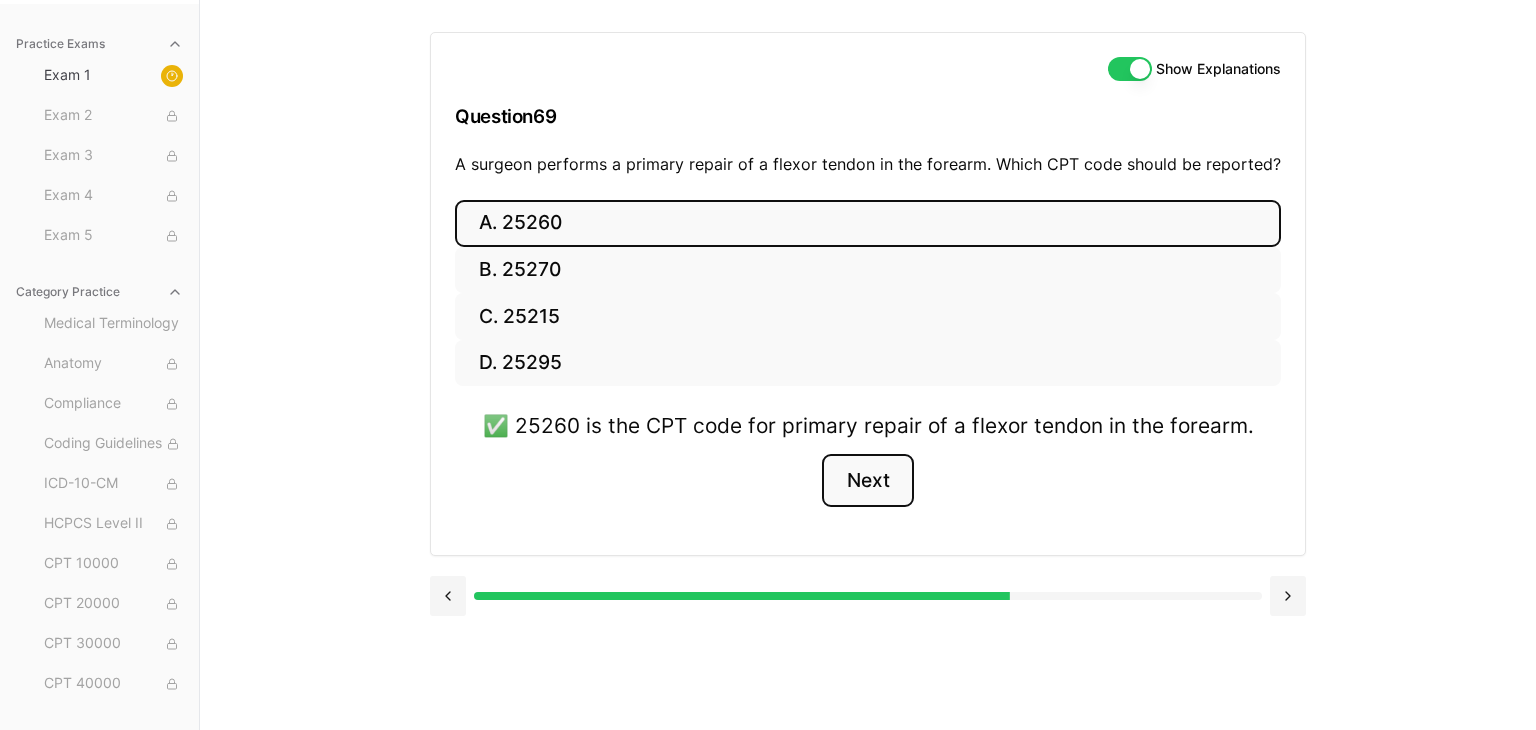 click on "Next" at bounding box center [867, 481] 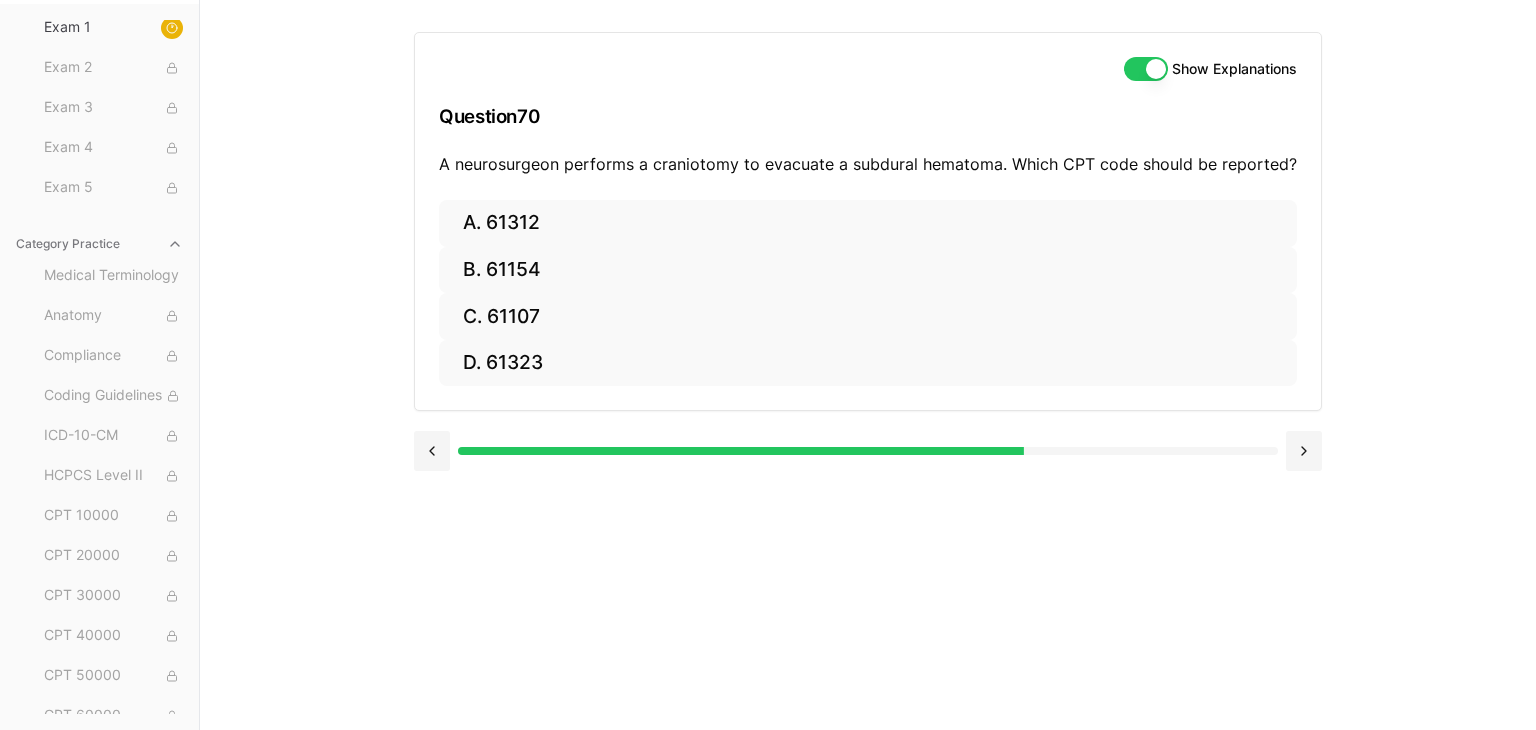 scroll, scrollTop: 54, scrollLeft: 0, axis: vertical 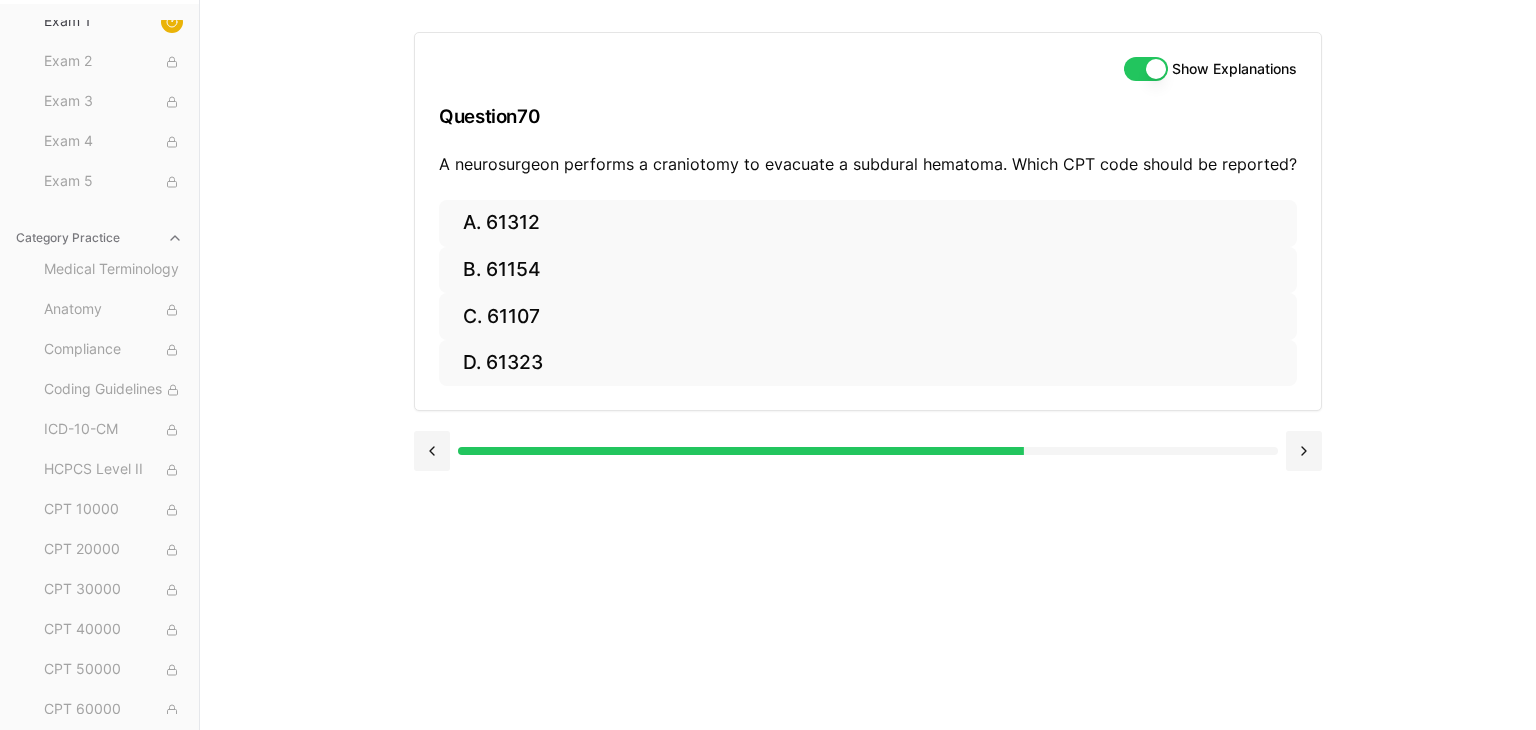 drag, startPoint x: 841, startPoint y: 540, endPoint x: 832, endPoint y: 562, distance: 23.769728 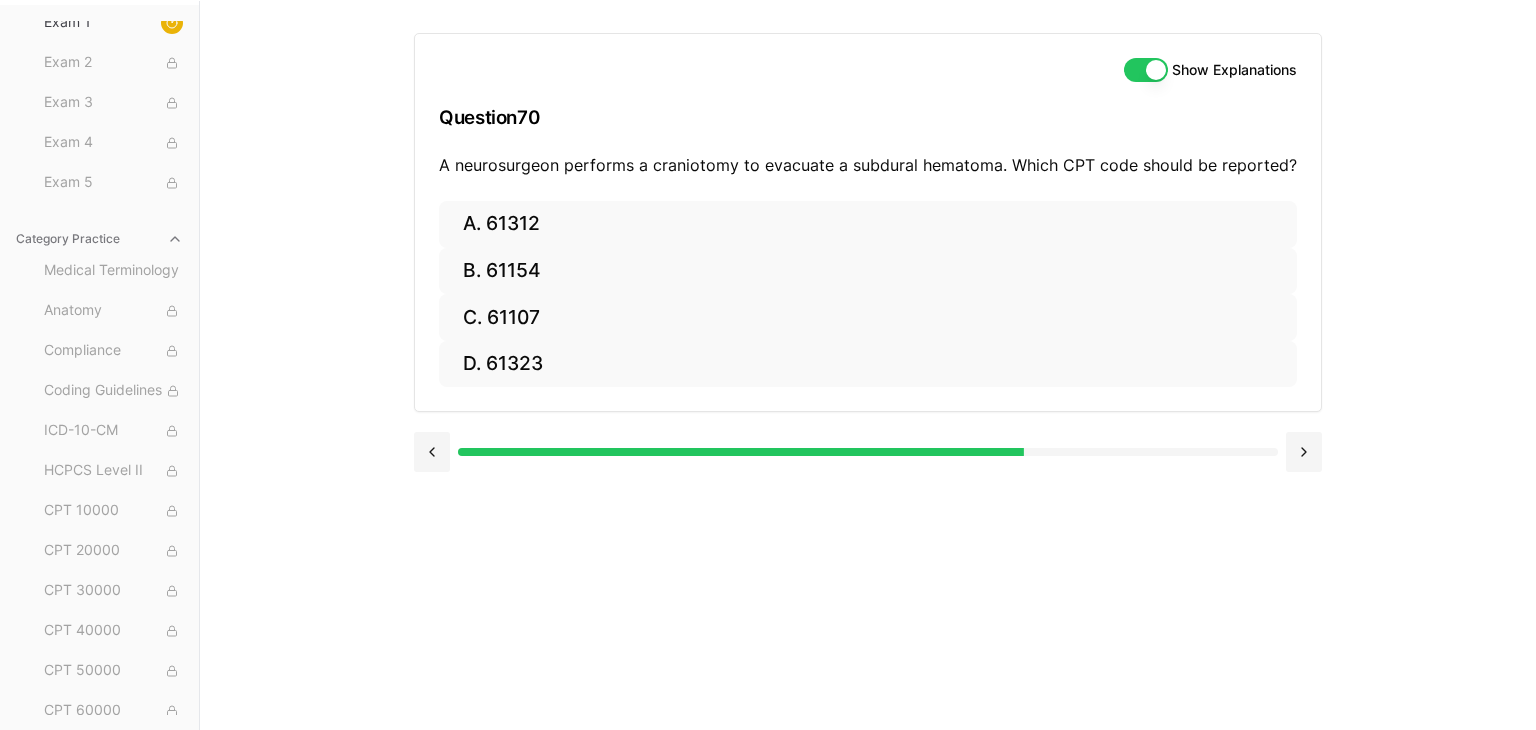 scroll, scrollTop: 184, scrollLeft: 0, axis: vertical 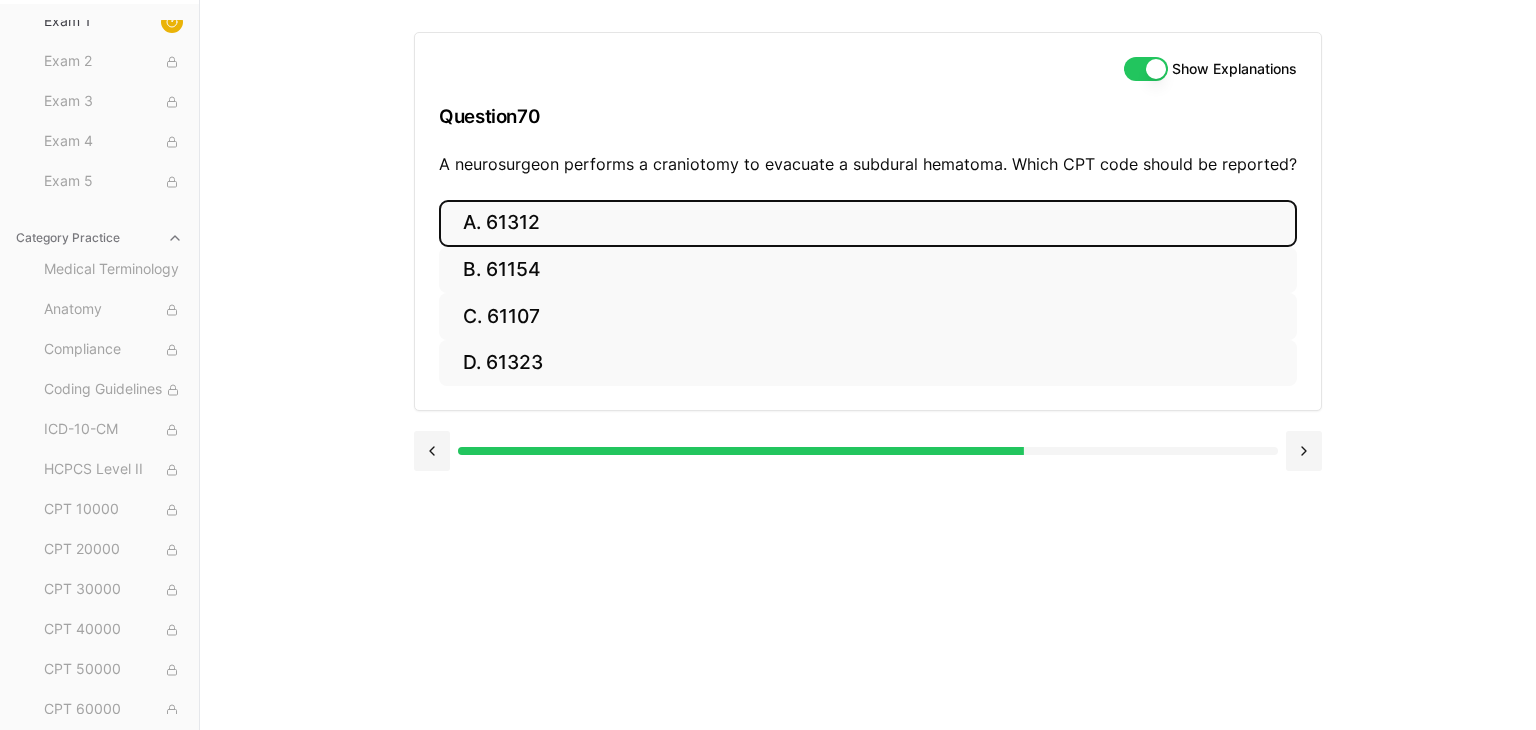 click on "A. 61312" at bounding box center (868, 223) 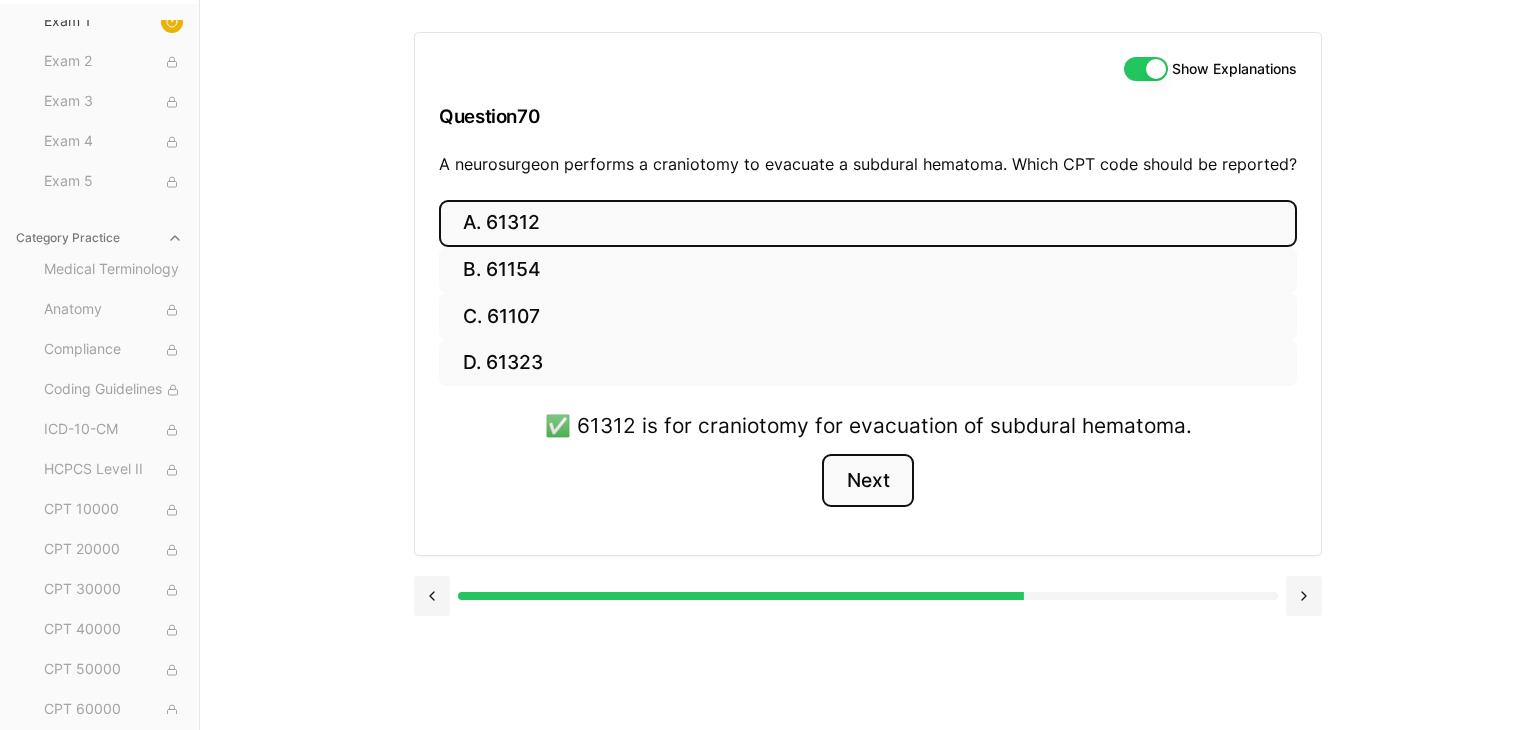 click on "Next" at bounding box center [867, 481] 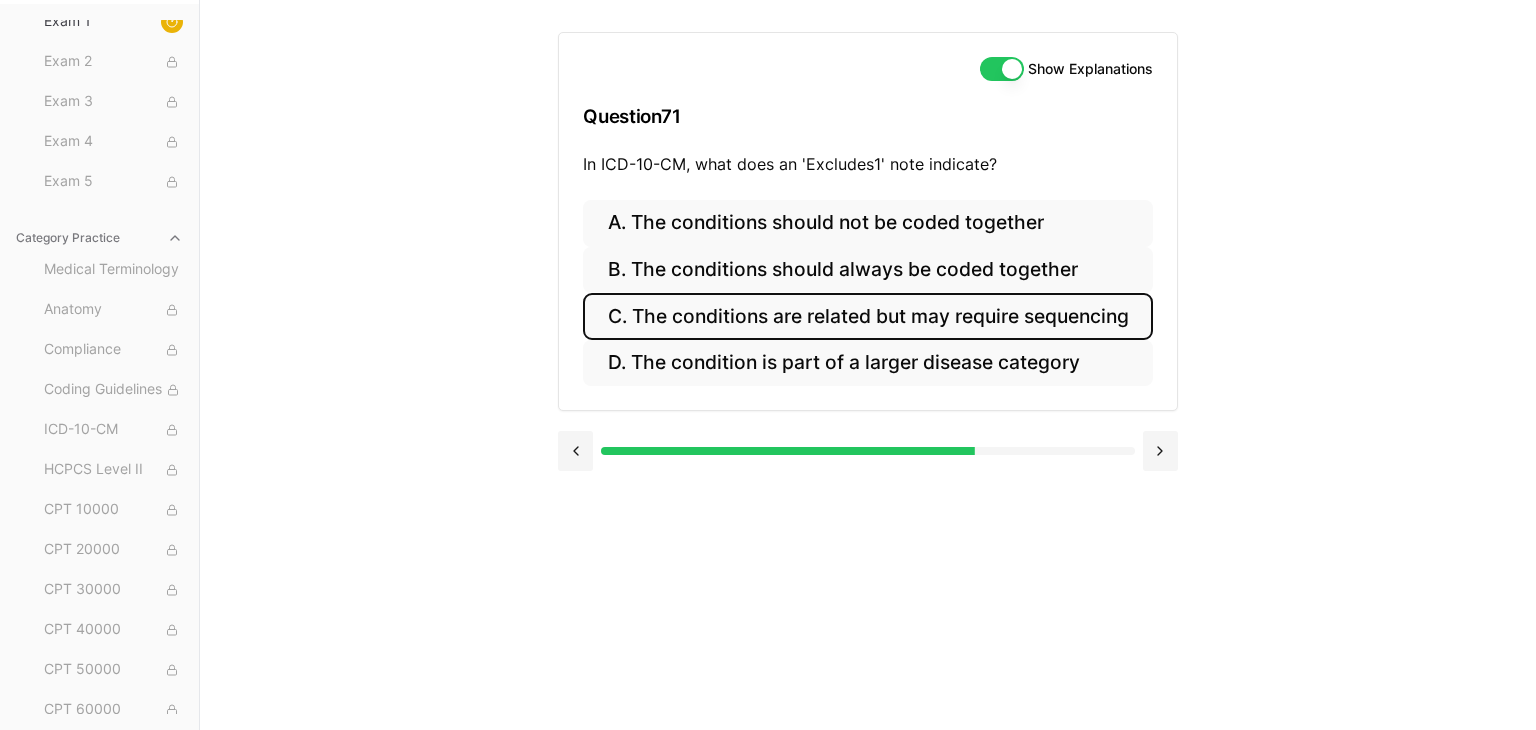 click on "C. The conditions are related but may require sequencing" at bounding box center (867, 316) 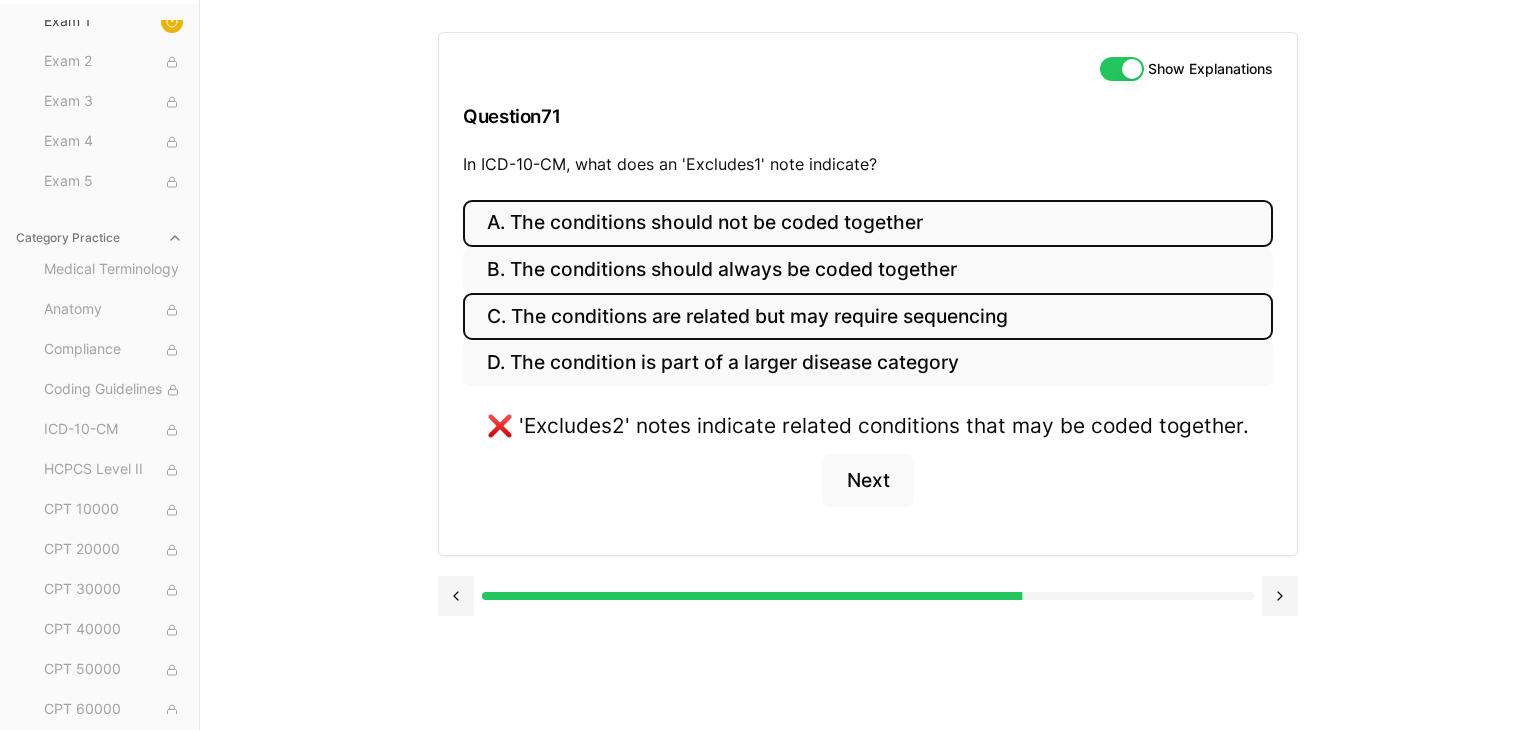click on "A. The conditions should not be coded together" at bounding box center (868, 223) 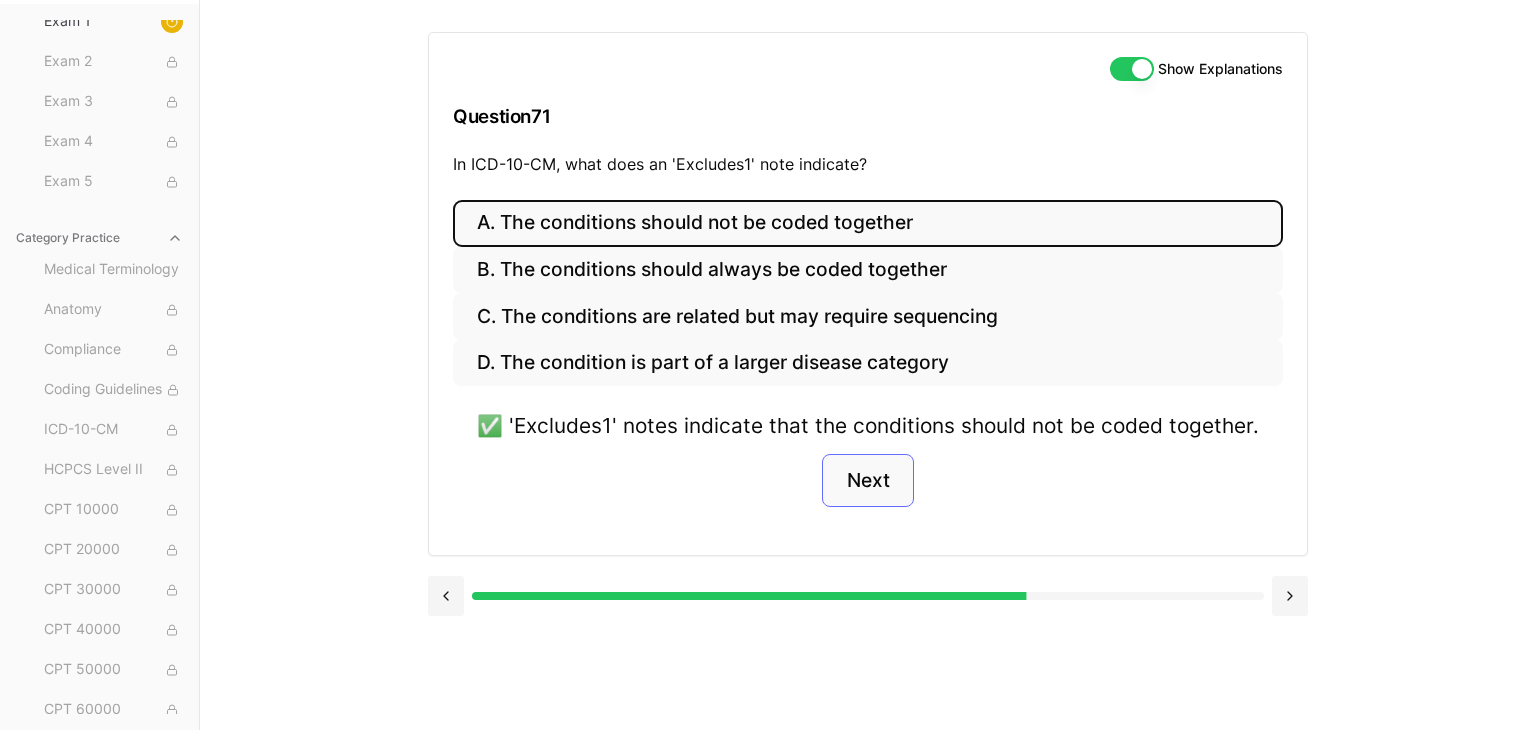 click on "Next" at bounding box center (867, 481) 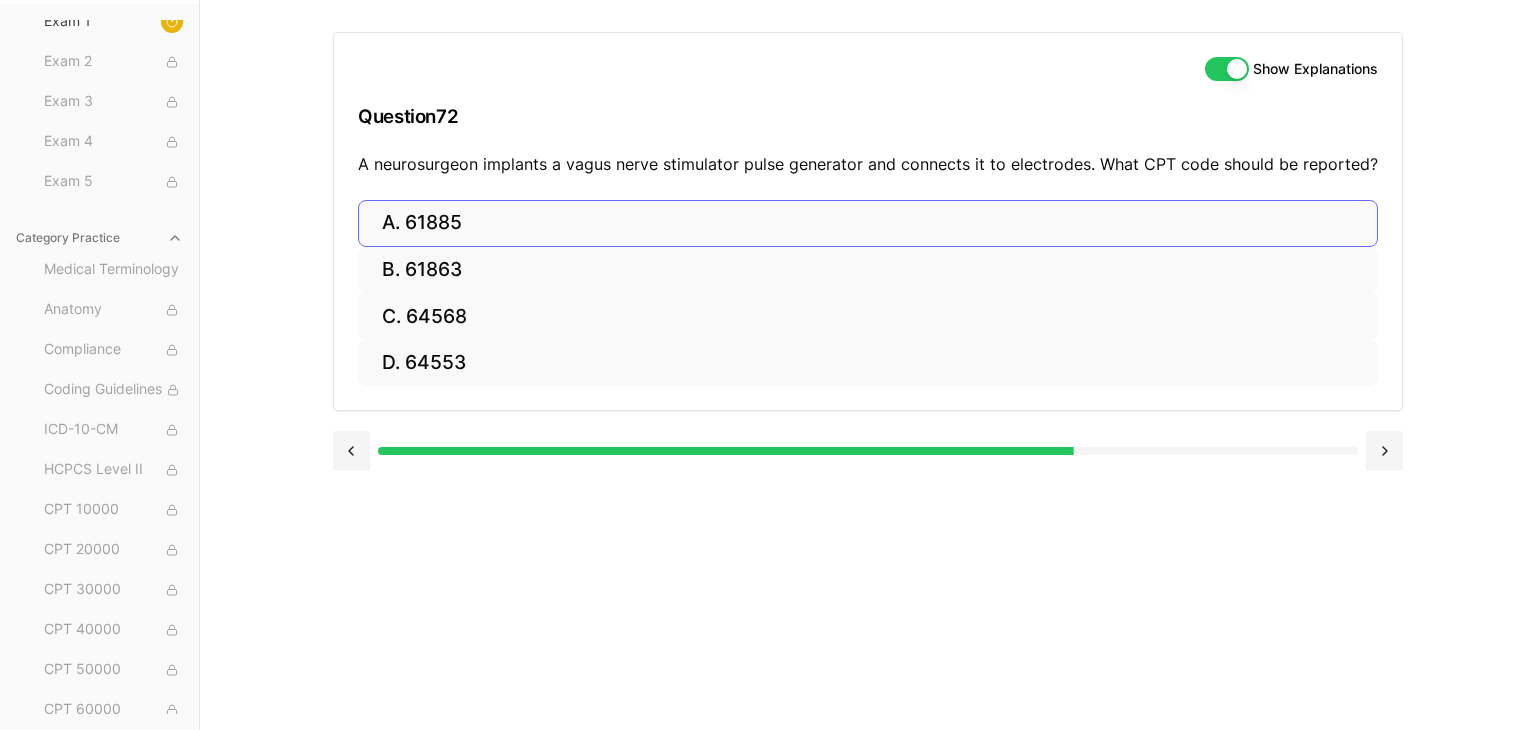 click on "A. 61885" at bounding box center [868, 223] 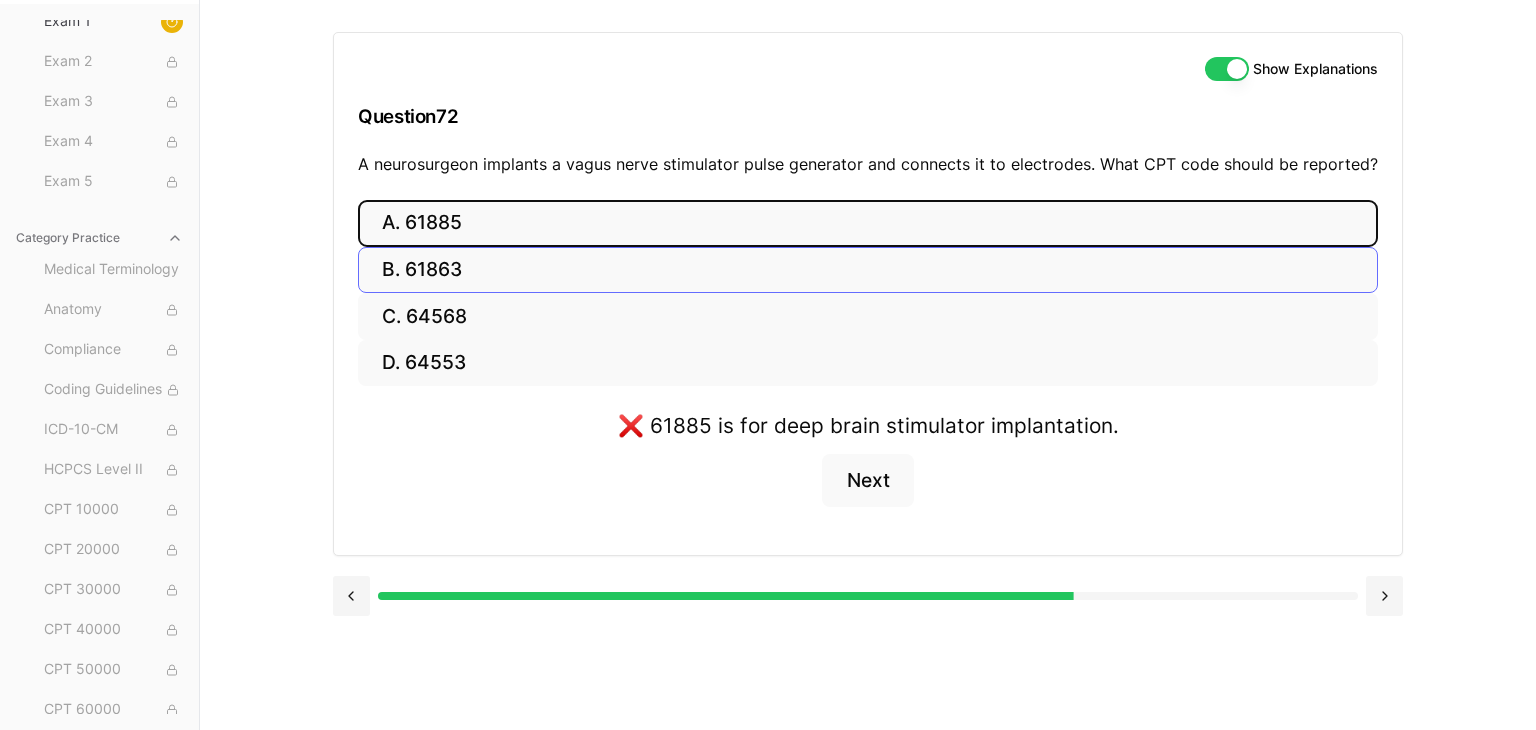 click on "B. 61863" at bounding box center [868, 270] 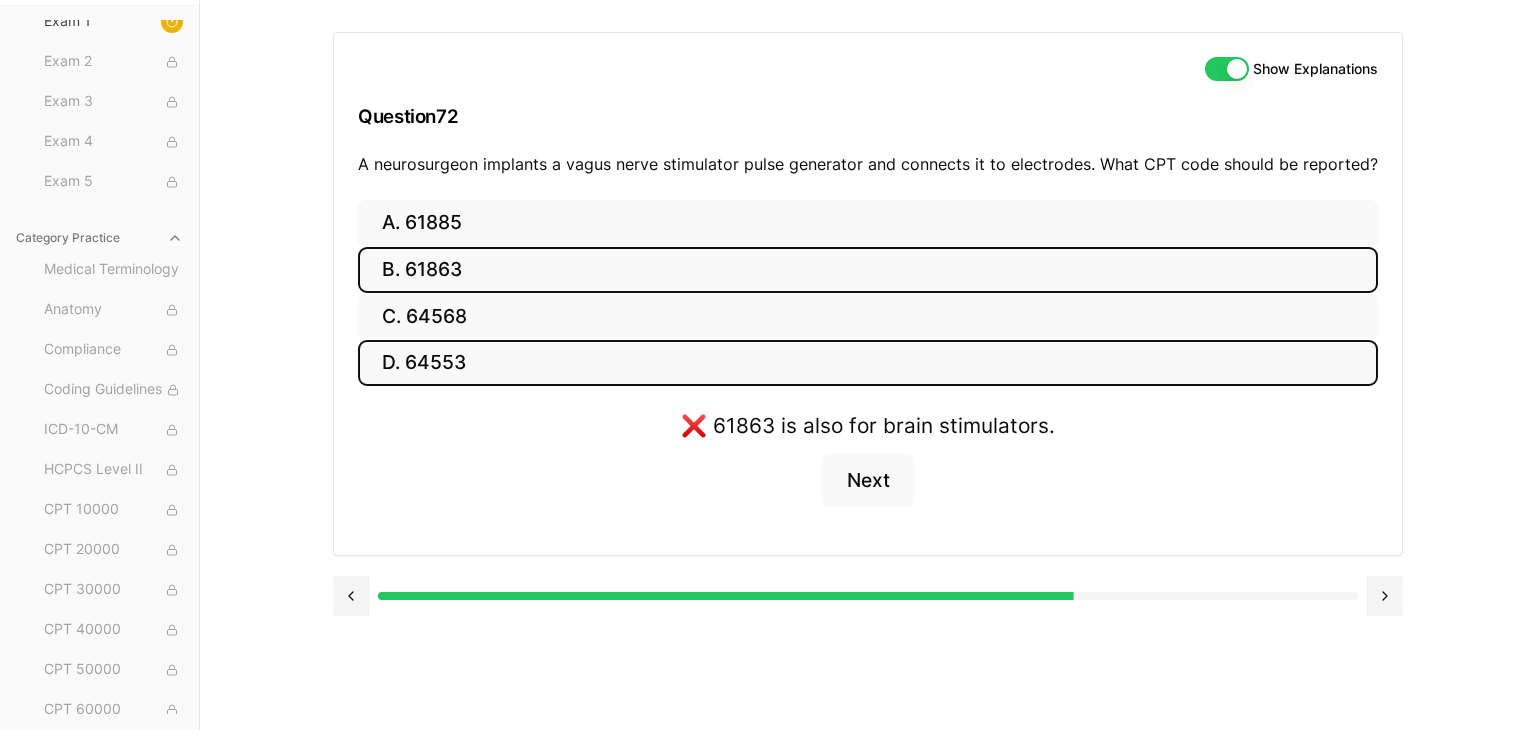 click on "D. 64553" at bounding box center [868, 363] 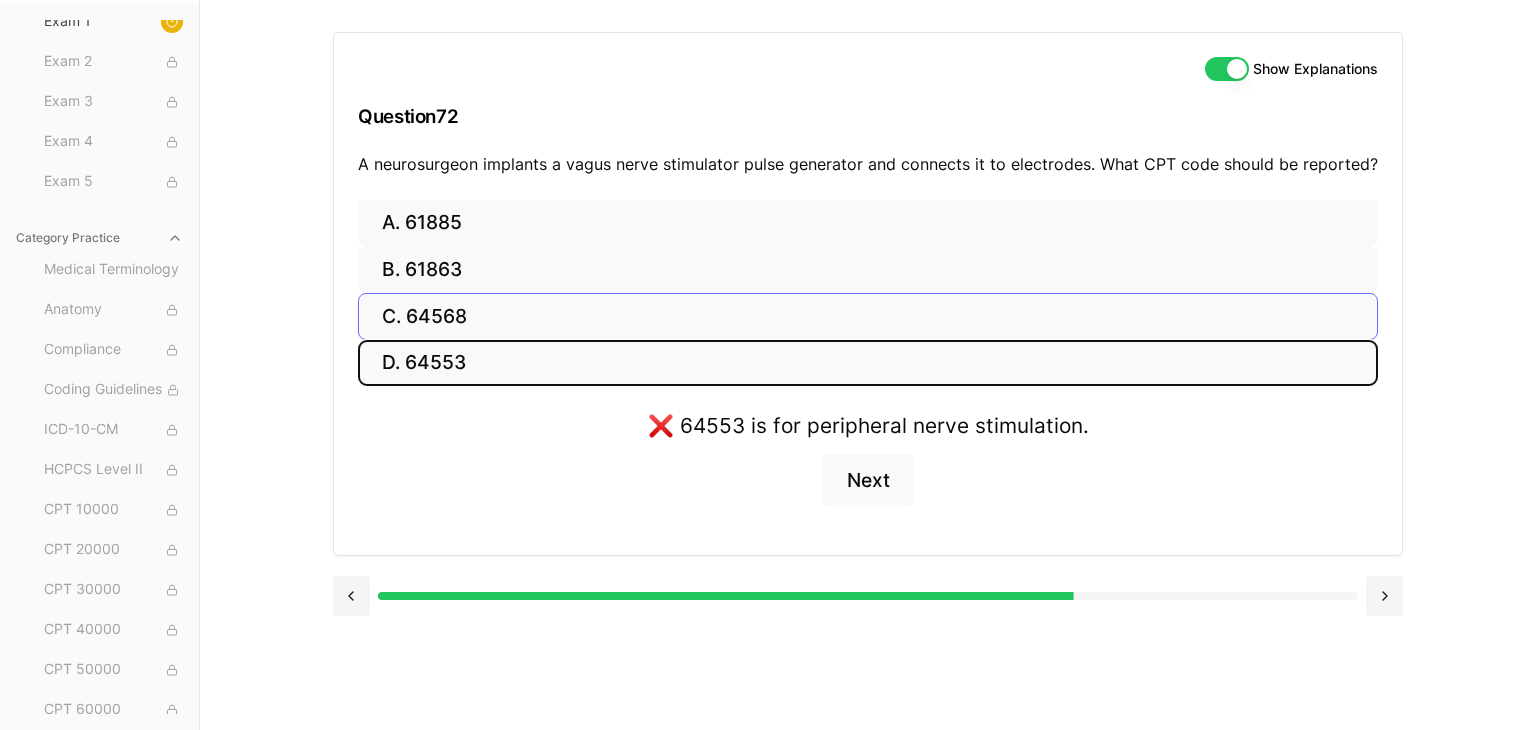 click on "C. 64568" at bounding box center (868, 316) 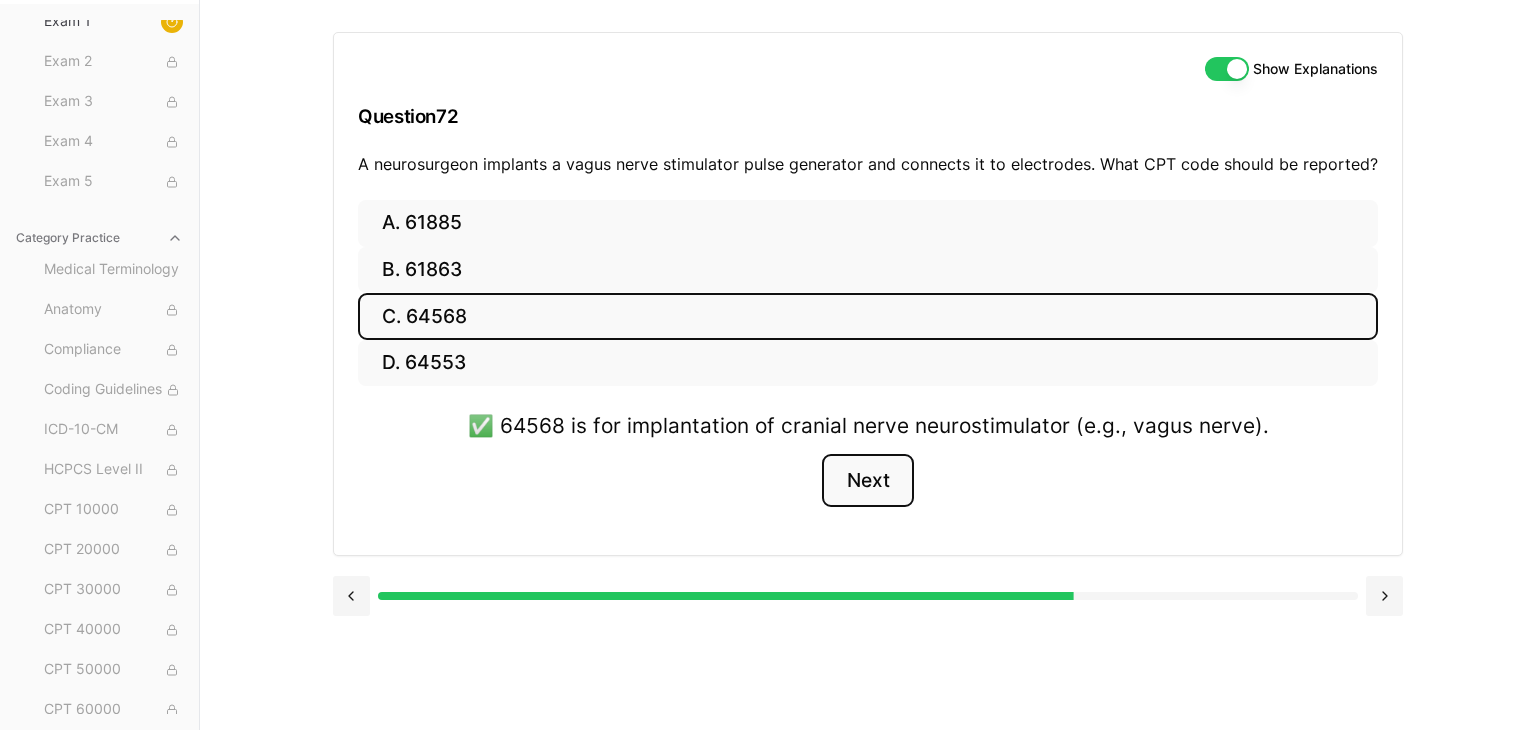 click on "Next" at bounding box center (867, 481) 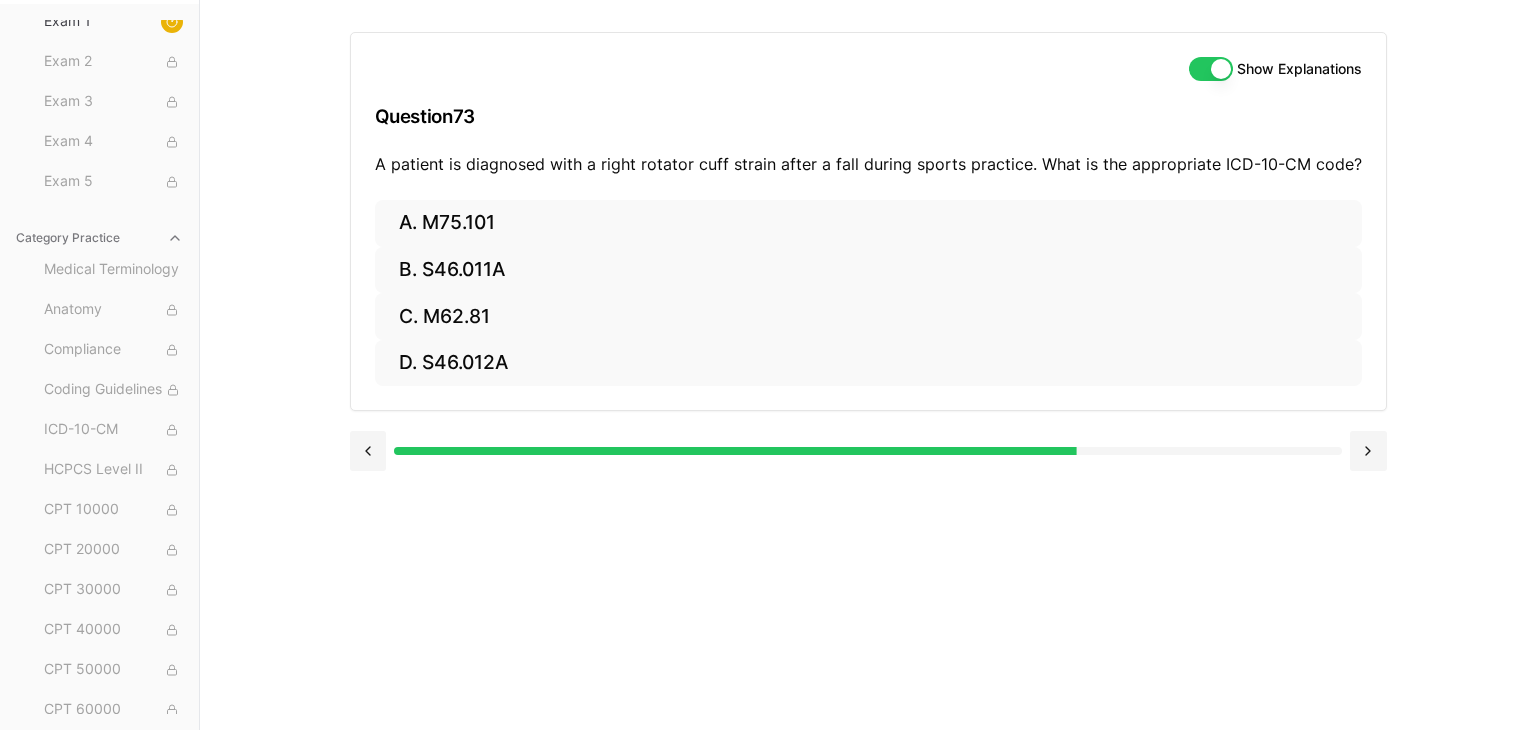 click on "Show Explanations" at bounding box center [868, 69] 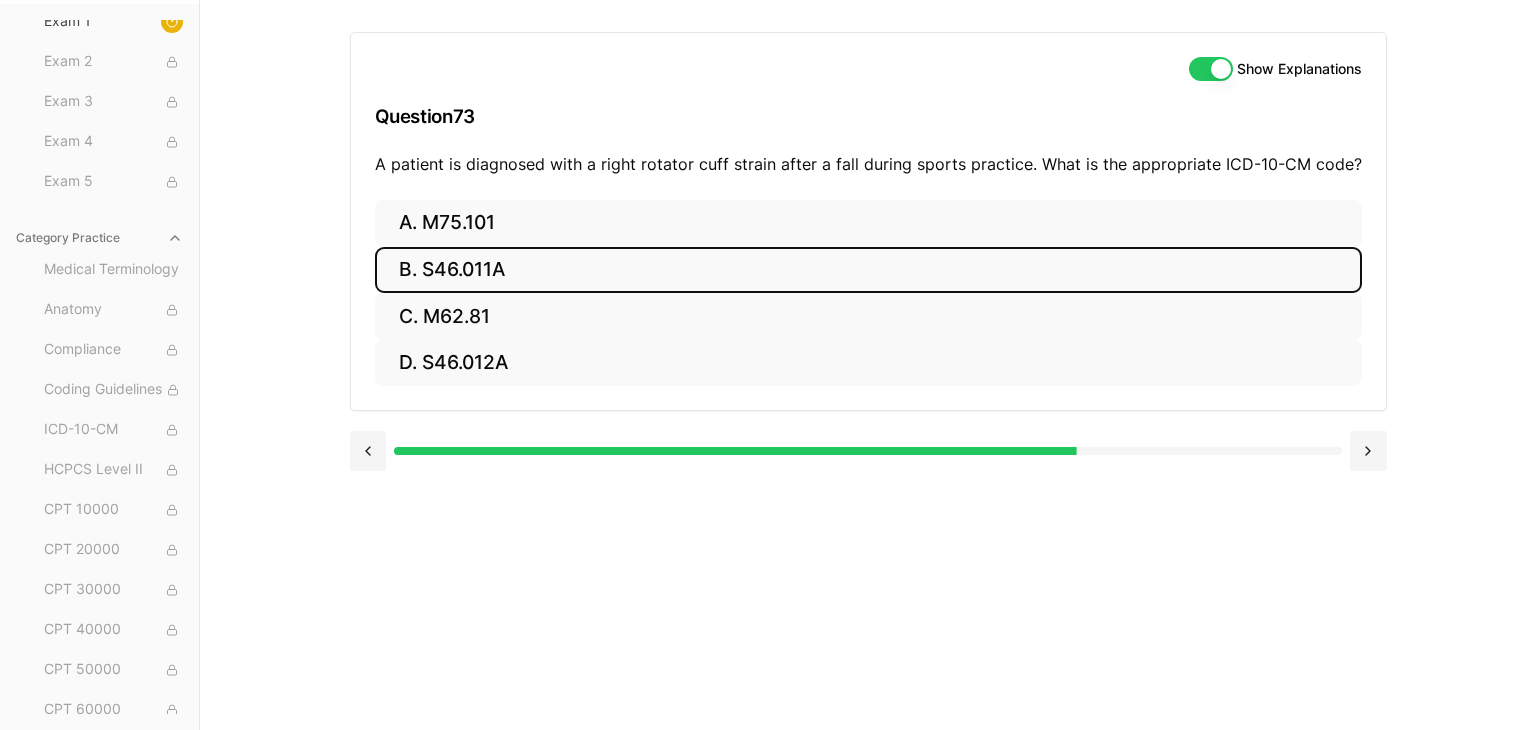 click on "B. S46.011A" at bounding box center [868, 270] 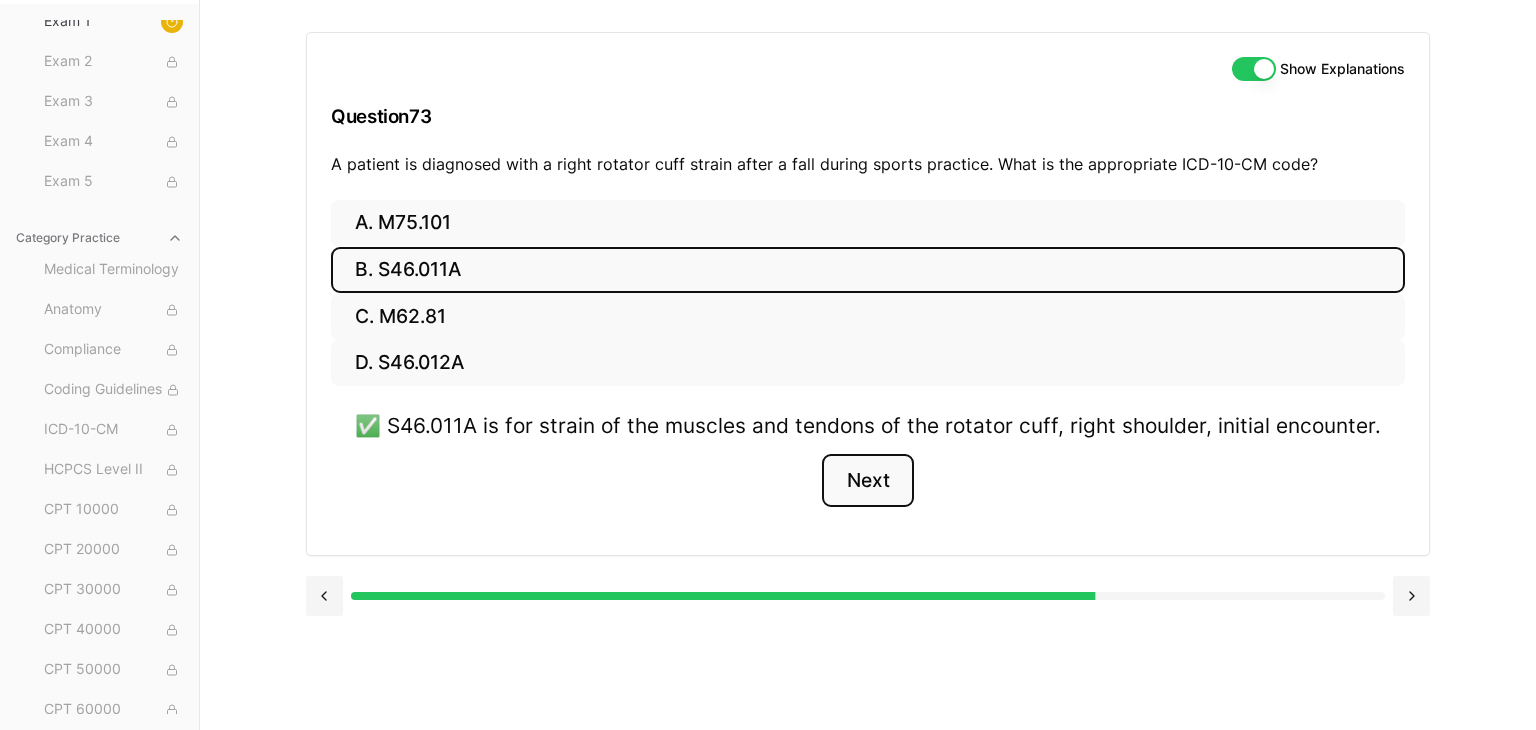 click on "Next" at bounding box center [867, 481] 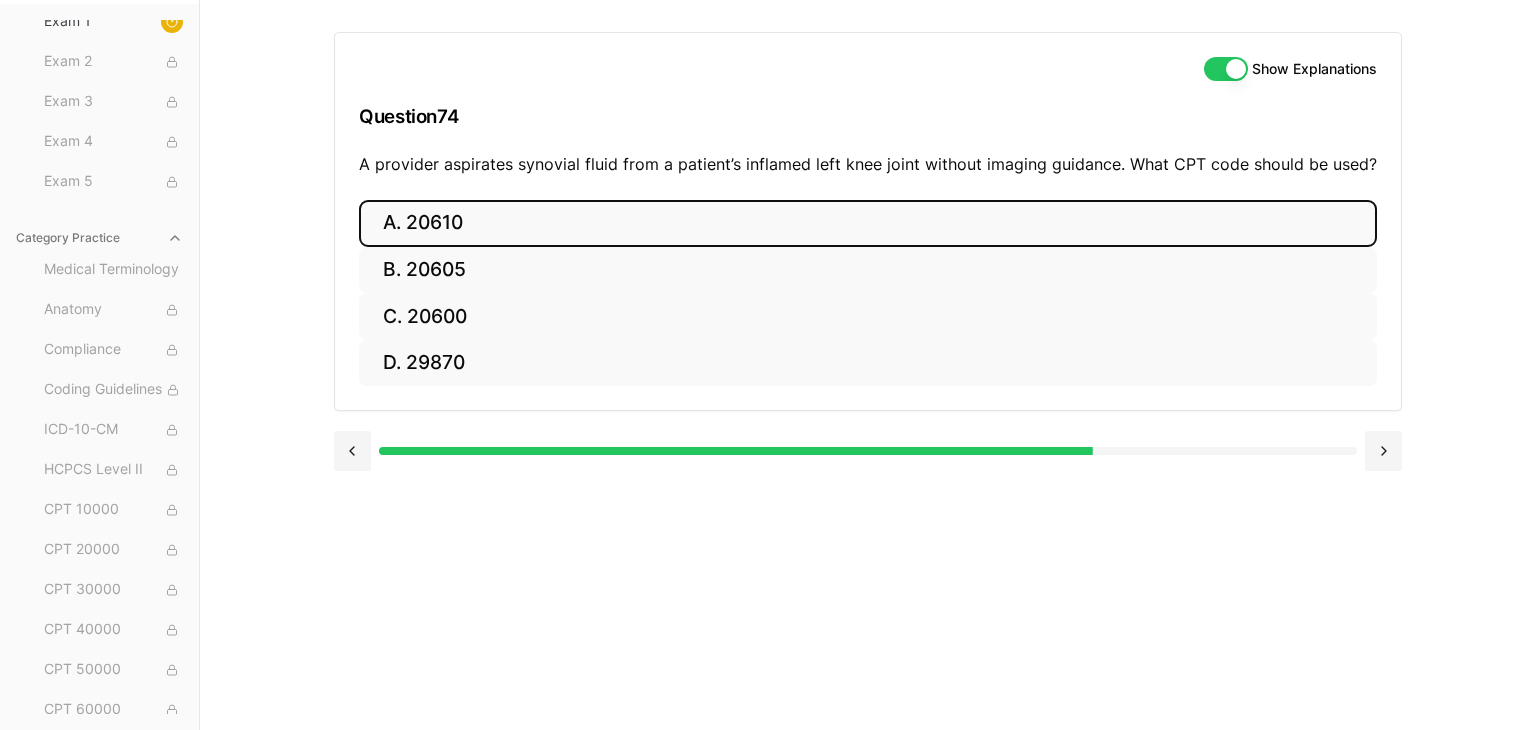click on "A. 20610" at bounding box center [868, 223] 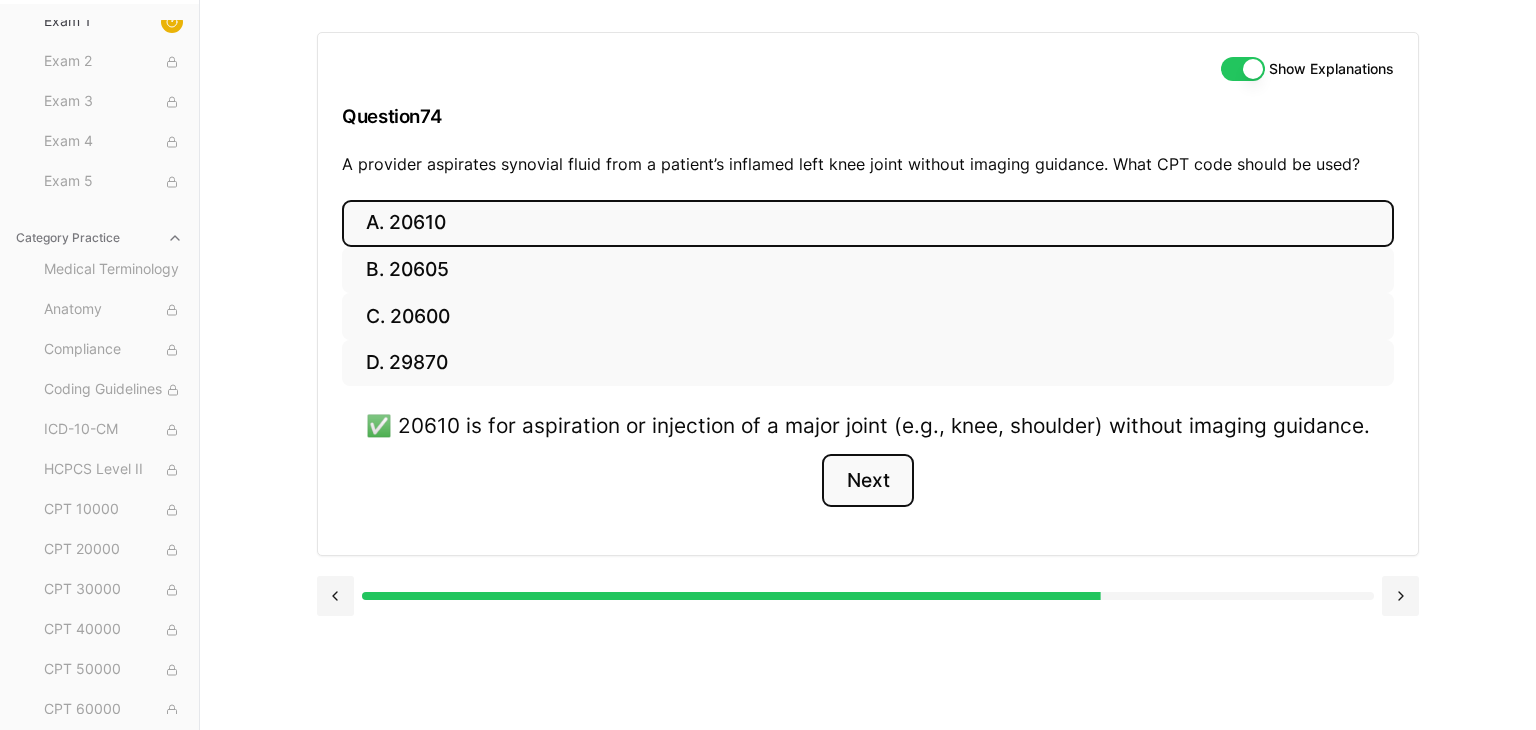 click on "Next" at bounding box center [867, 481] 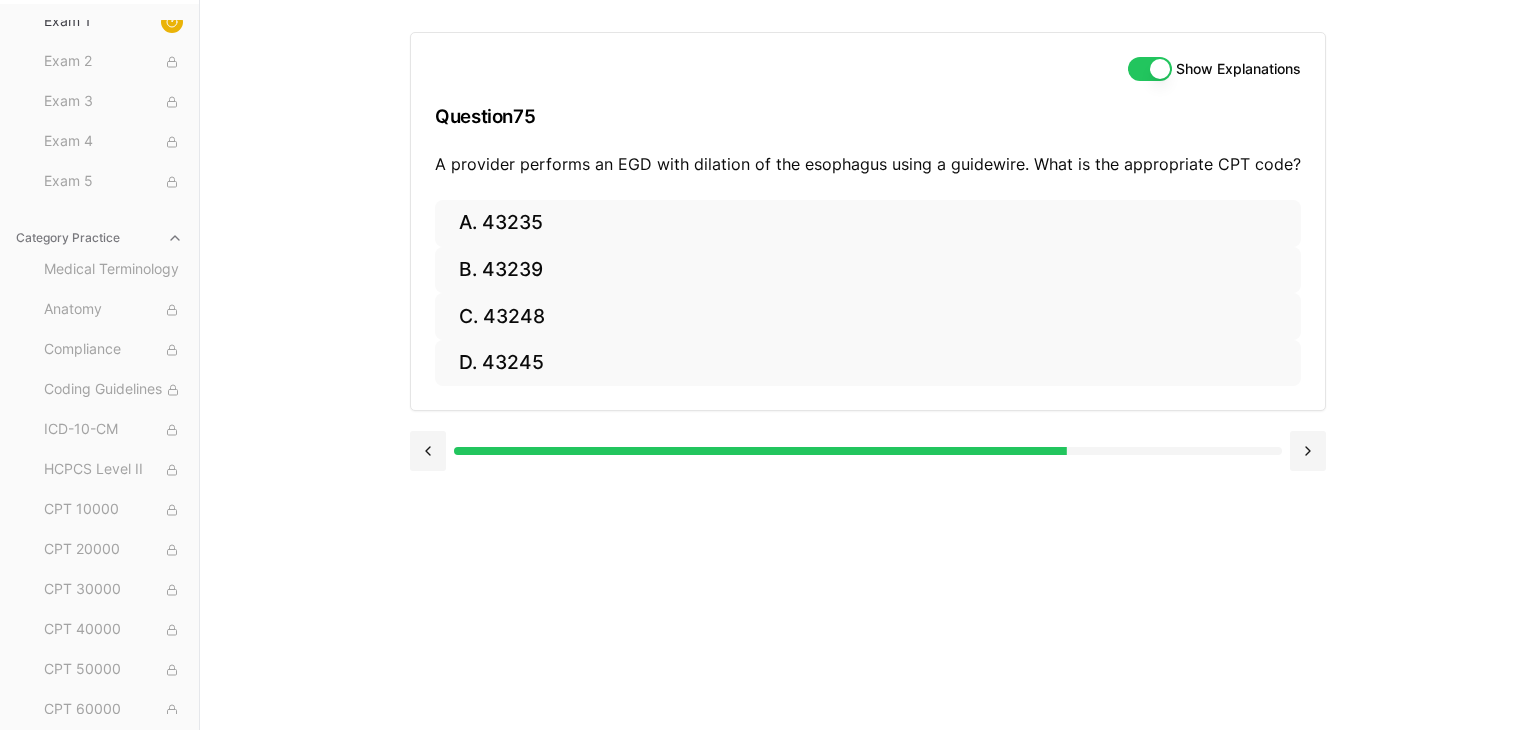 click on "Show Explanations Question  75 A provider performs an EGD with dilation of the esophagus using a guidewire. What is the appropriate CPT code? A. [NUMBER] B. [NUMBER] C. [NUMBER] D. [NUMBER]" at bounding box center [868, 365] 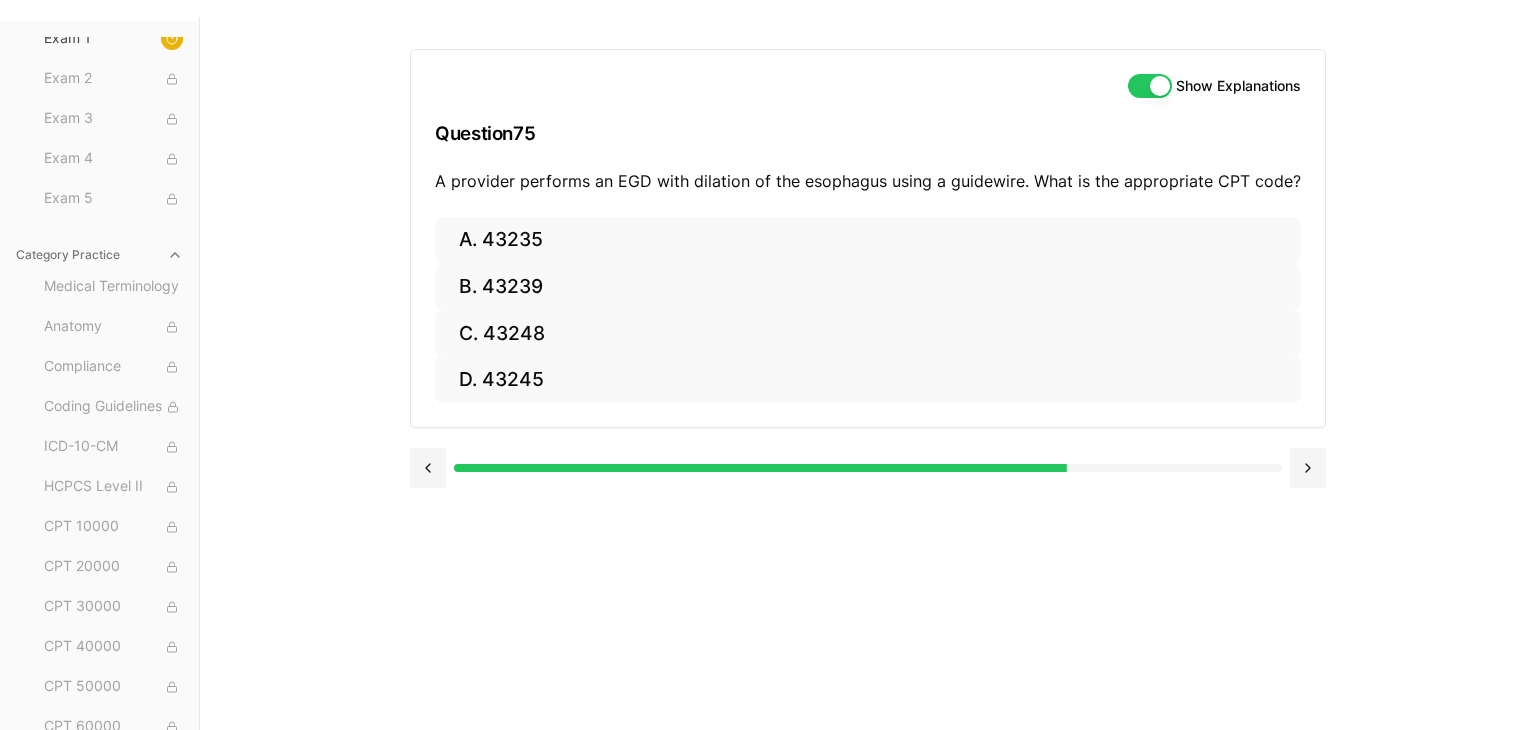 scroll, scrollTop: 165, scrollLeft: 0, axis: vertical 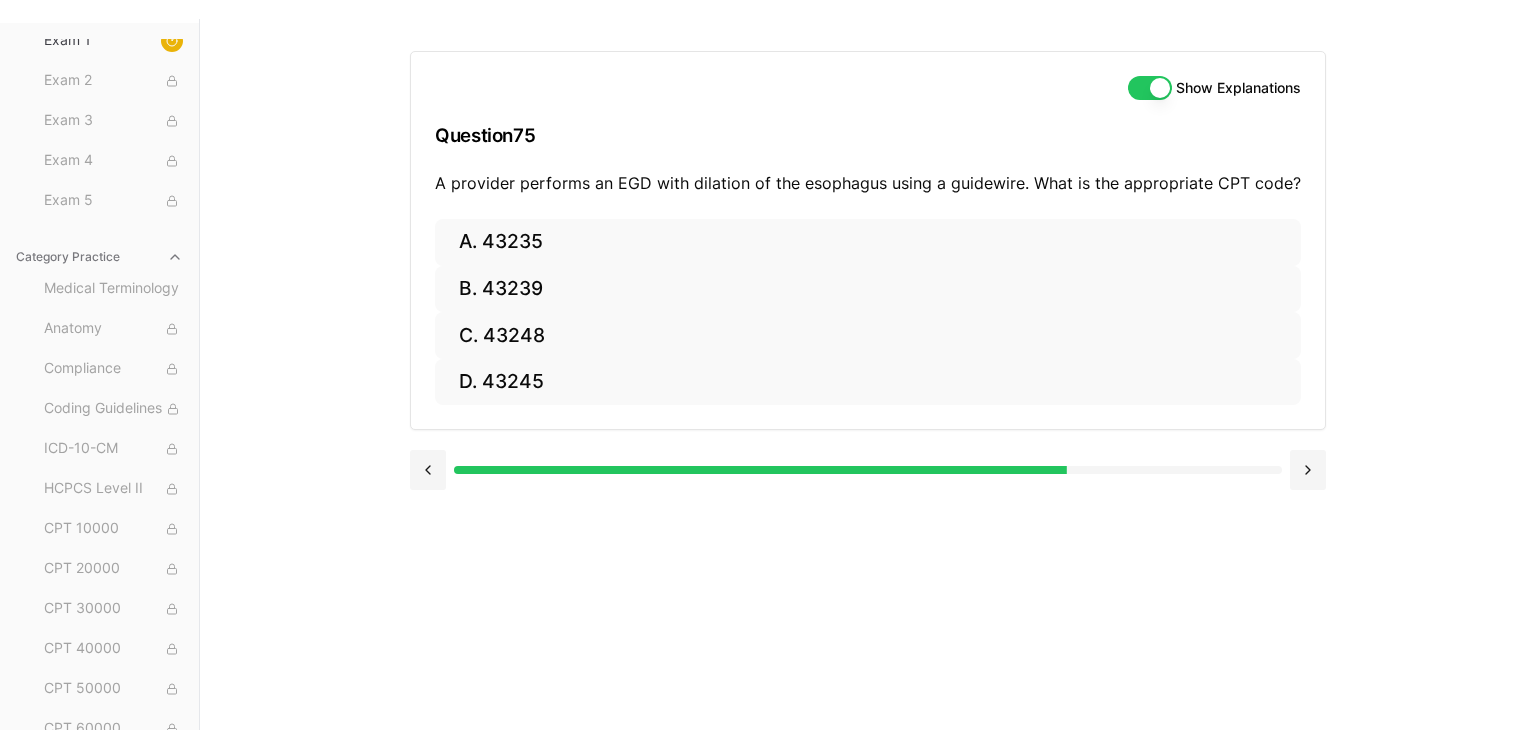 click at bounding box center [868, 468] 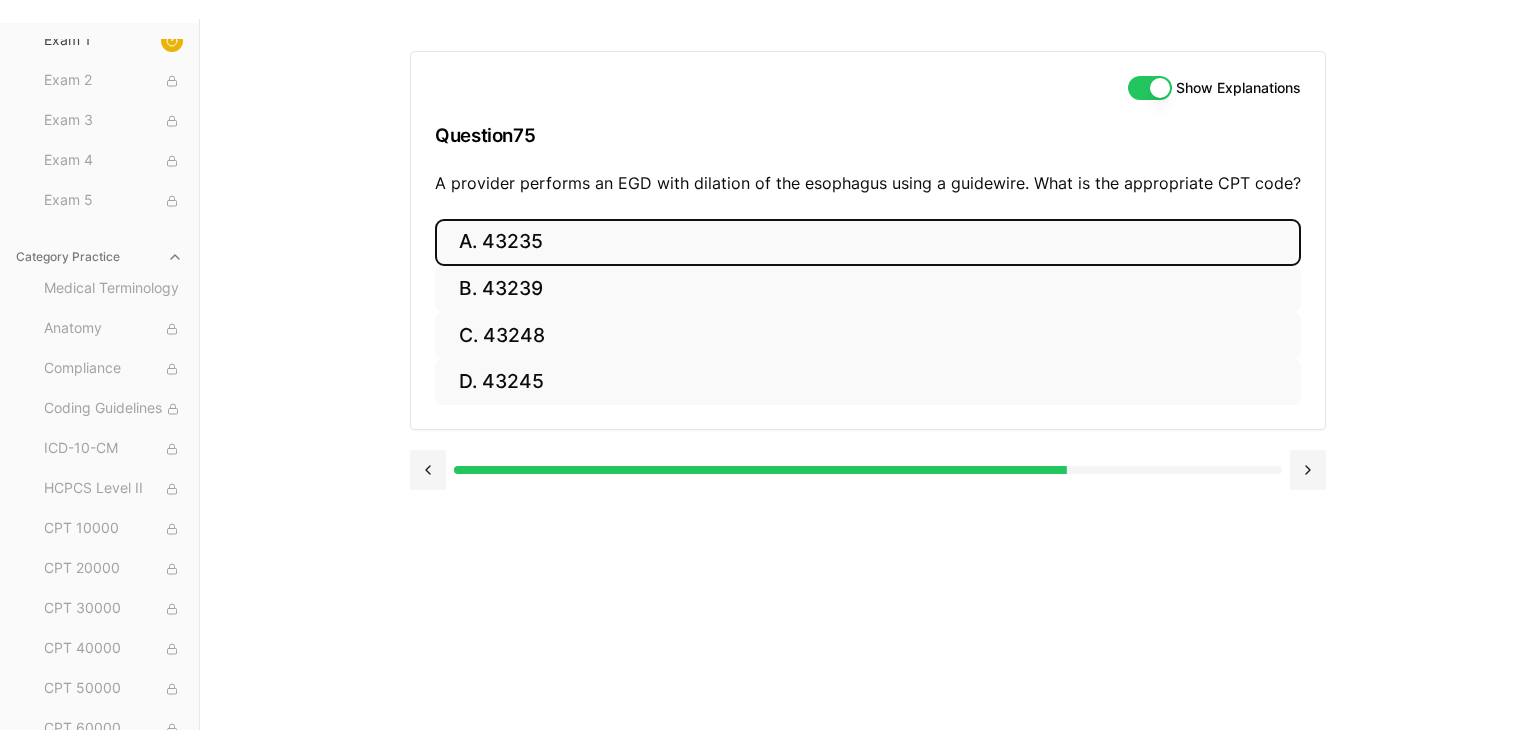 click on "A. 43235" at bounding box center [868, 242] 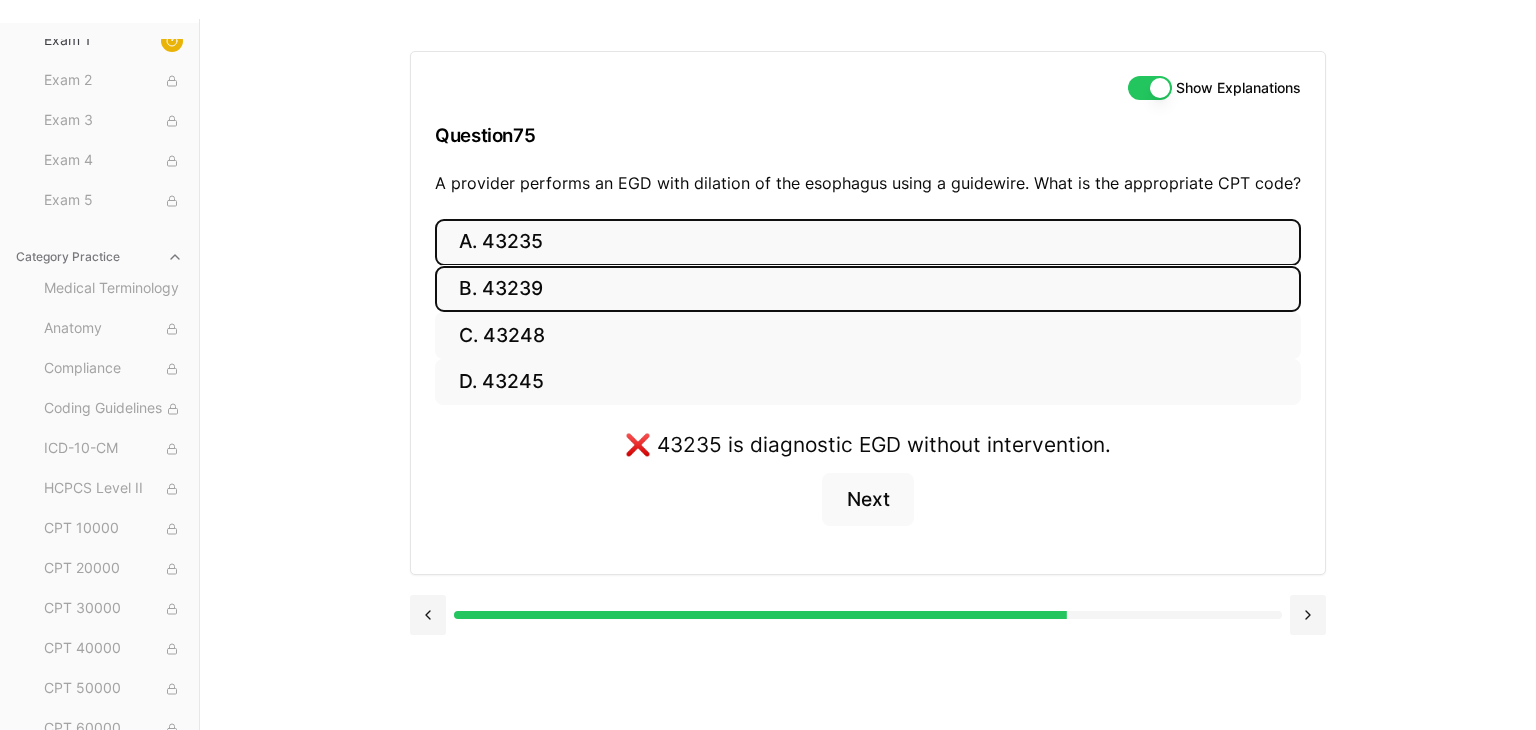 click on "B. 43239" at bounding box center (868, 289) 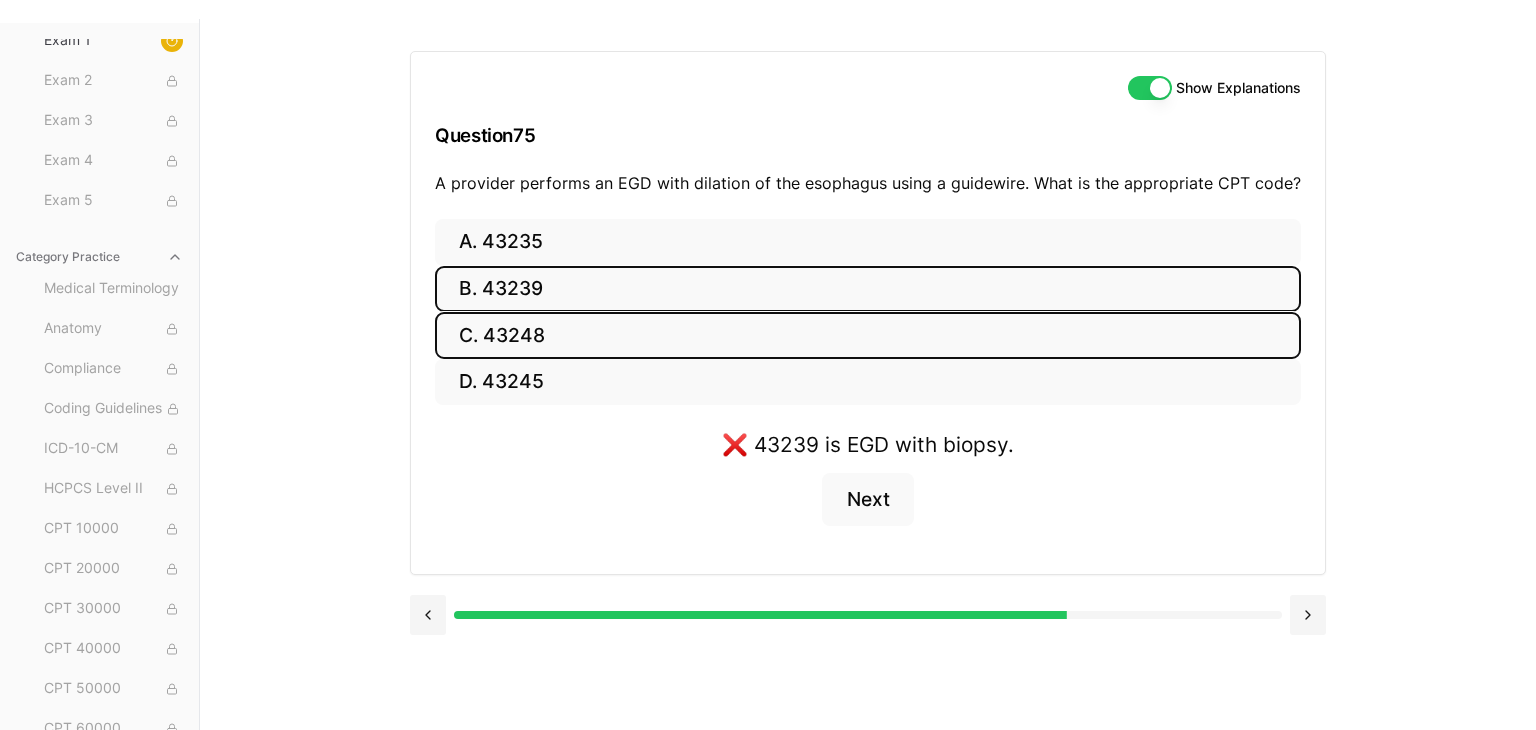 click on "C. 43248" at bounding box center [868, 335] 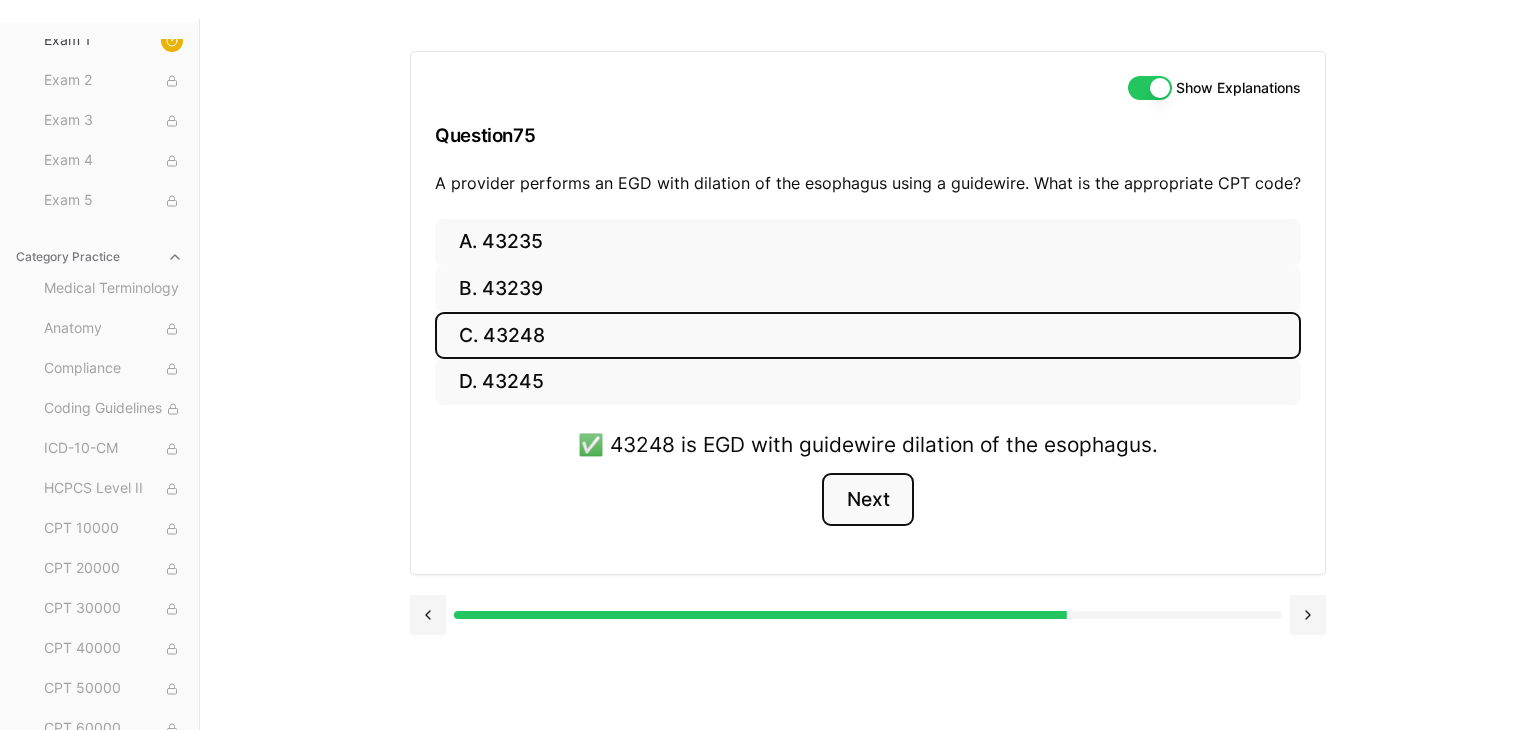 click on "Next" at bounding box center (867, 500) 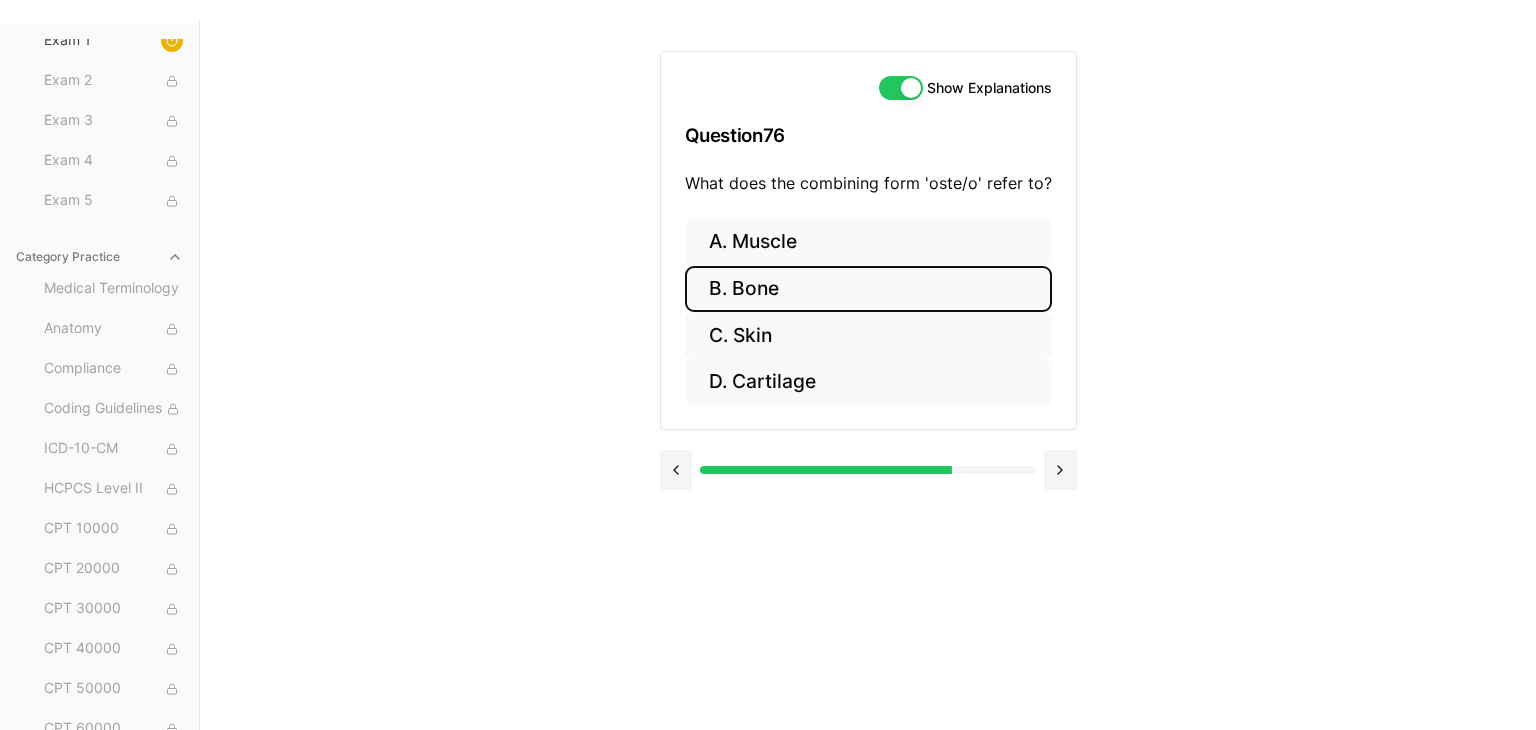 click on "B. Bone" at bounding box center [868, 289] 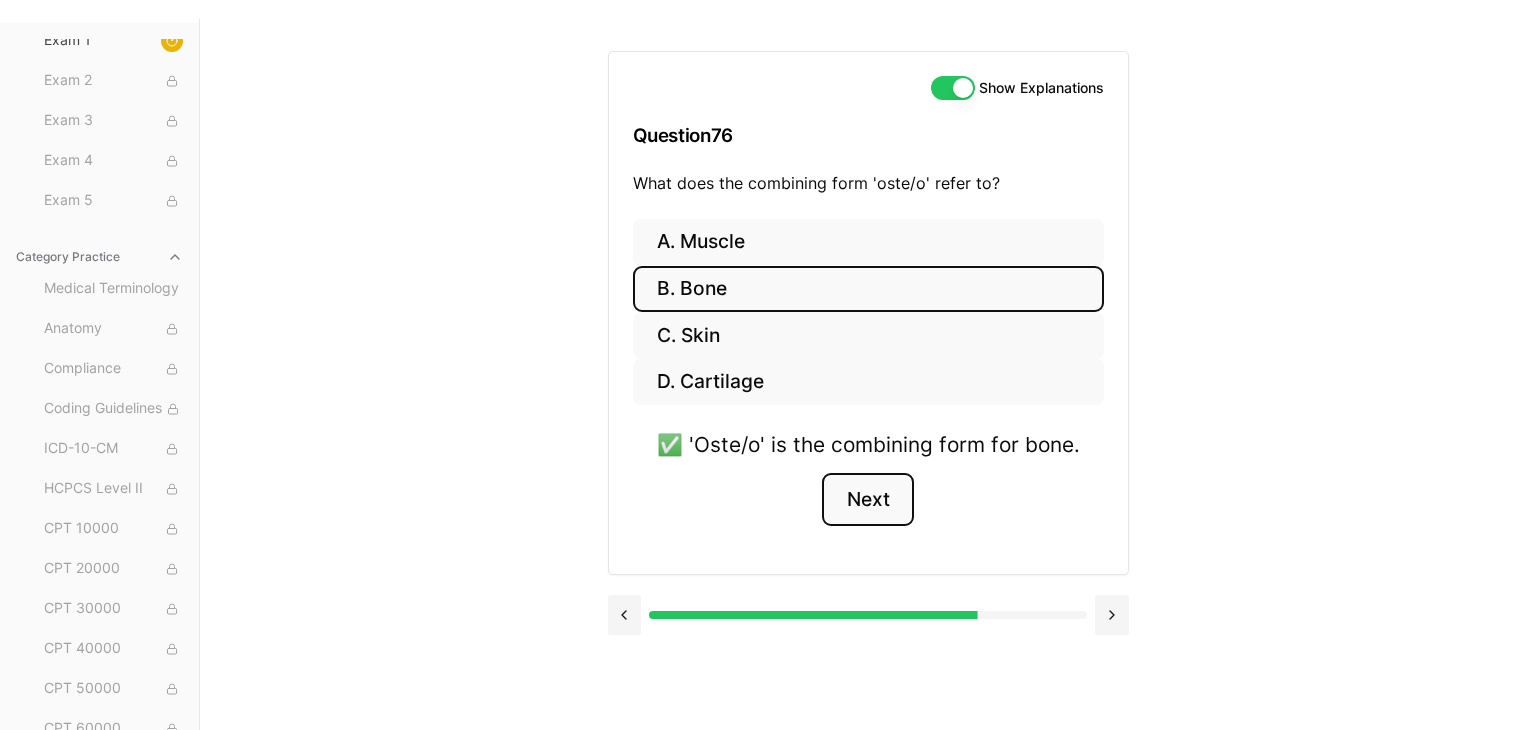 click on "Next" at bounding box center (867, 500) 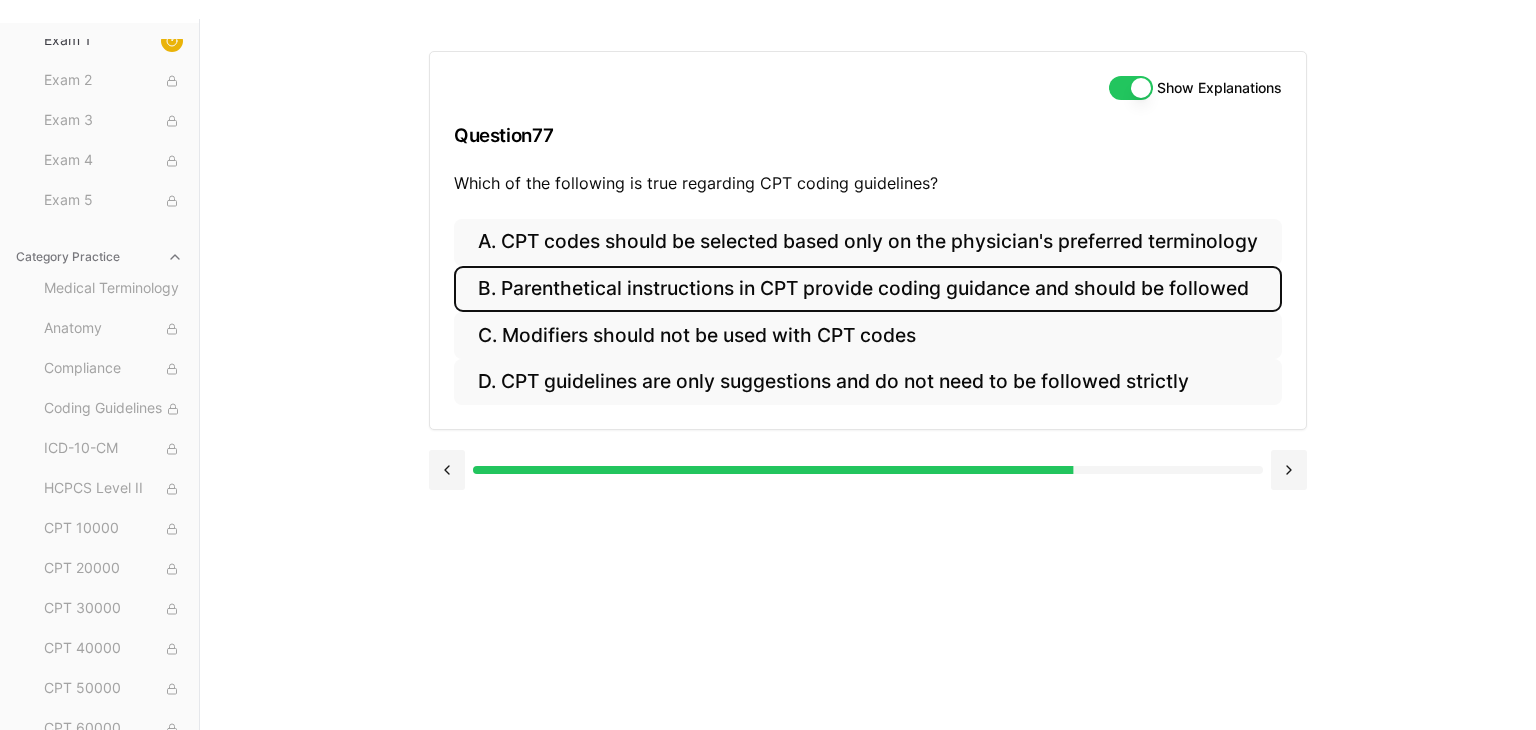 click on "B. Parenthetical instructions in CPT provide coding guidance and should be followed" at bounding box center [868, 289] 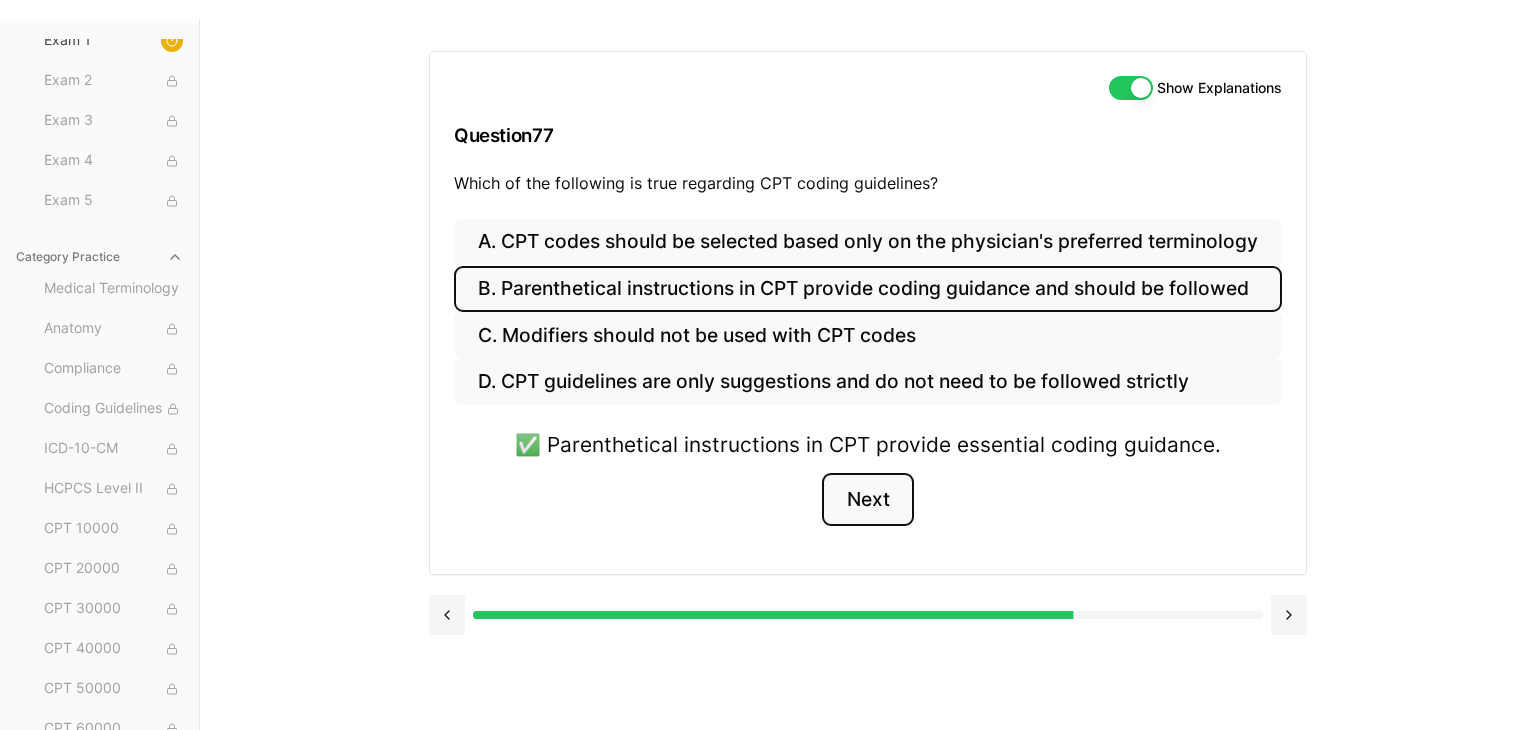 click on "Next" at bounding box center [867, 500] 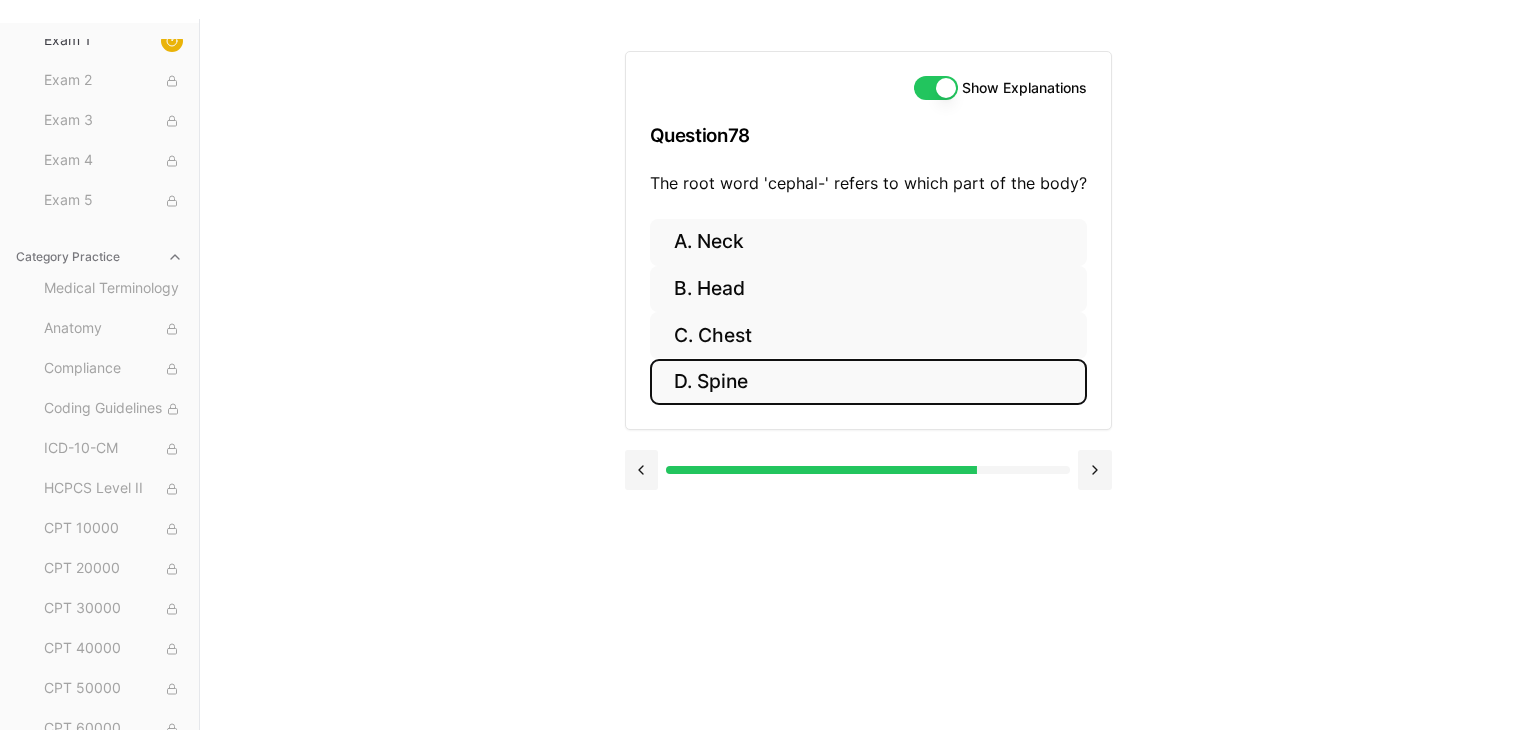 click on "D. Spine" at bounding box center (868, 382) 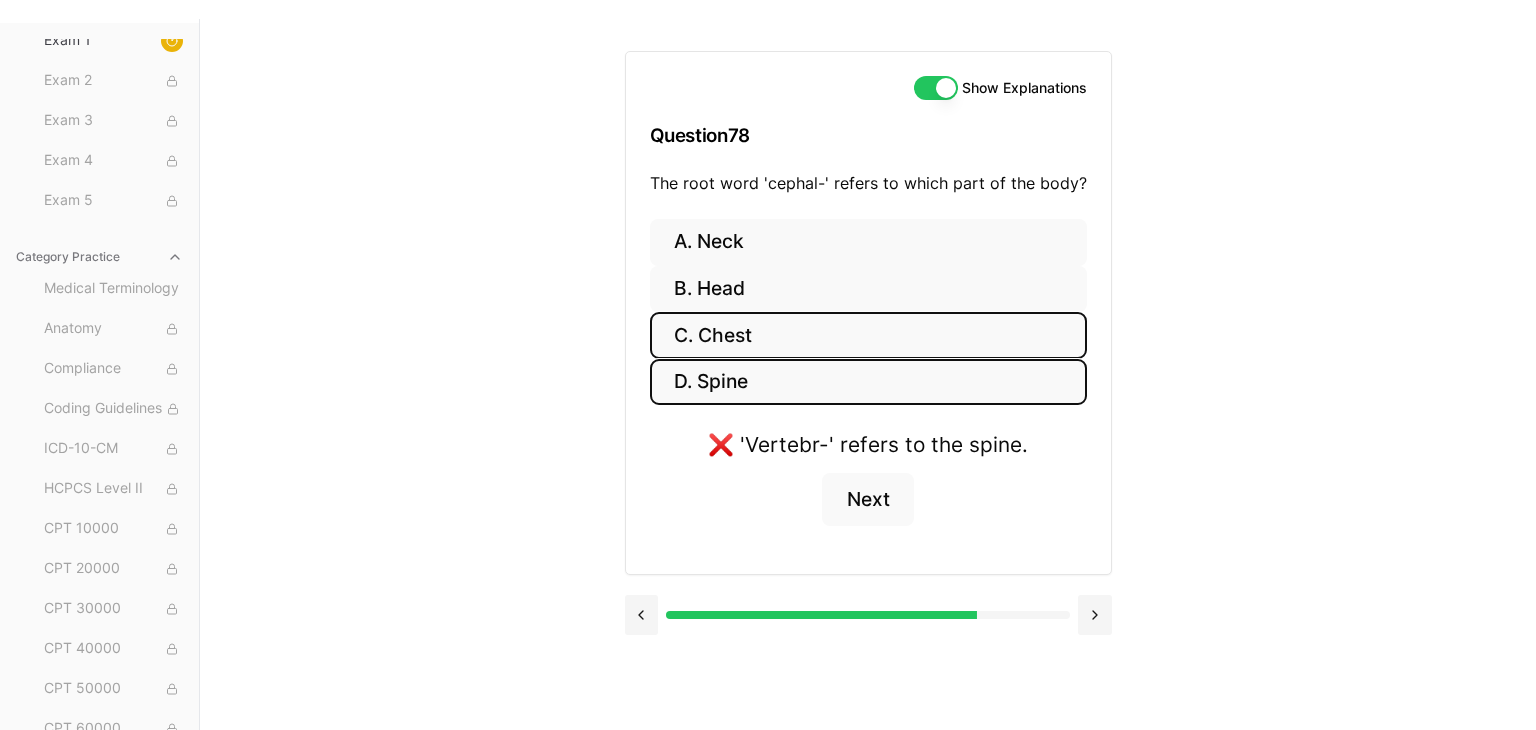 click on "C. Chest" at bounding box center [868, 335] 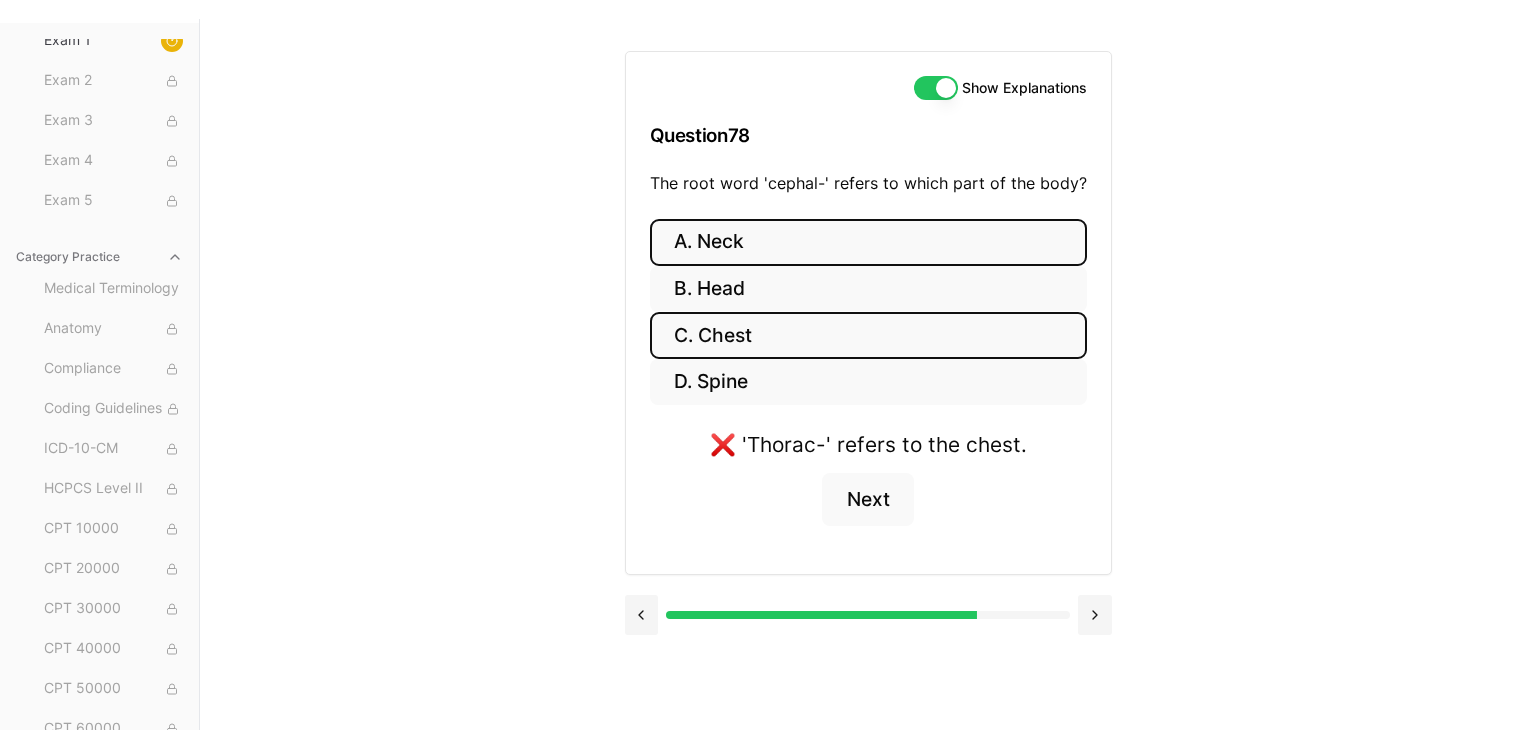 click on "A. Neck" at bounding box center (868, 242) 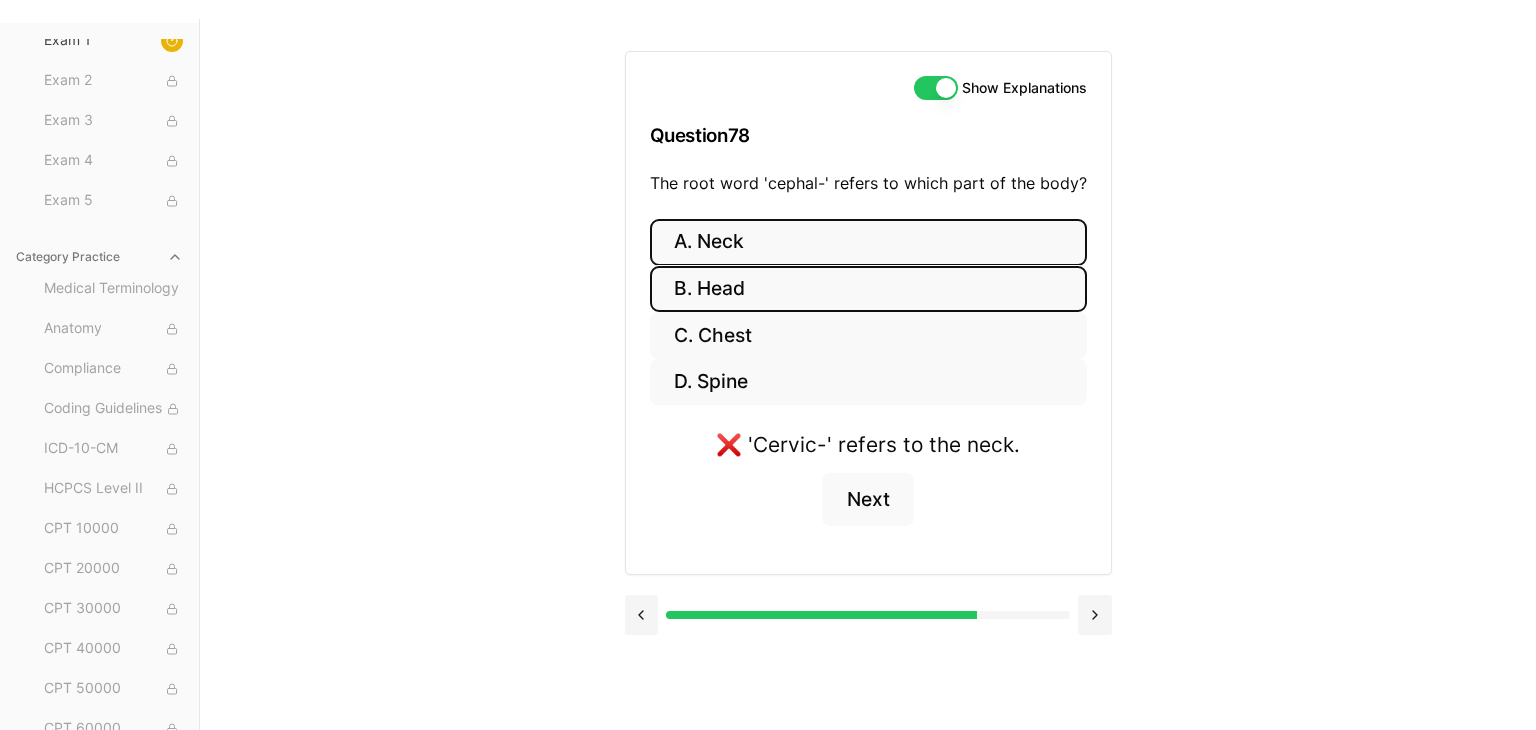 click on "B. Head" at bounding box center [868, 289] 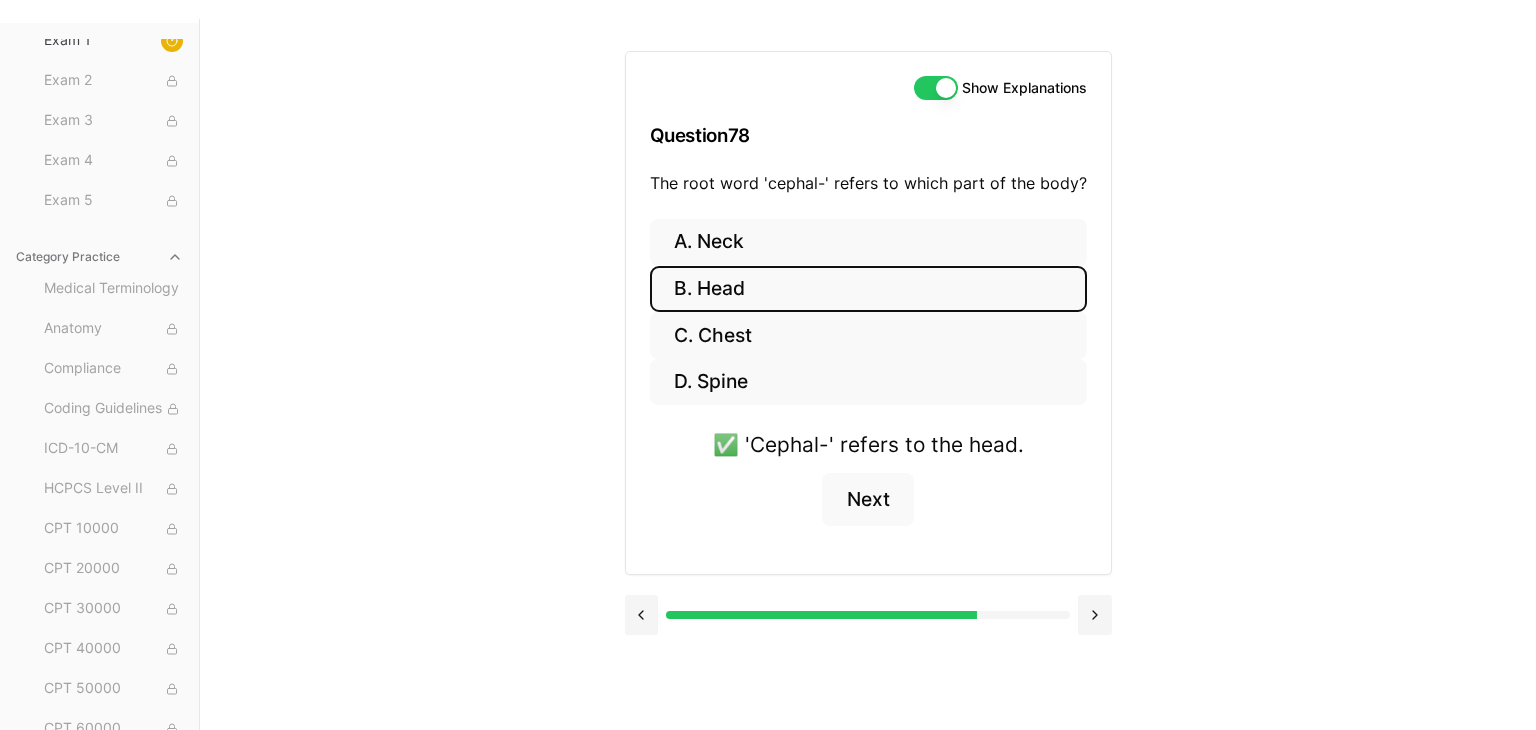 click on "B. Head" at bounding box center [868, 289] 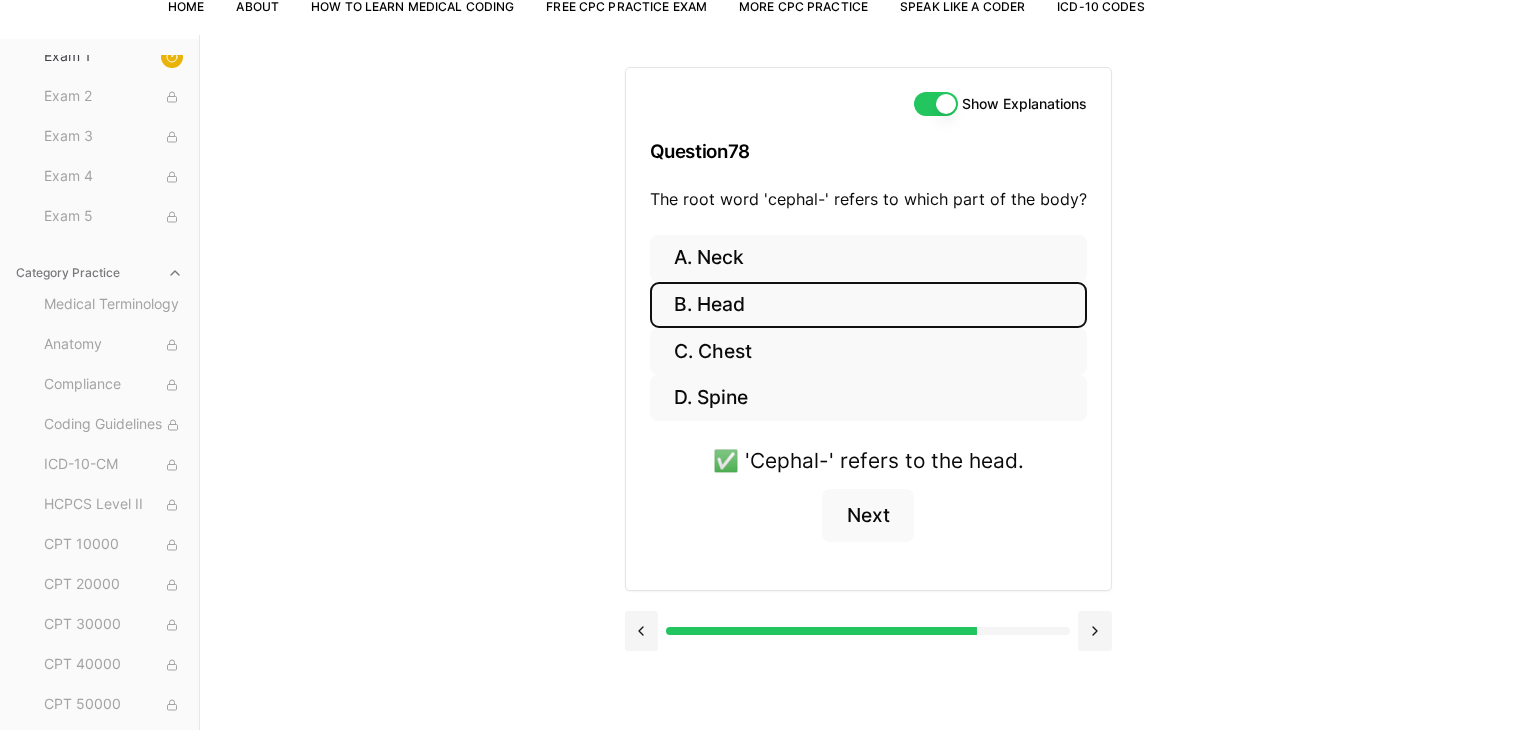 scroll, scrollTop: 148, scrollLeft: 0, axis: vertical 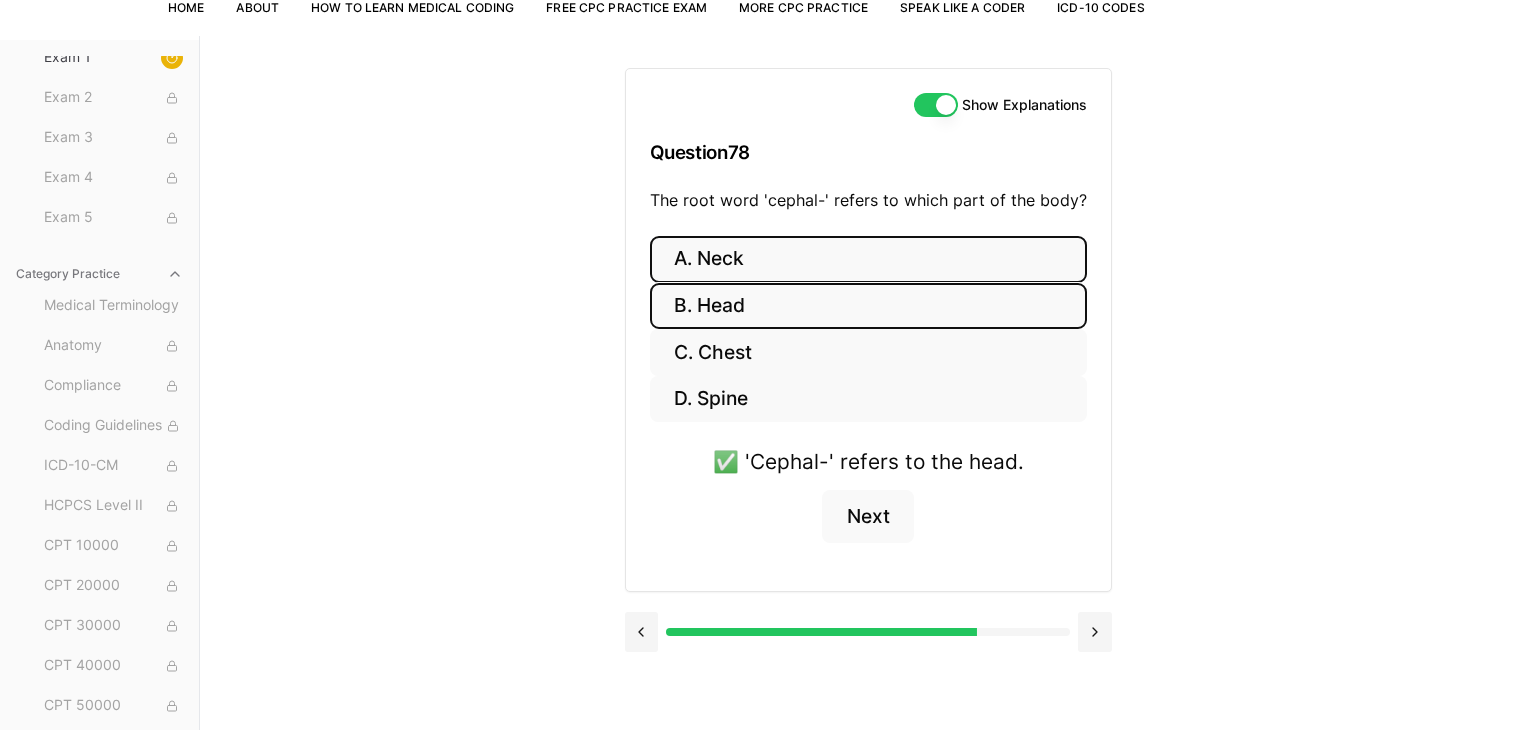 click on "A. Neck" at bounding box center (868, 259) 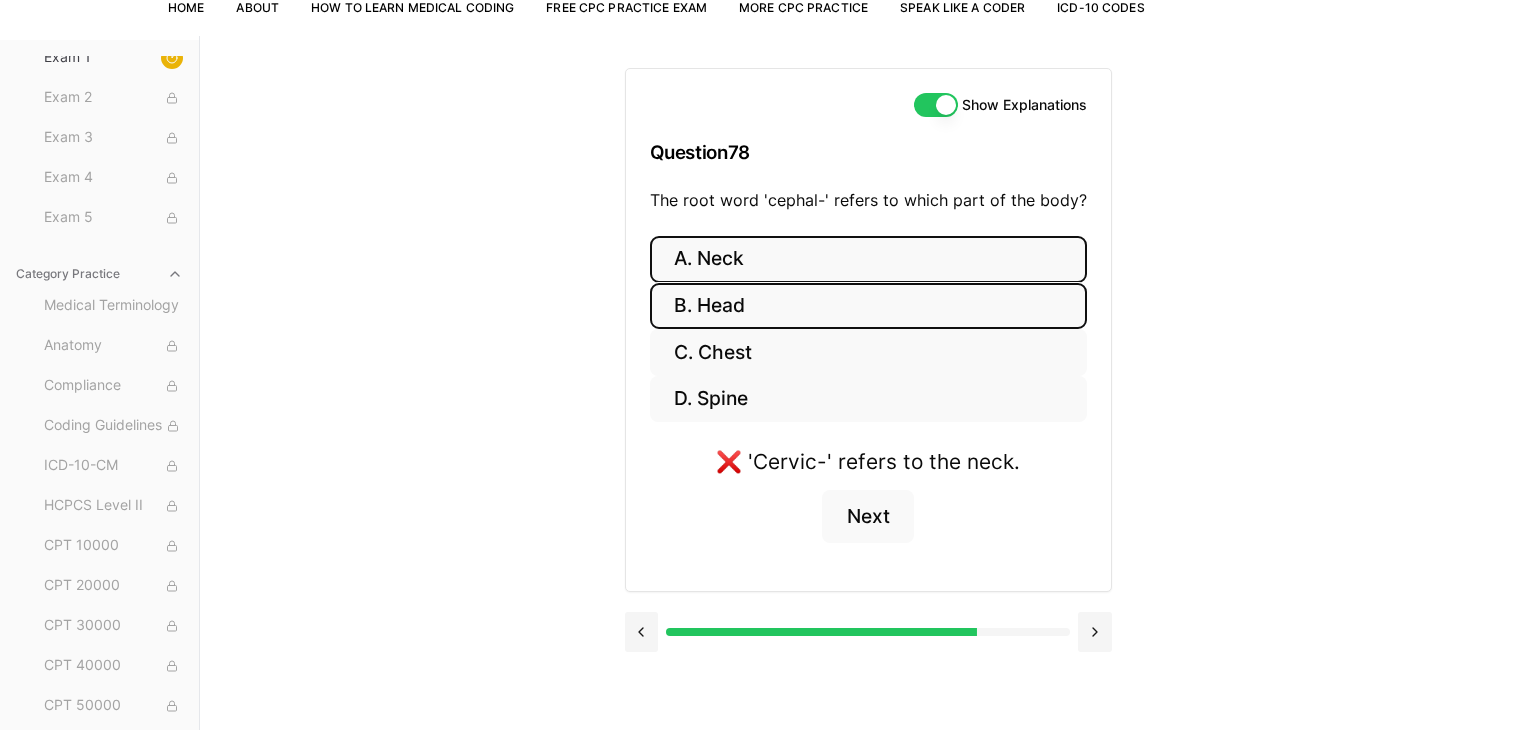 click on "B. Head" at bounding box center (868, 306) 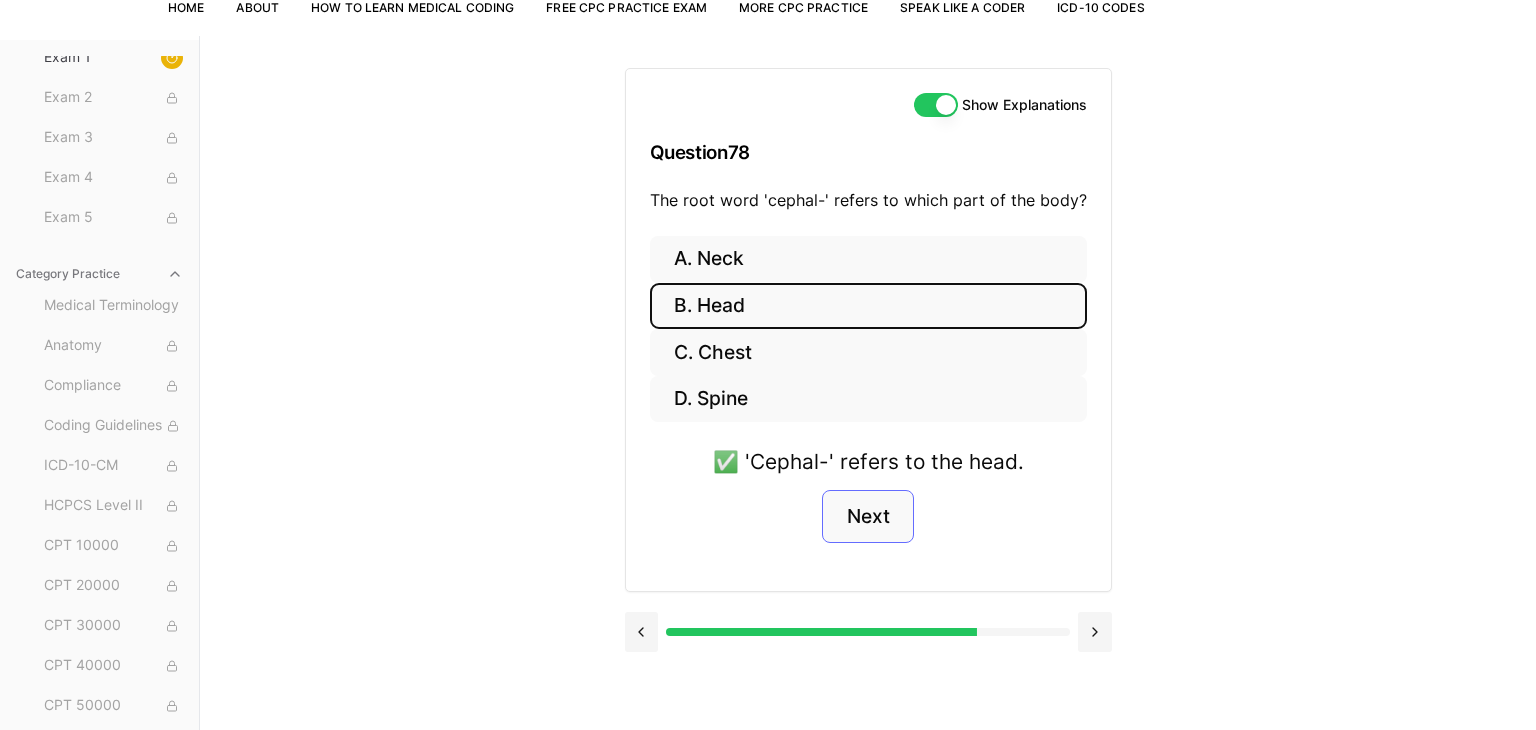 click on "Next" at bounding box center (867, 517) 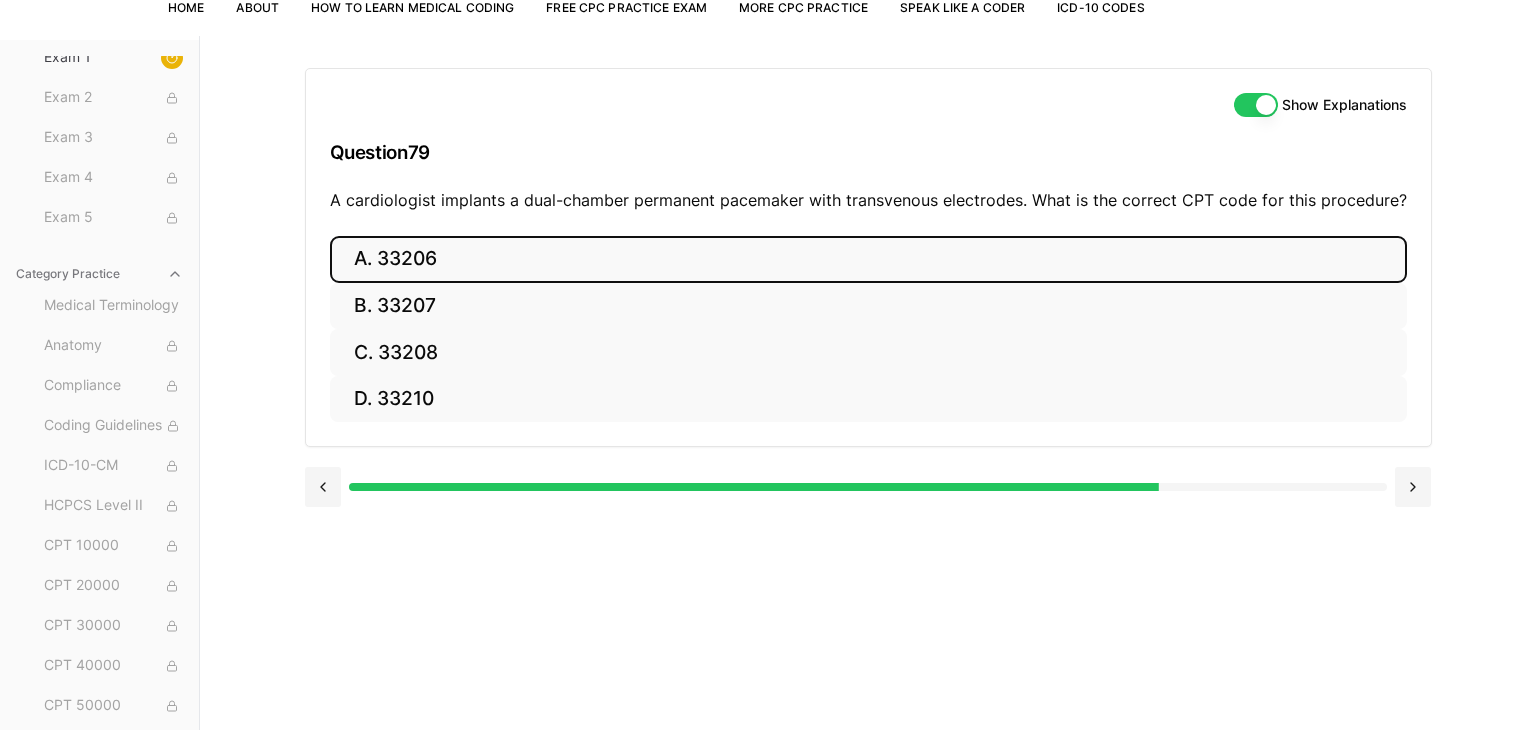 click on "A. 33206" at bounding box center (868, 259) 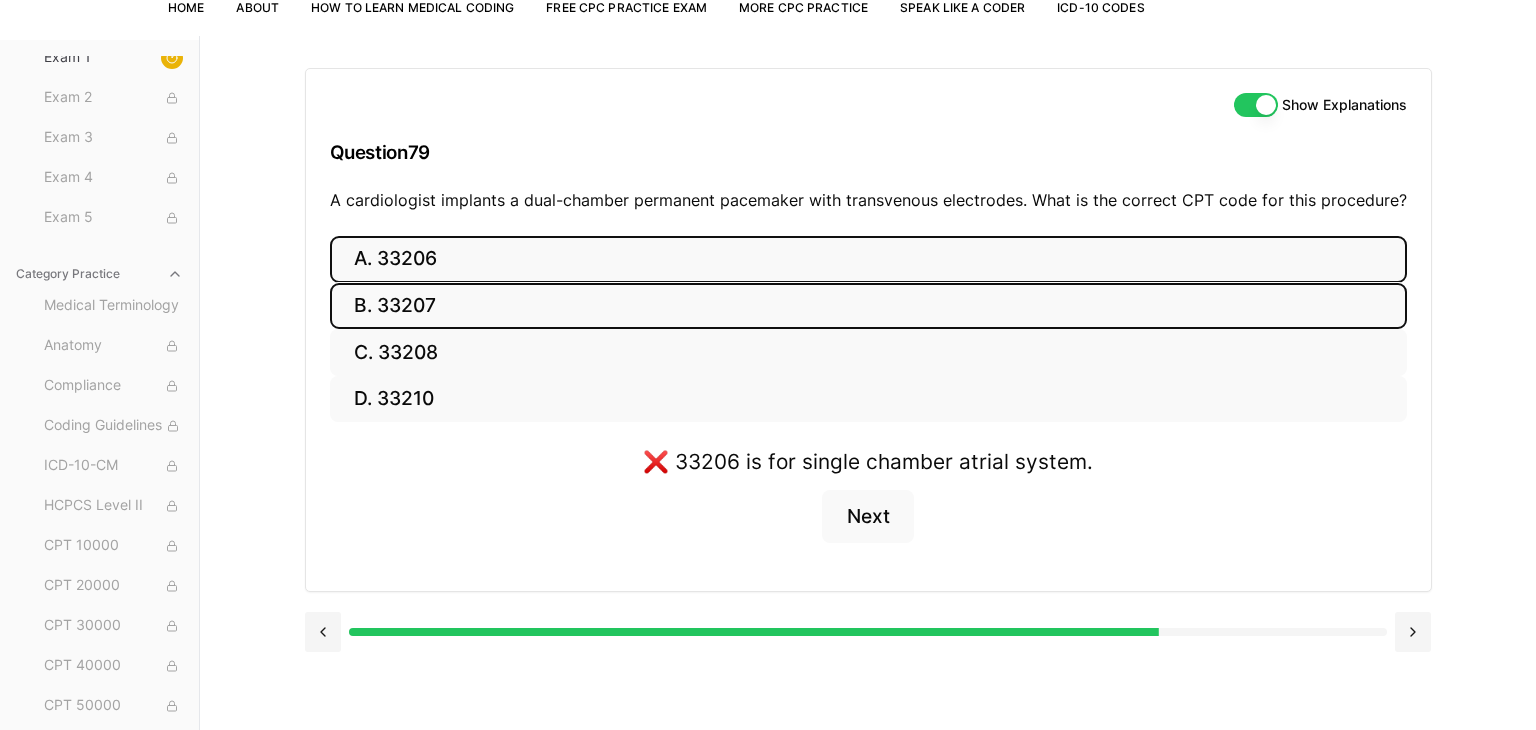 click on "B. 33207" at bounding box center [868, 306] 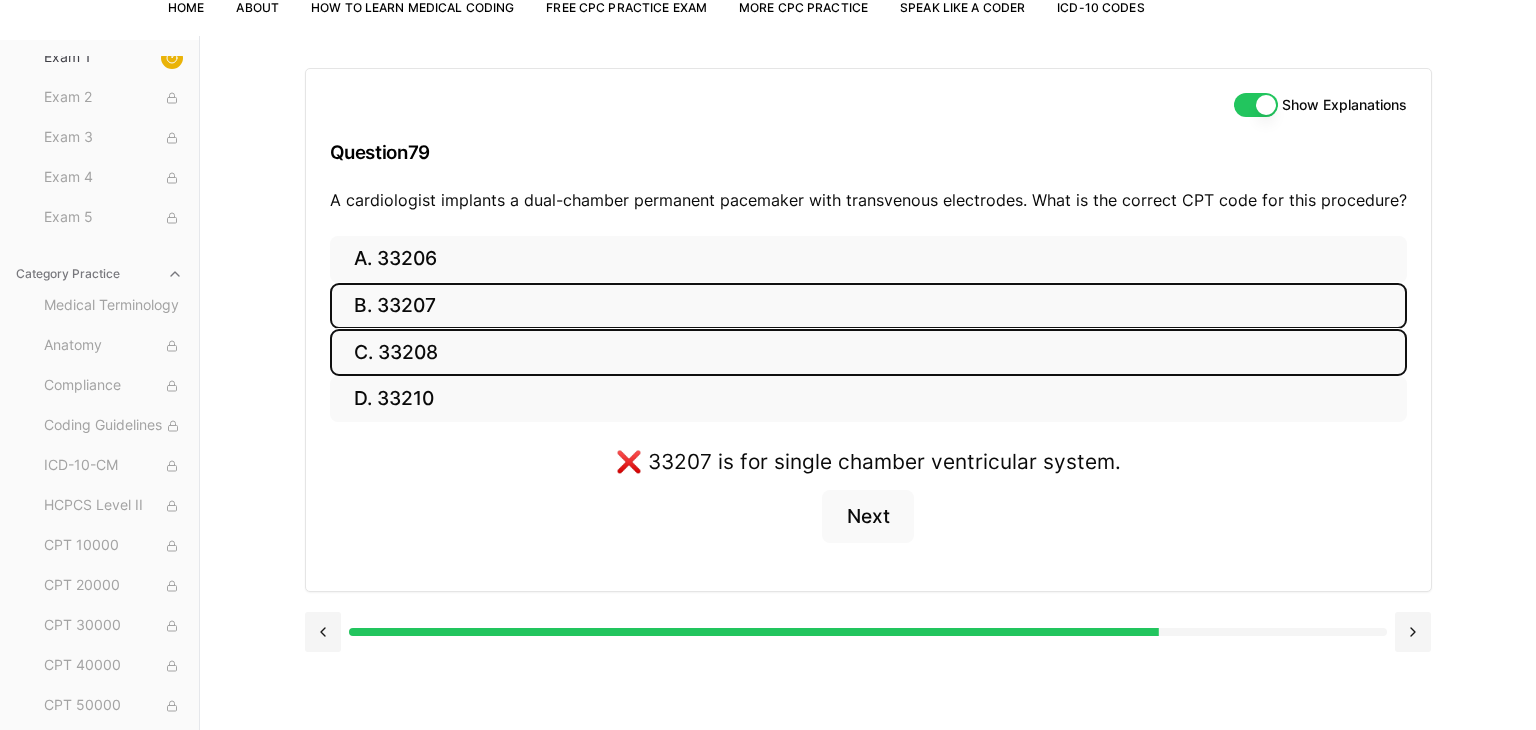 click on "C. 33208" at bounding box center [868, 352] 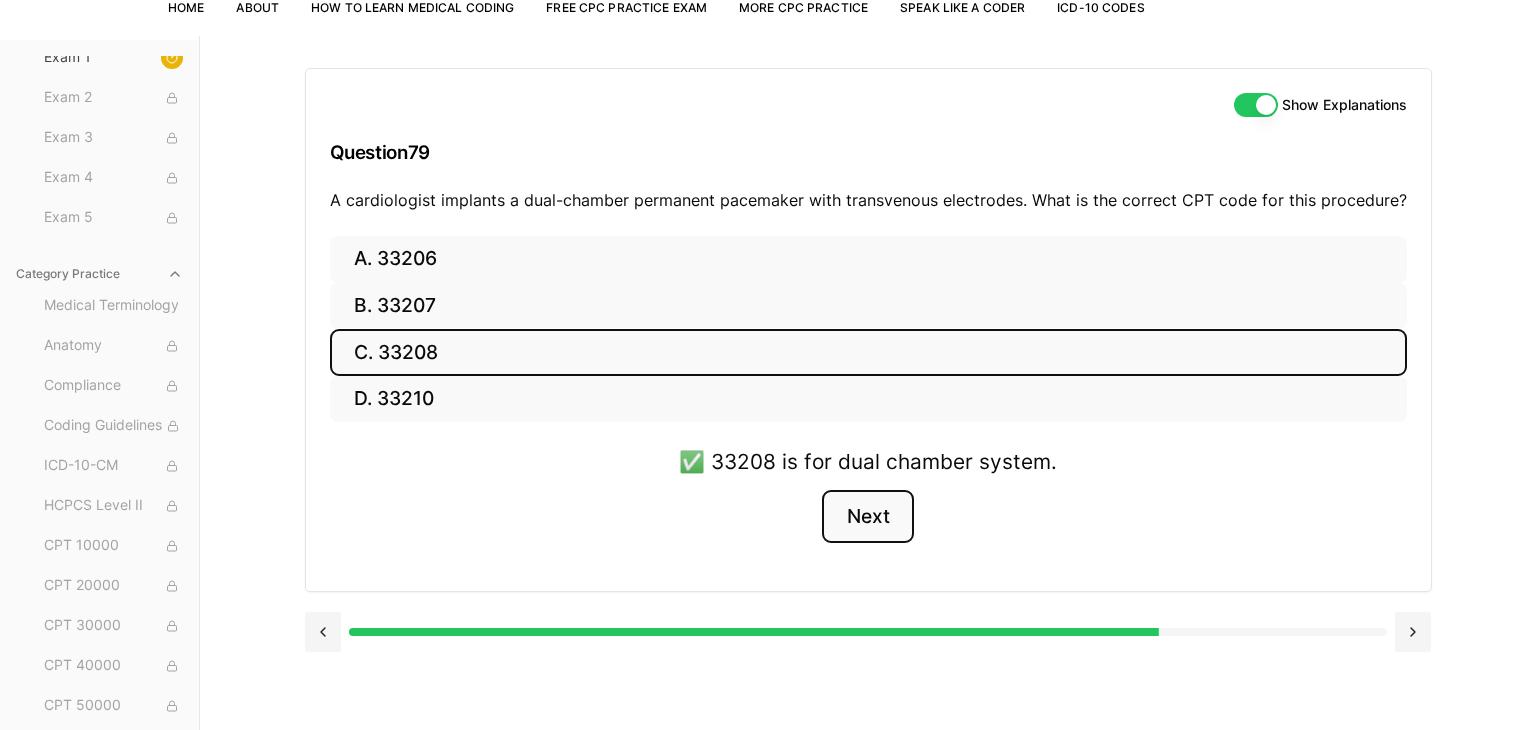 click on "Next" at bounding box center (867, 517) 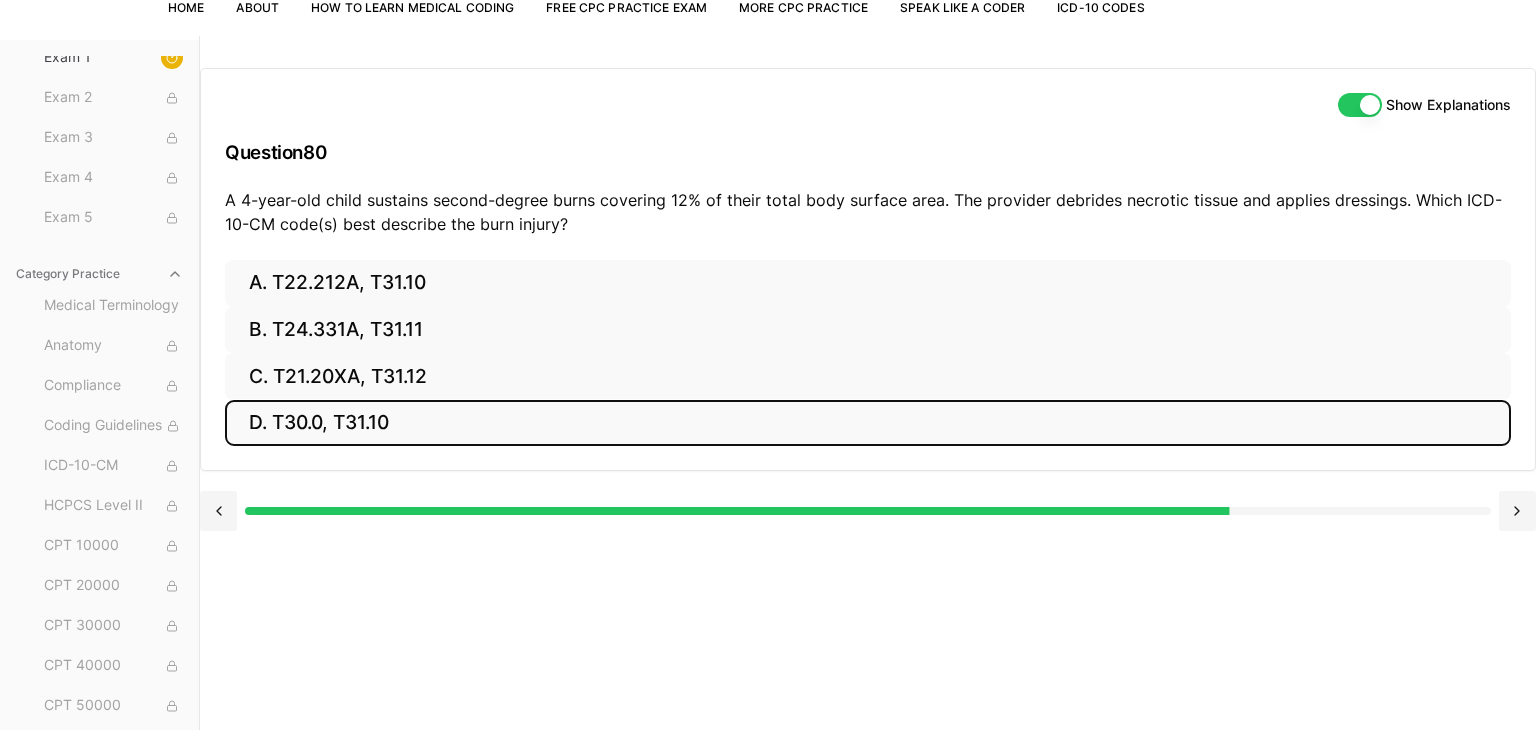 click on "D. T30.0, T31.10" at bounding box center [868, 423] 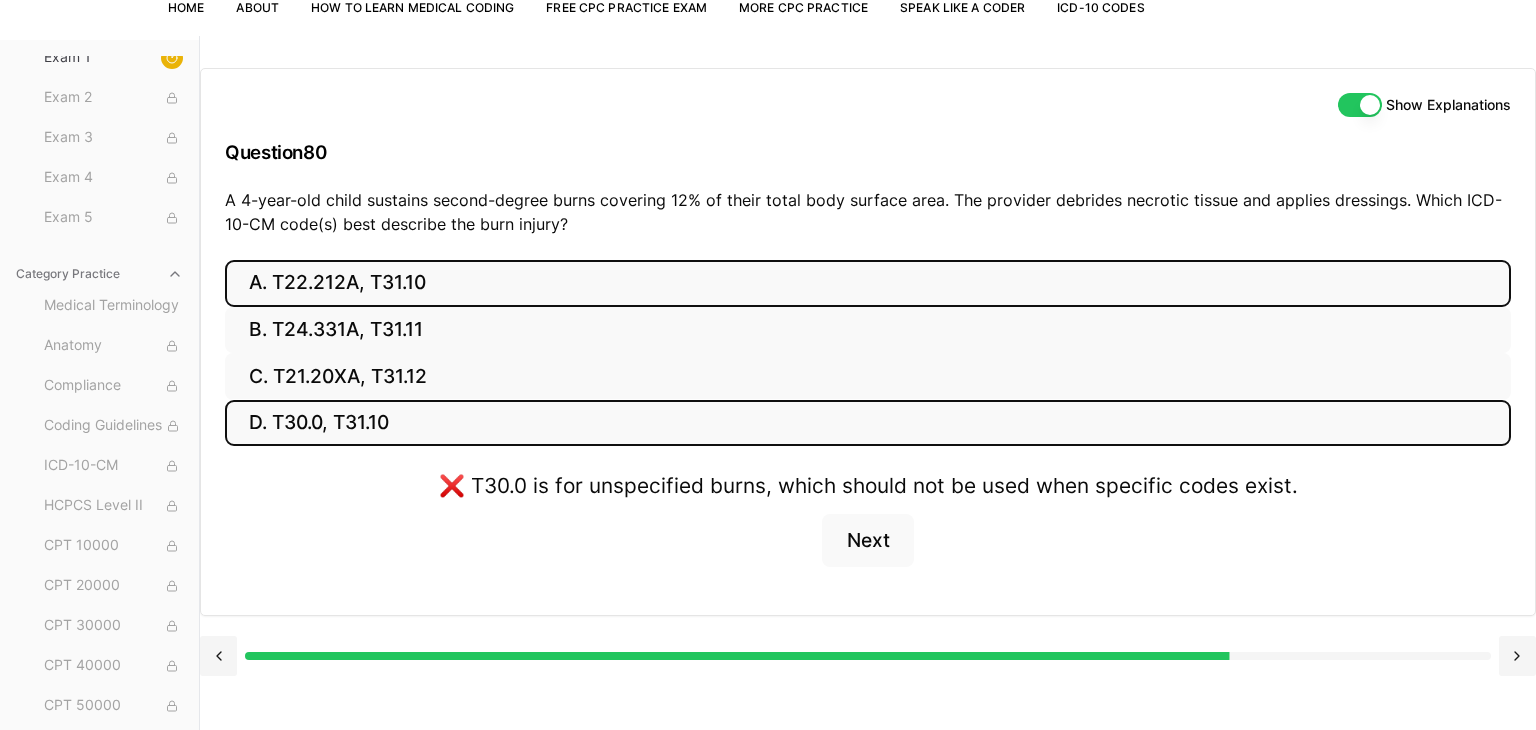 click on "A. T22.212A, T31.10" at bounding box center [868, 283] 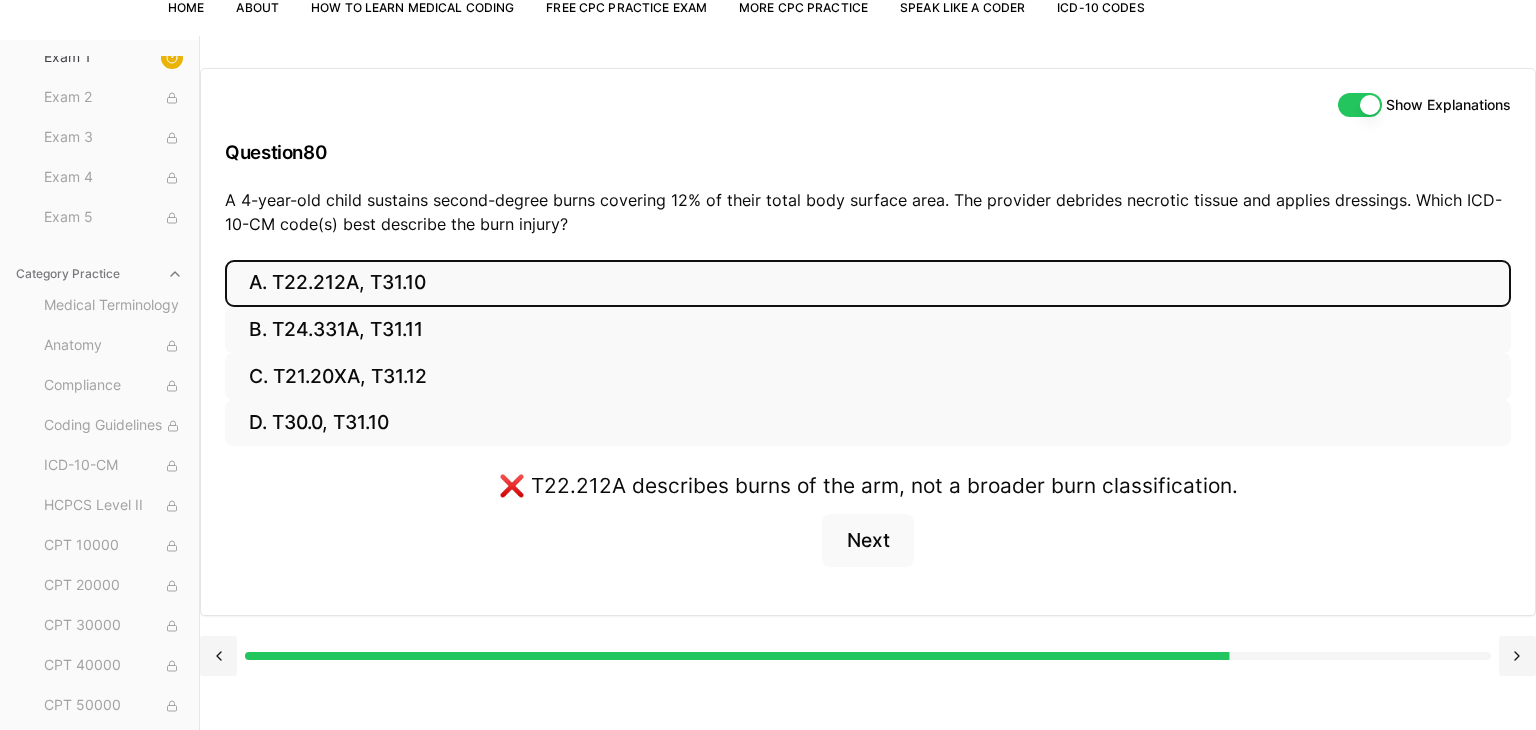 click on "A. T22.212A, T31.10" at bounding box center [868, 283] 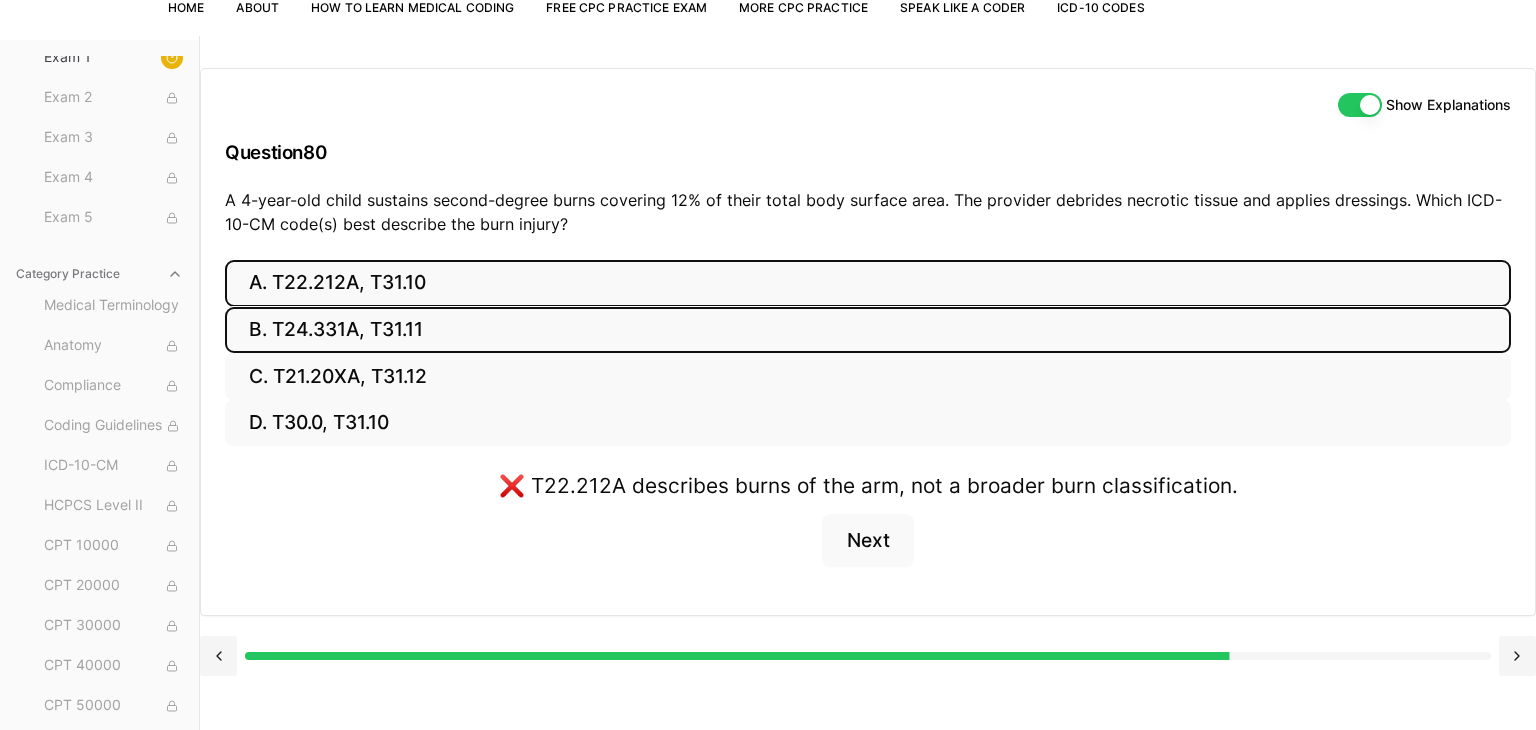click on "B. T24.331A, T31.11" at bounding box center (868, 330) 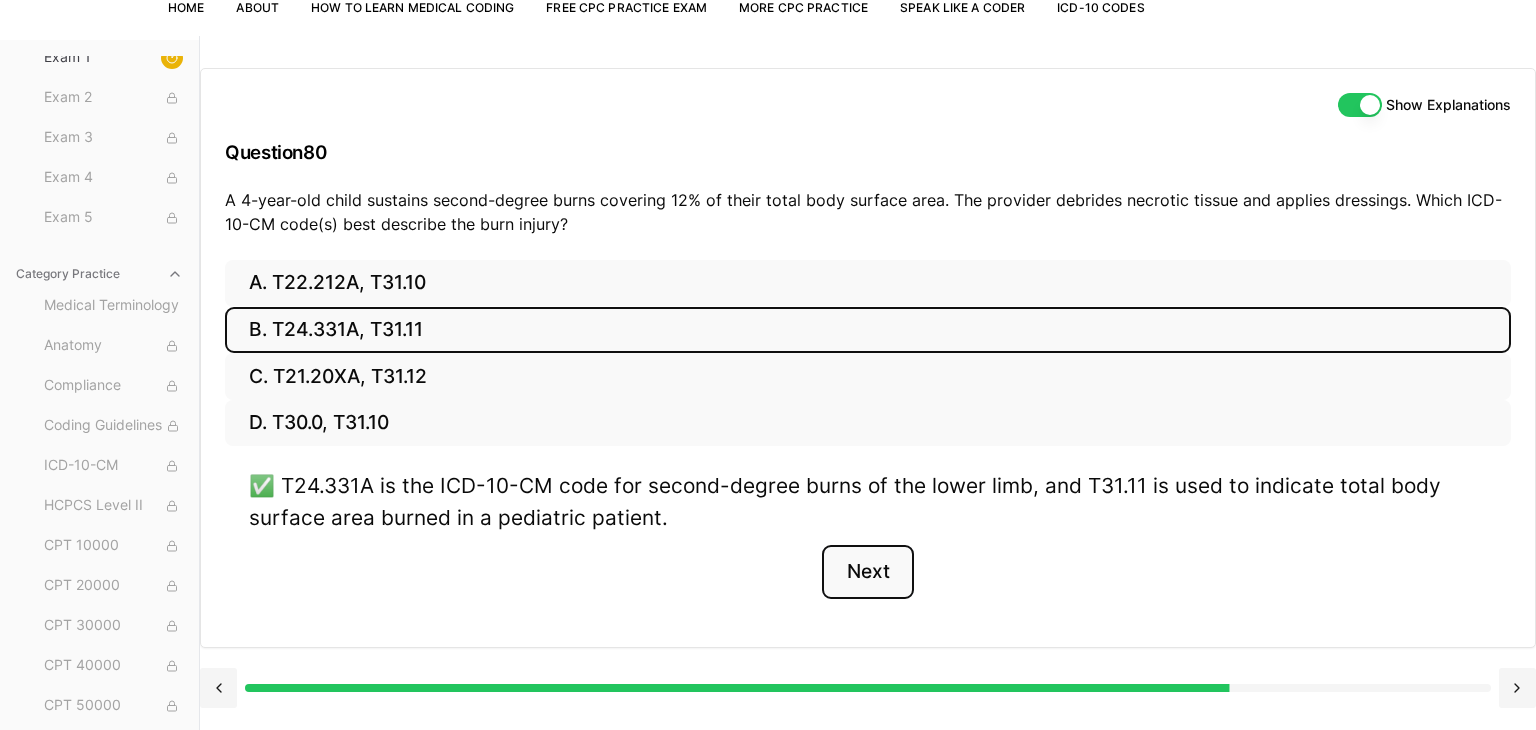 click on "Next" at bounding box center (867, 572) 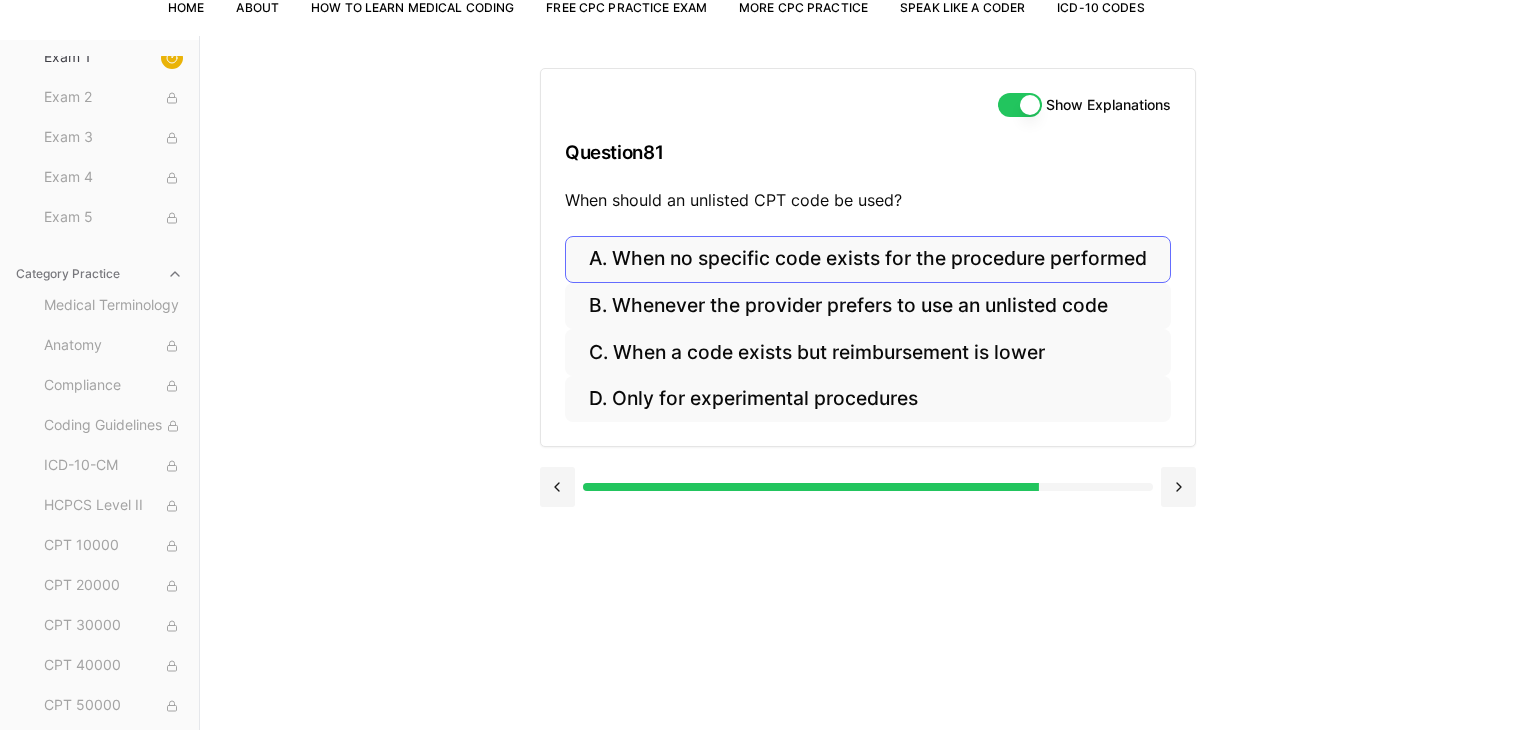 click on "A. When no specific code exists for the procedure performed" at bounding box center (868, 259) 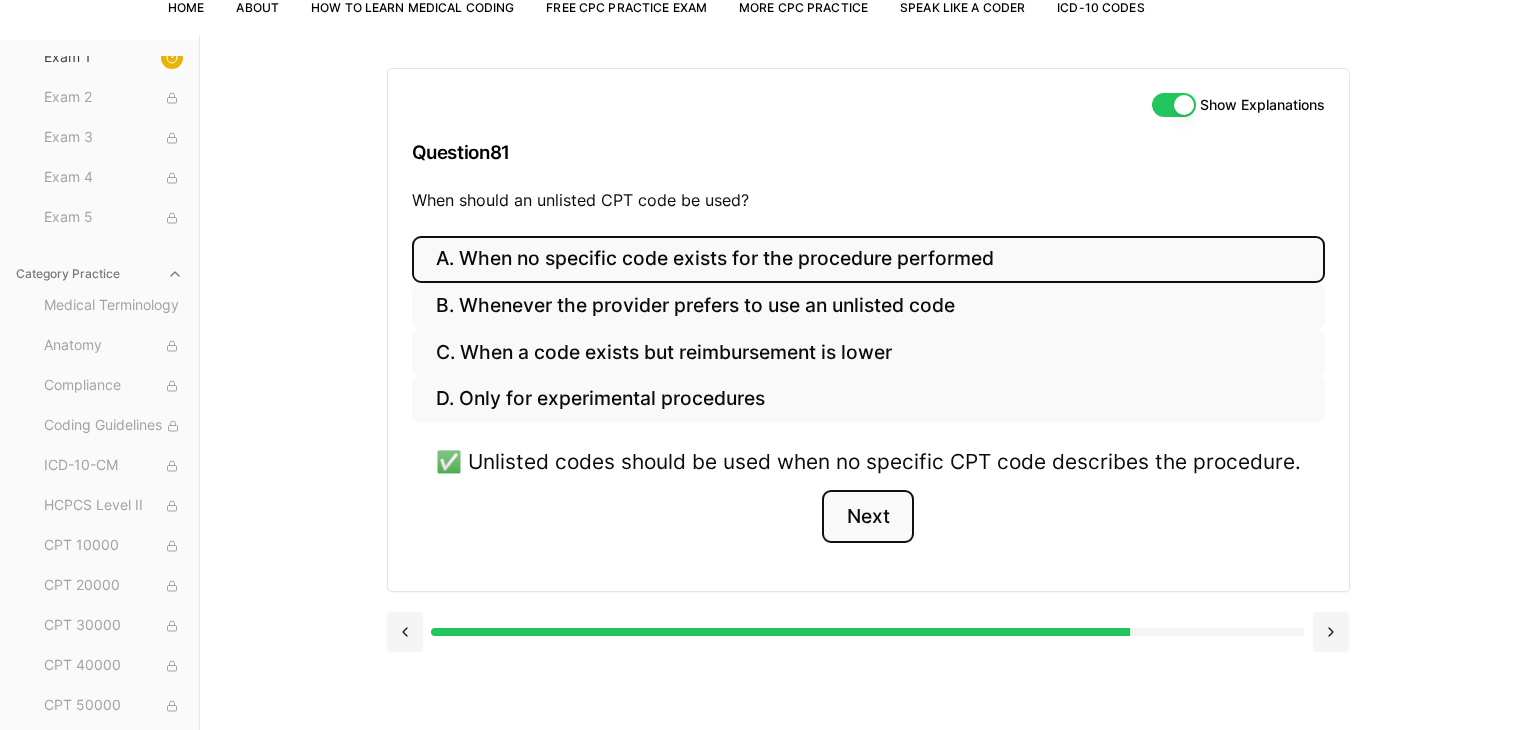 click on "Next" at bounding box center (867, 517) 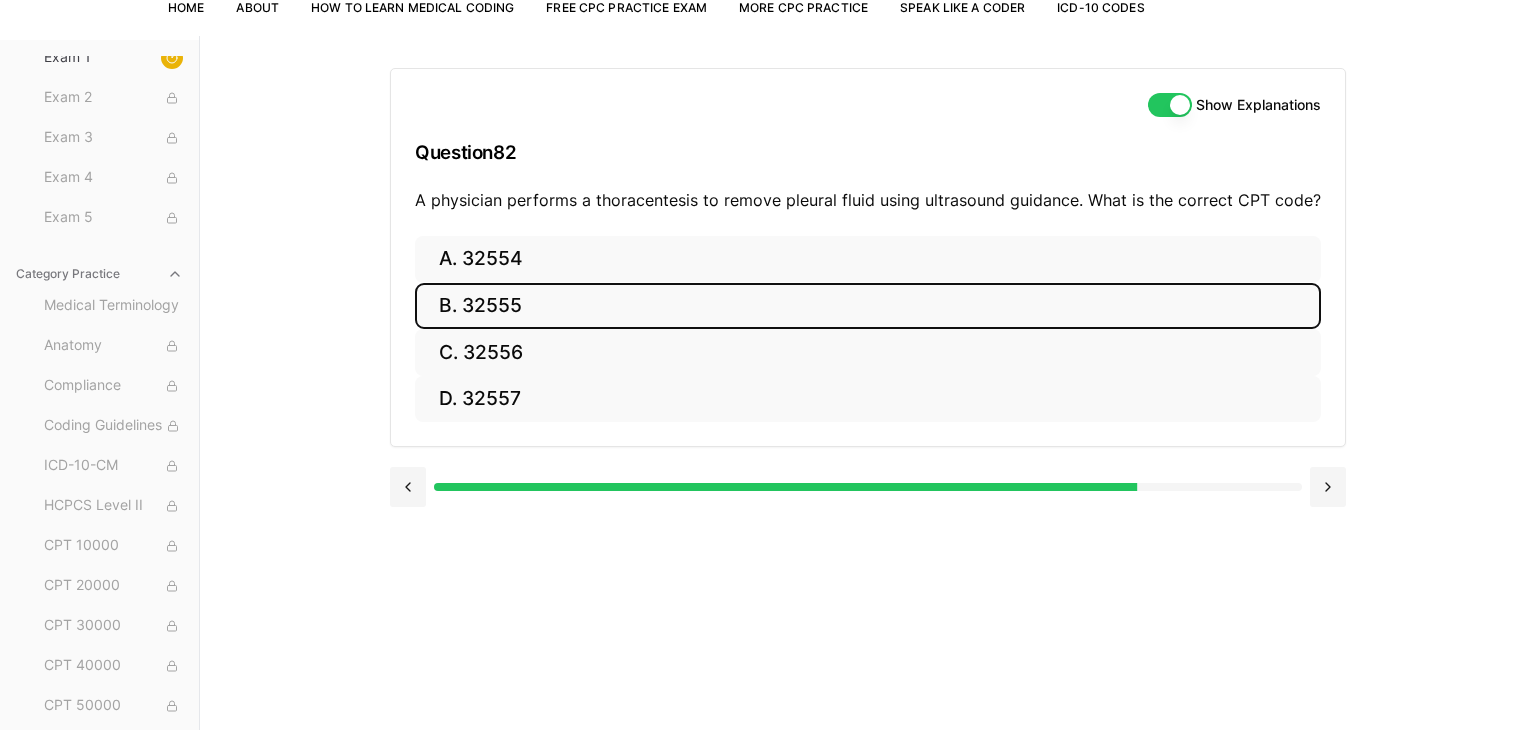 click on "B. 32555" at bounding box center [868, 306] 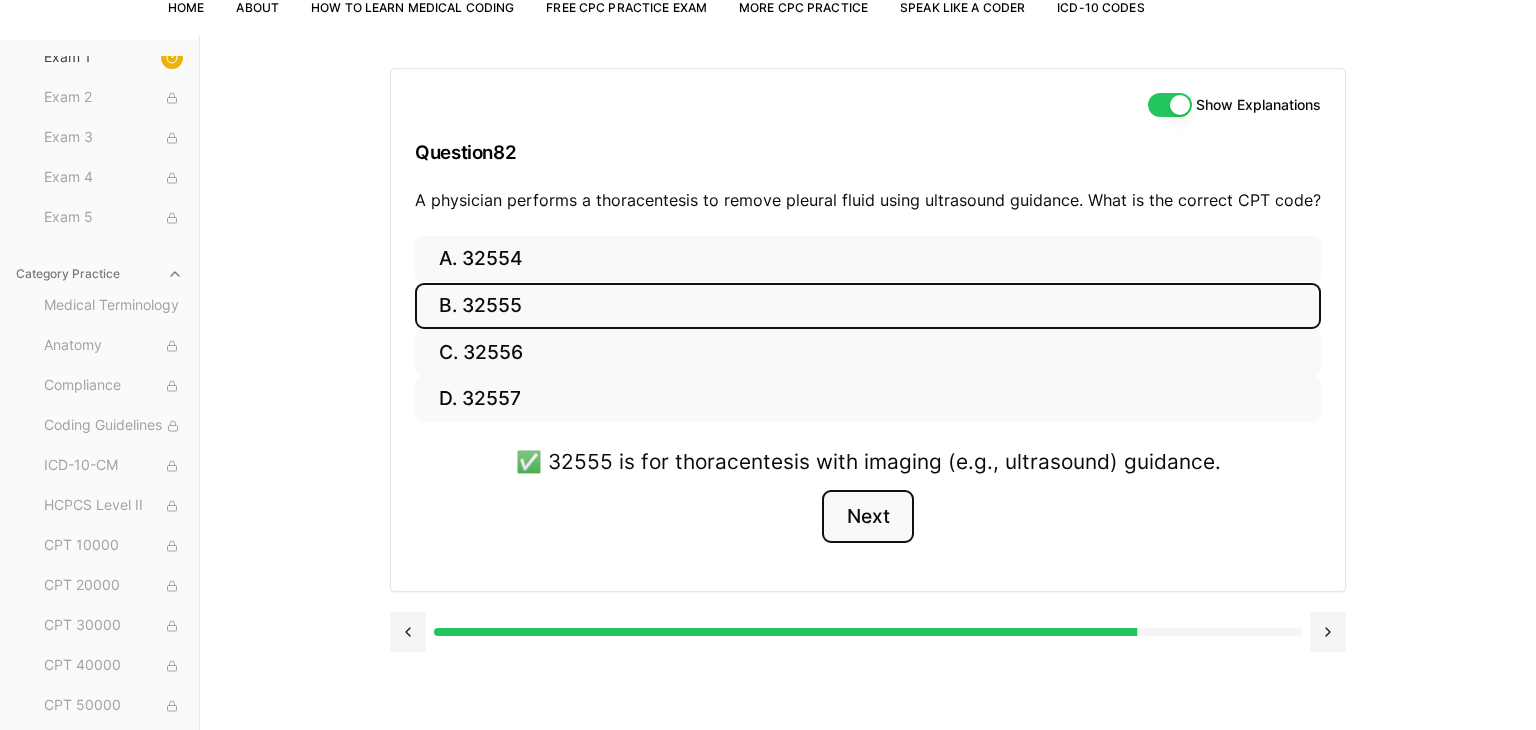 click on "Next" at bounding box center [867, 517] 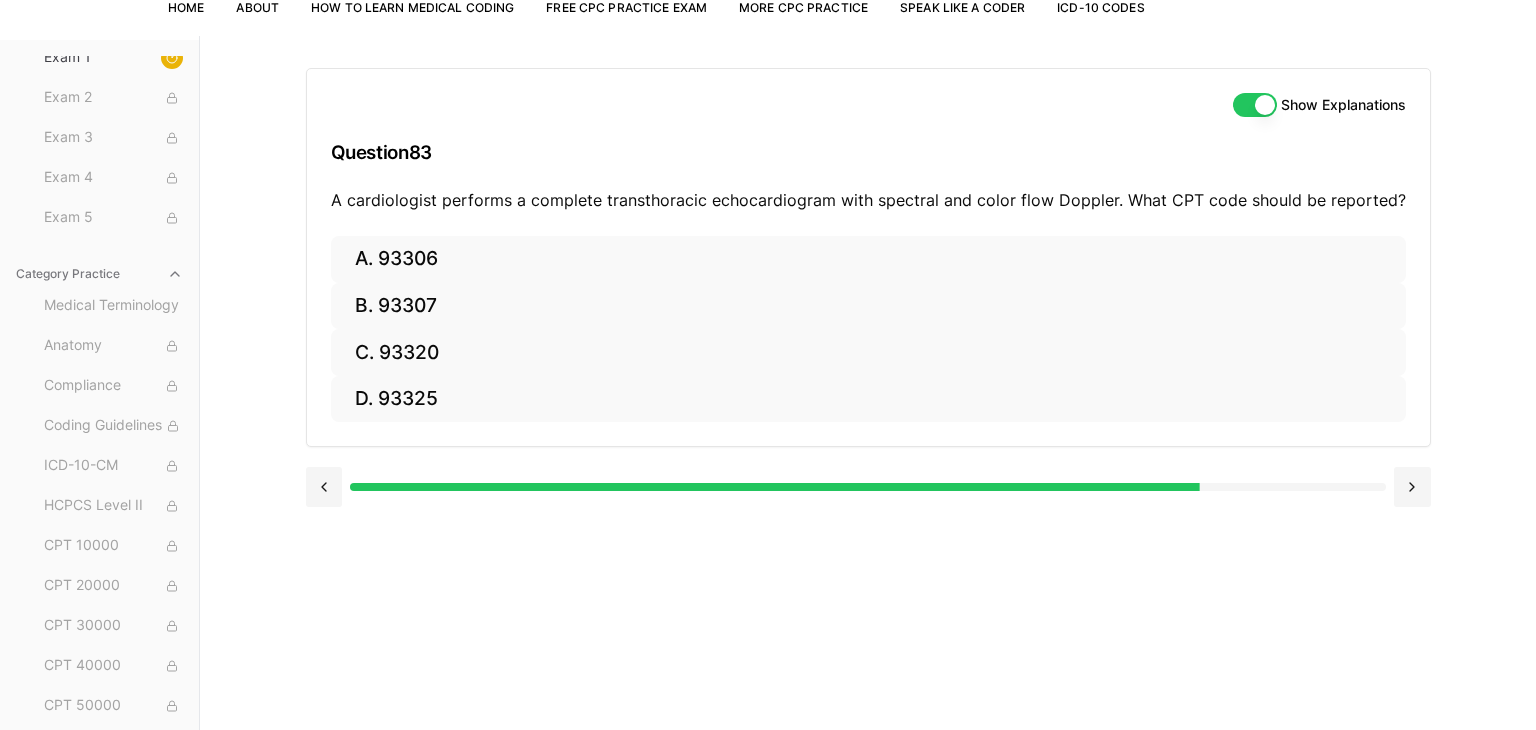 click on "Show Explanations Question  83 A cardiologist performs a complete transthoracic echocardiogram with spectral and color flow Doppler. What CPT code should be reported? A. [NUMBER] B. [NUMBER] C. [NUMBER] D. [NUMBER]" at bounding box center [868, 401] 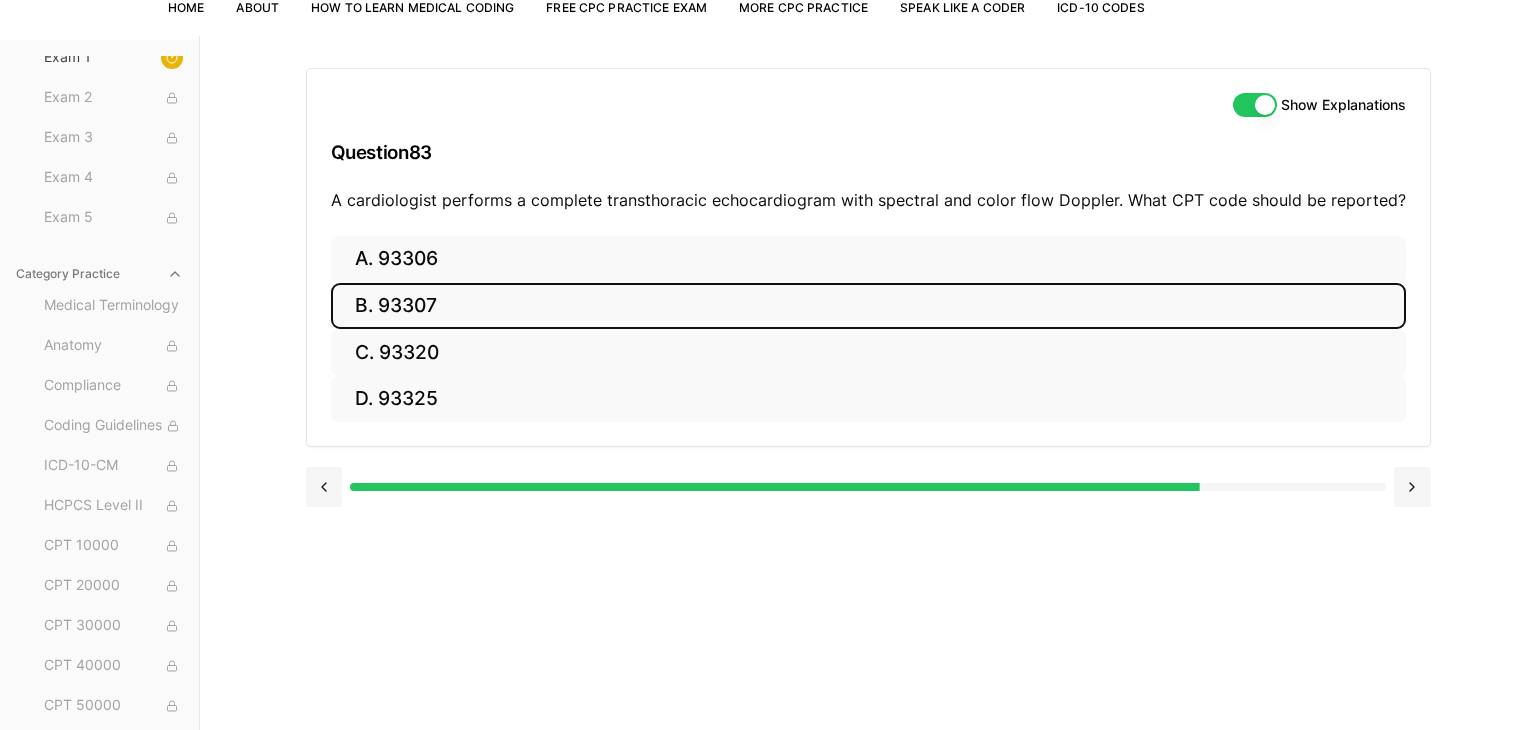 click on "B. 93307" at bounding box center (868, 306) 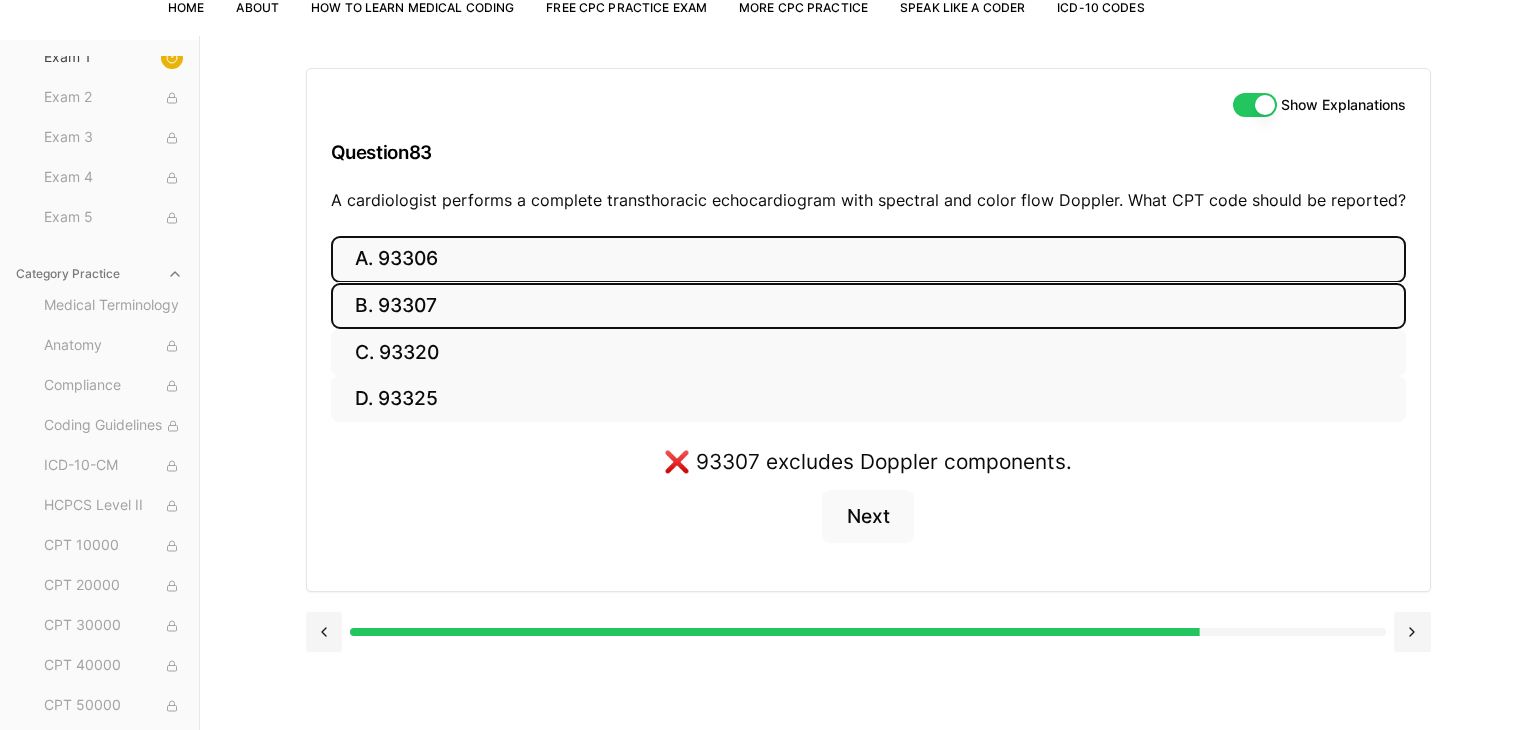 click on "A. 93306" at bounding box center (868, 259) 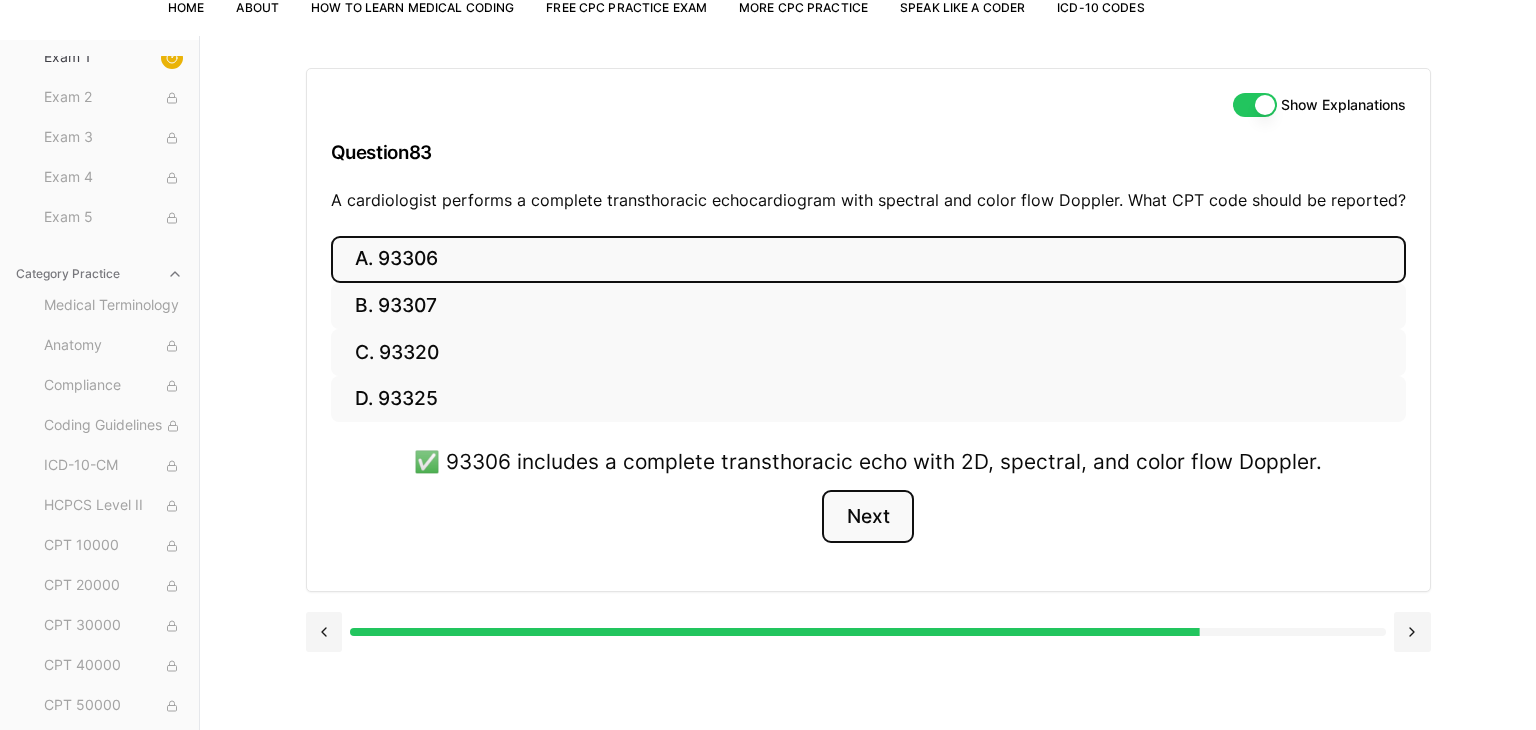 click on "Next" at bounding box center (867, 517) 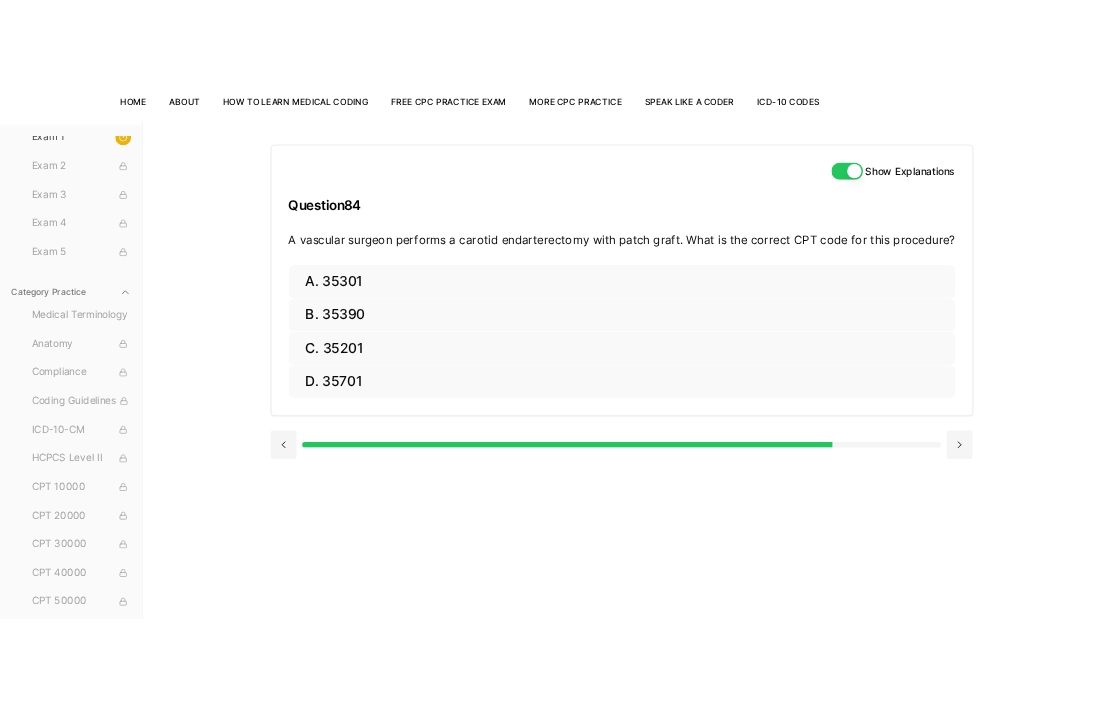 scroll, scrollTop: 0, scrollLeft: 0, axis: both 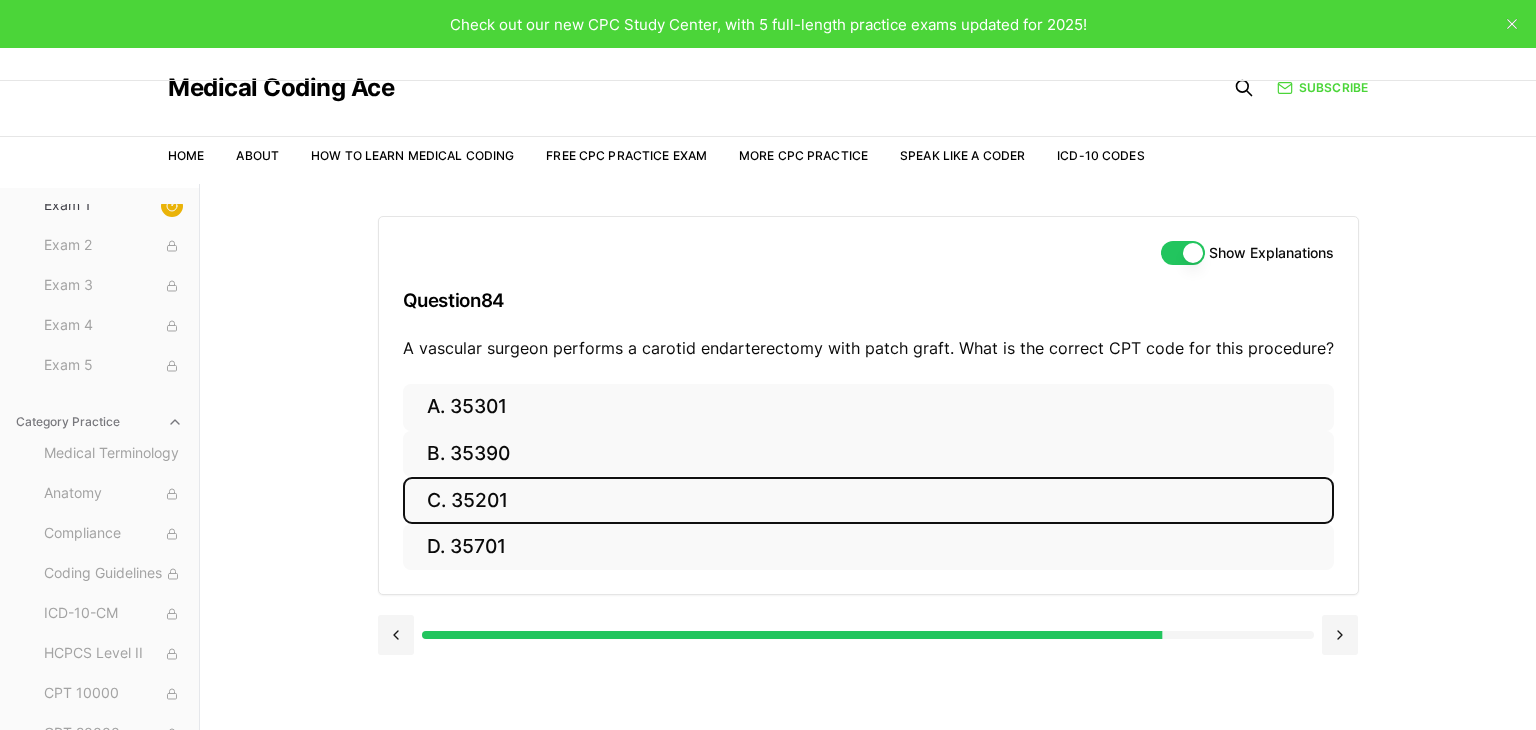 click on "C. 35201" at bounding box center [868, 500] 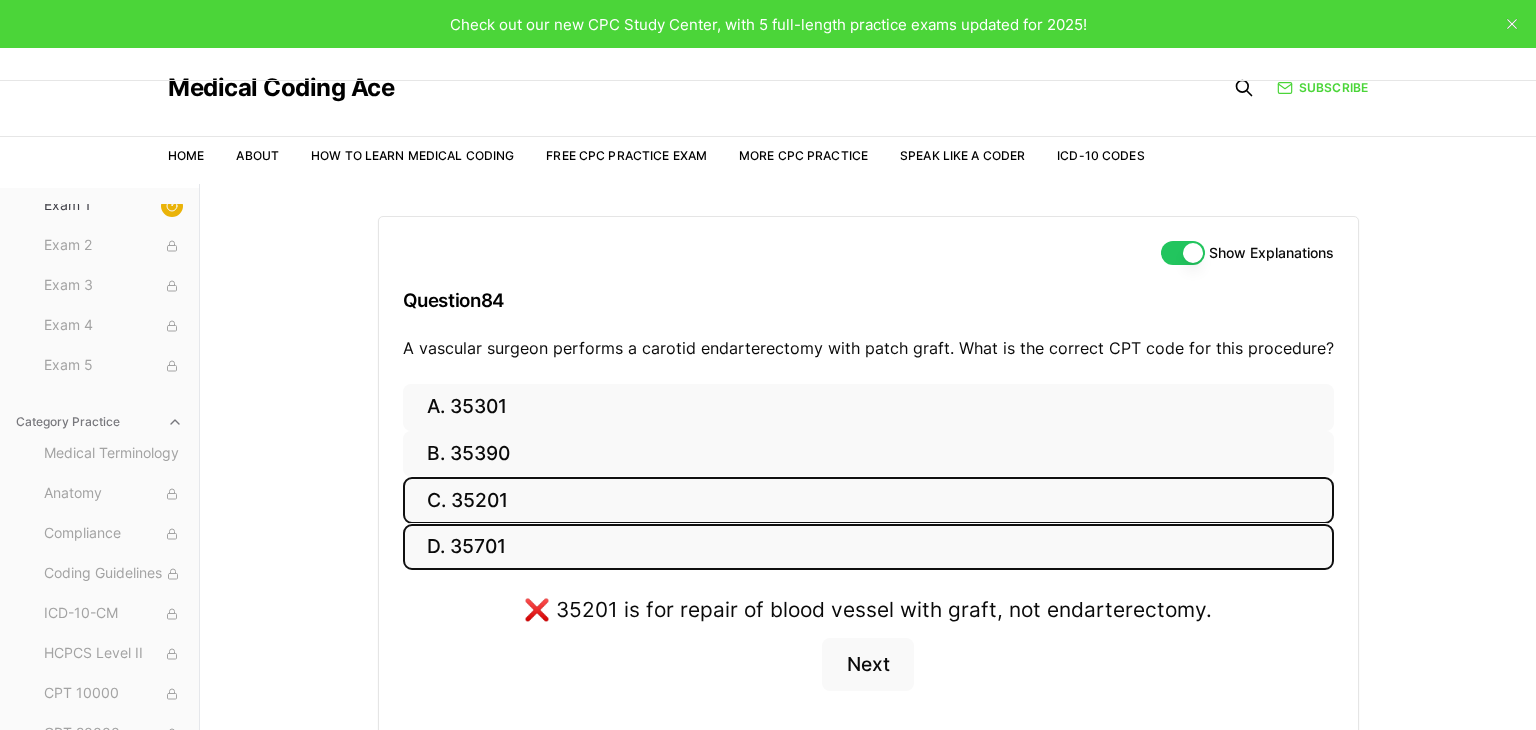 click on "D. 35701" at bounding box center [868, 547] 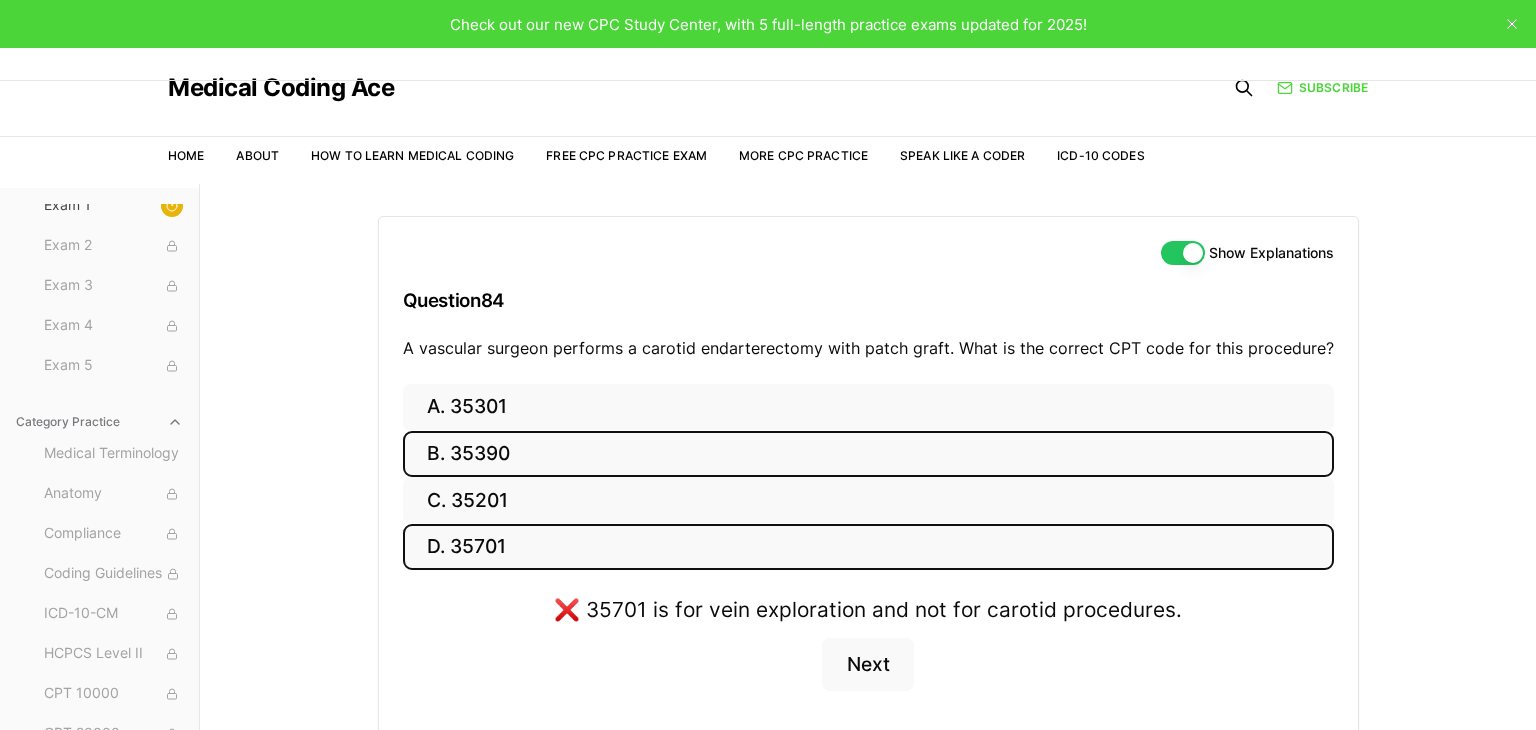 click on "B. 35390" at bounding box center (868, 454) 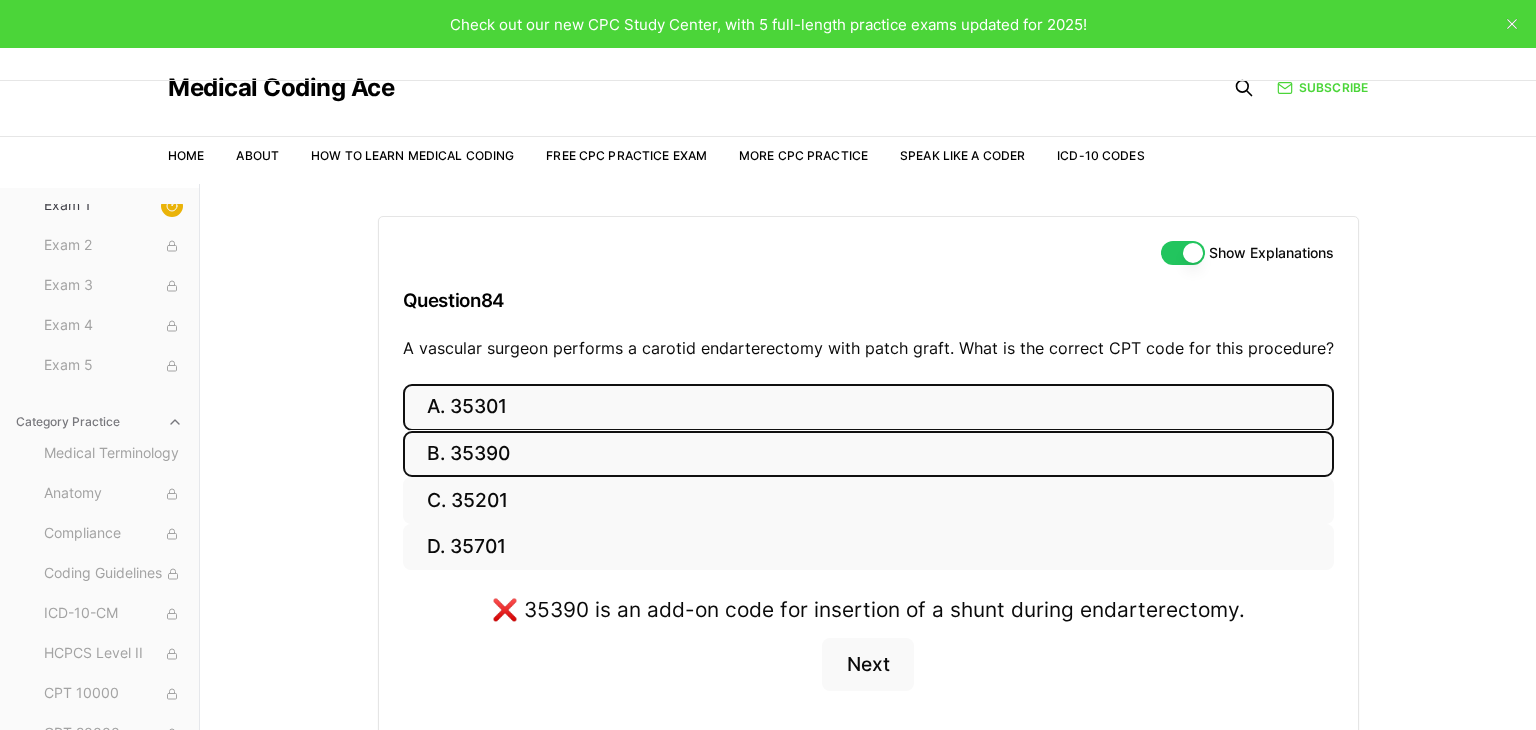 click on "A. 35301" at bounding box center (868, 407) 